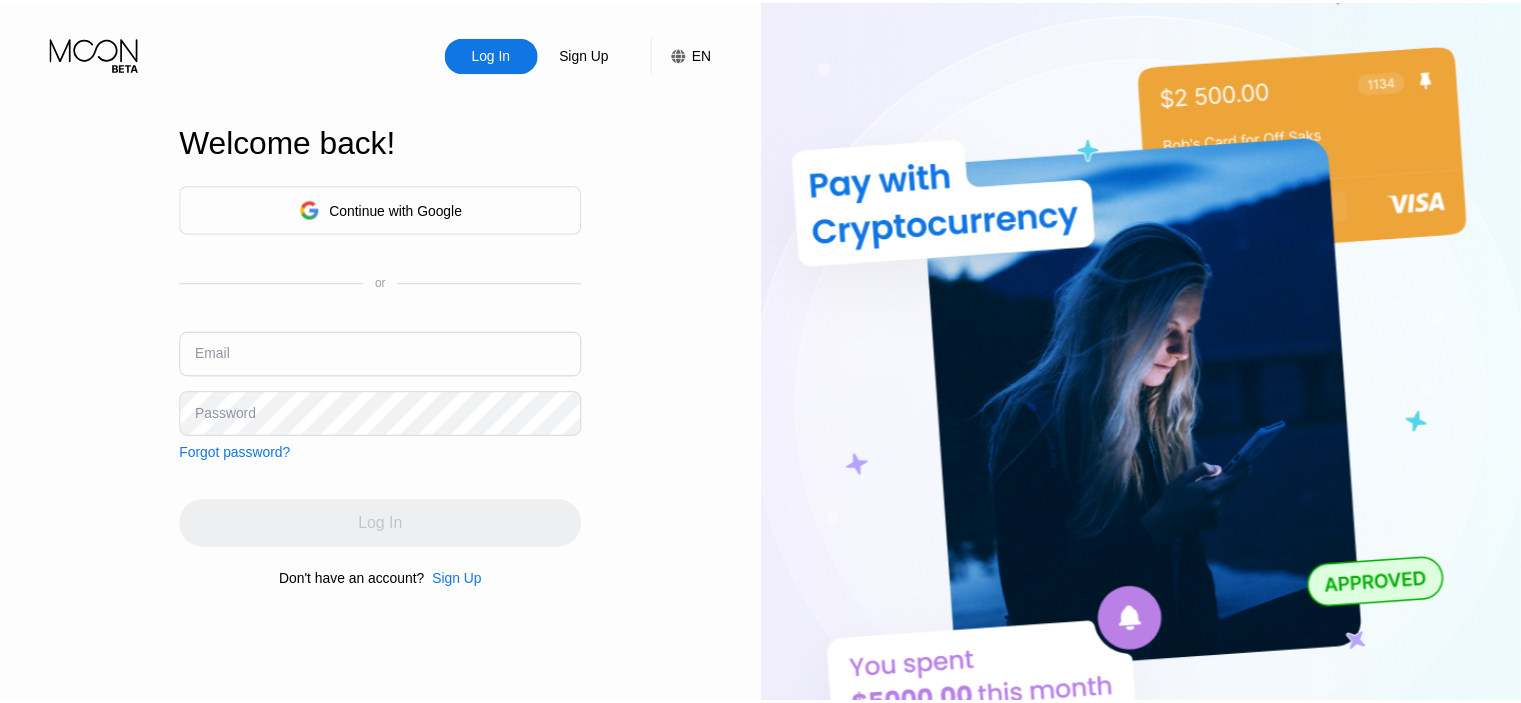 scroll, scrollTop: 0, scrollLeft: 0, axis: both 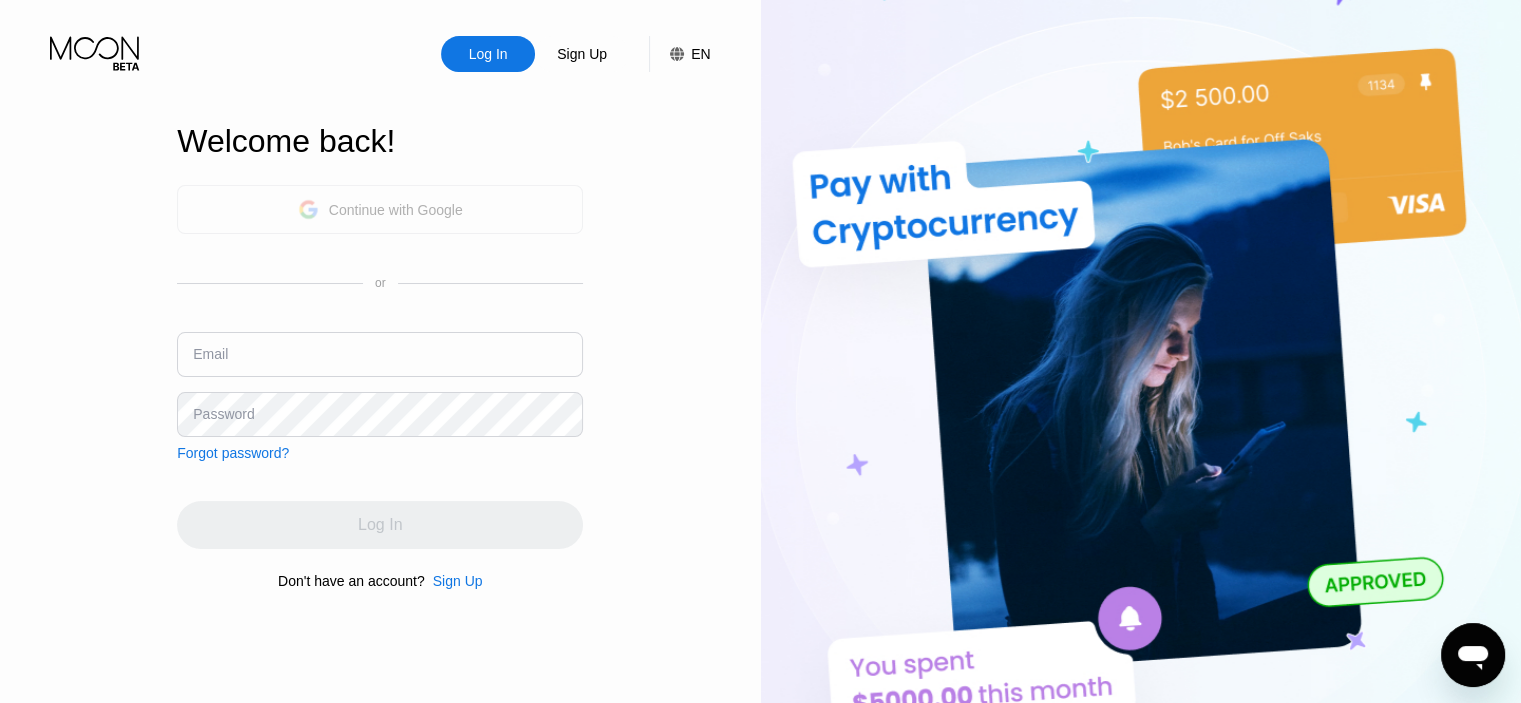 click on "Continue with Google" at bounding box center (380, 209) 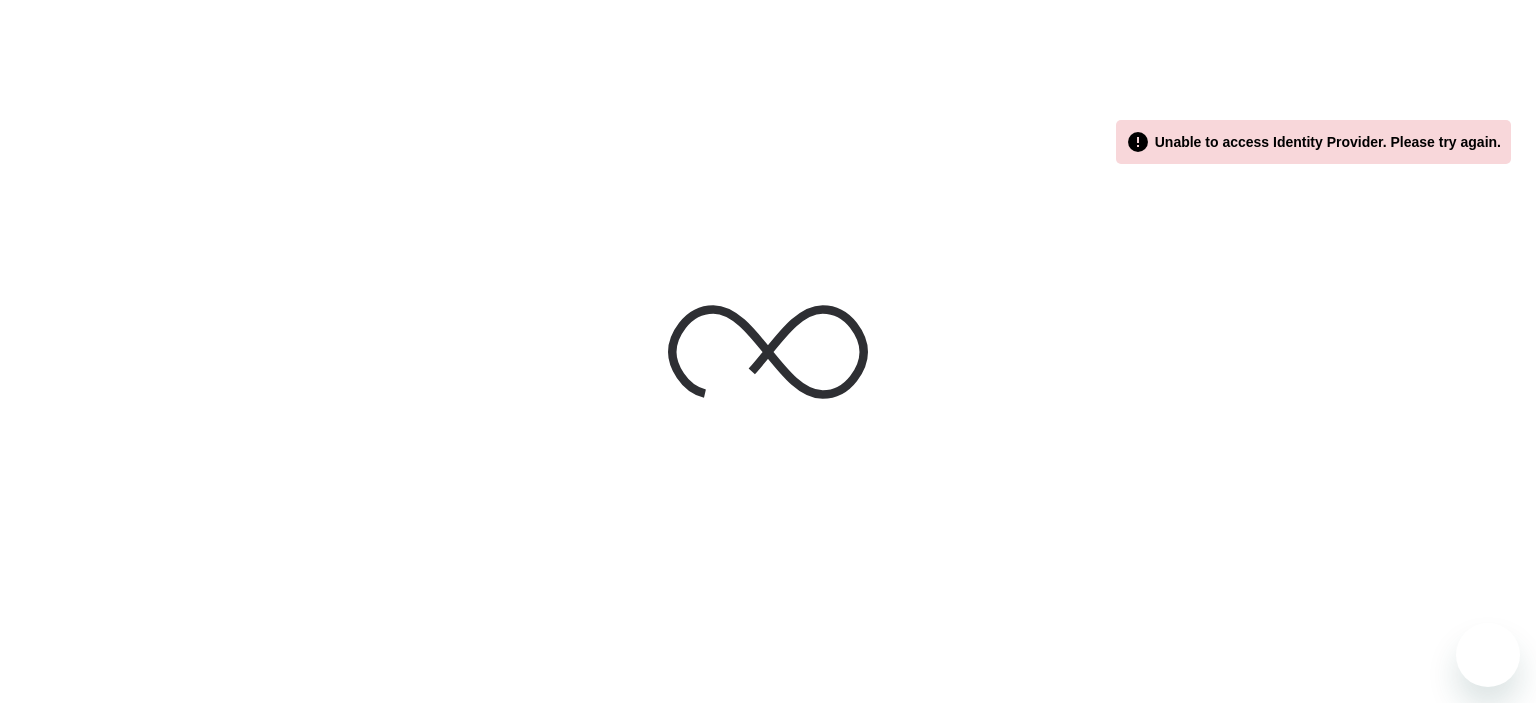 scroll, scrollTop: 0, scrollLeft: 0, axis: both 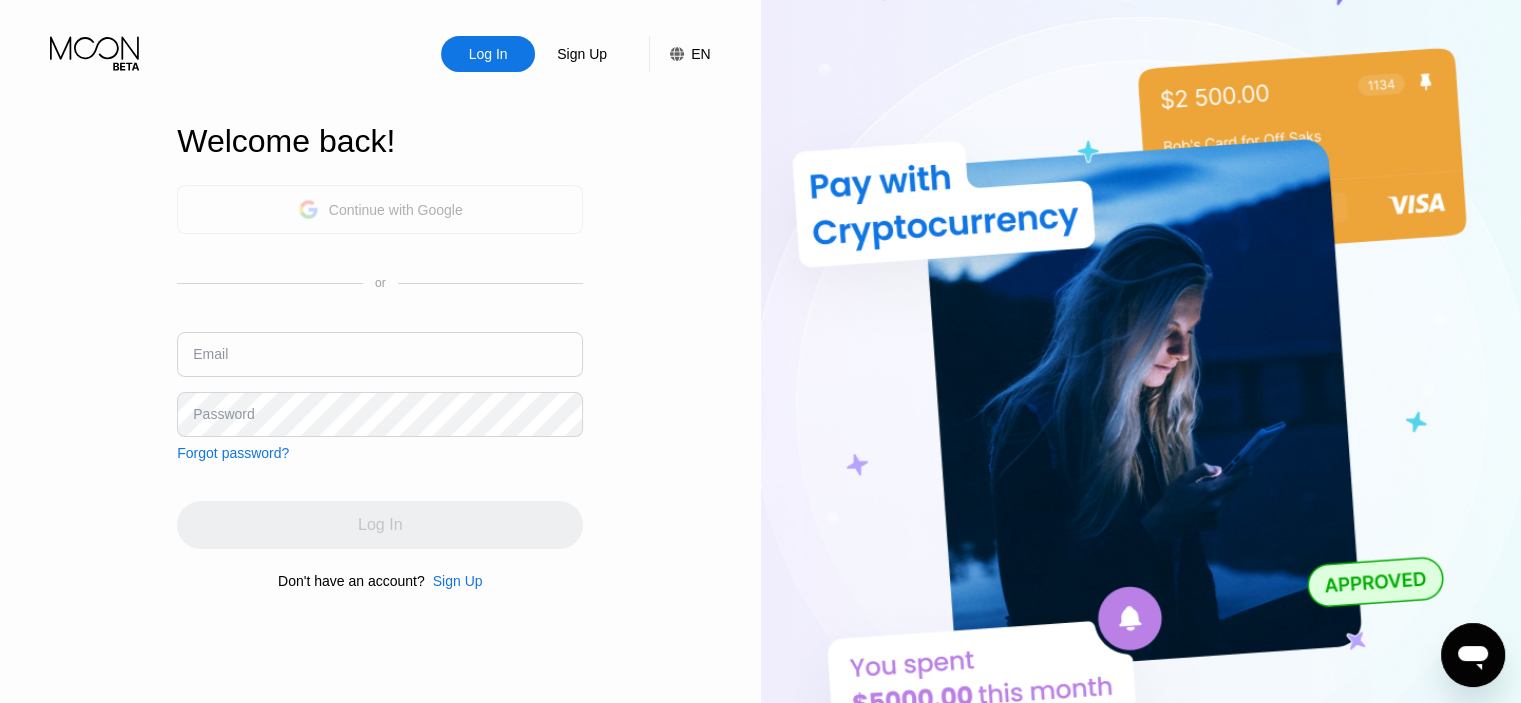 click on "Continue with Google" at bounding box center [380, 209] 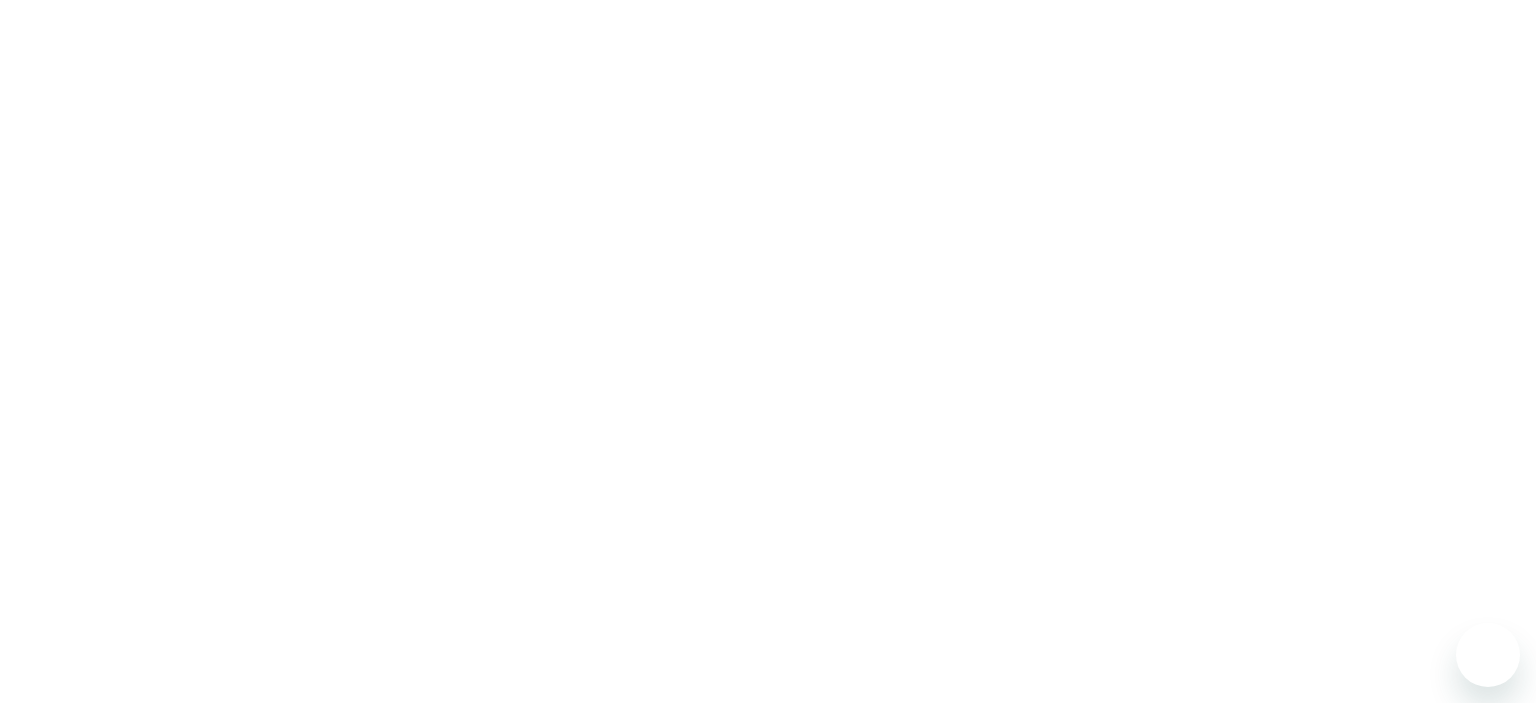scroll, scrollTop: 0, scrollLeft: 0, axis: both 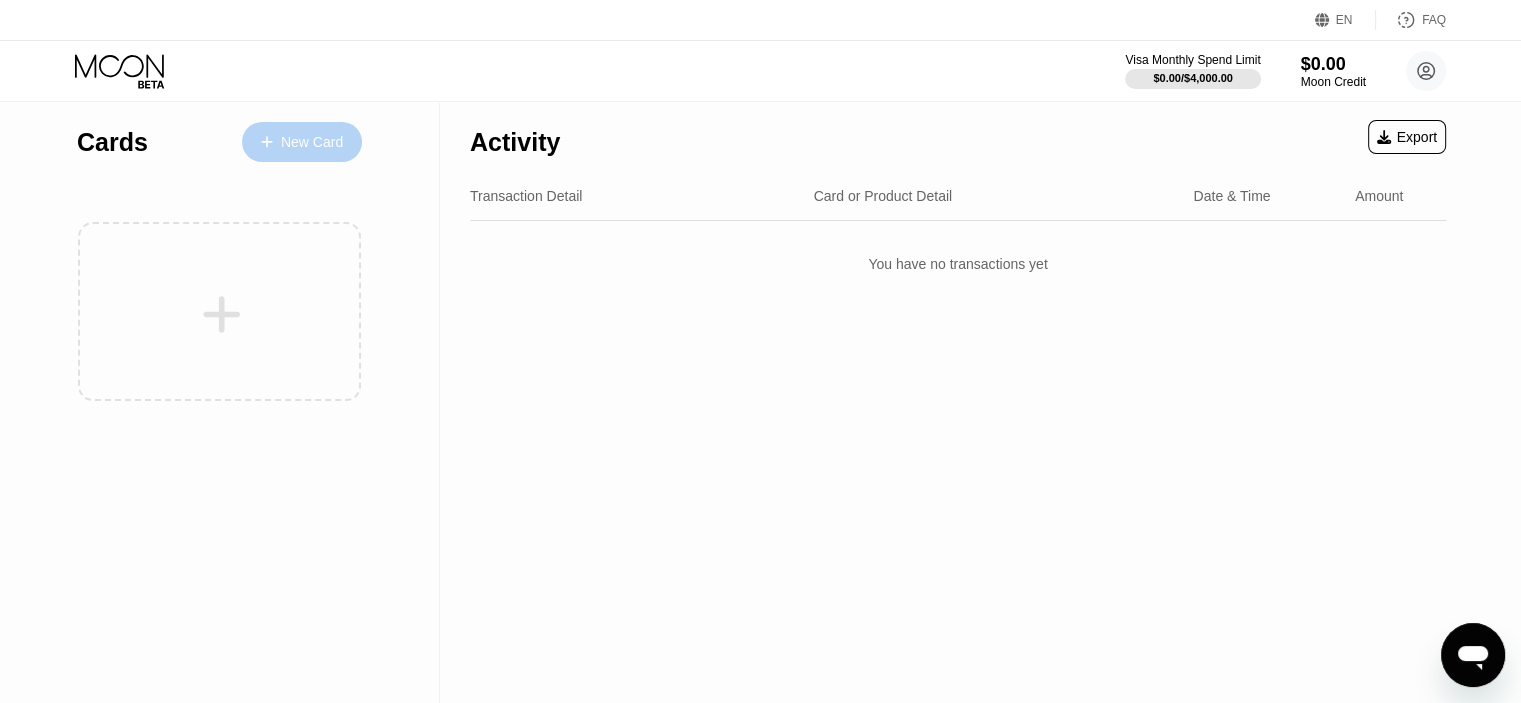 click on "New Card" at bounding box center (302, 142) 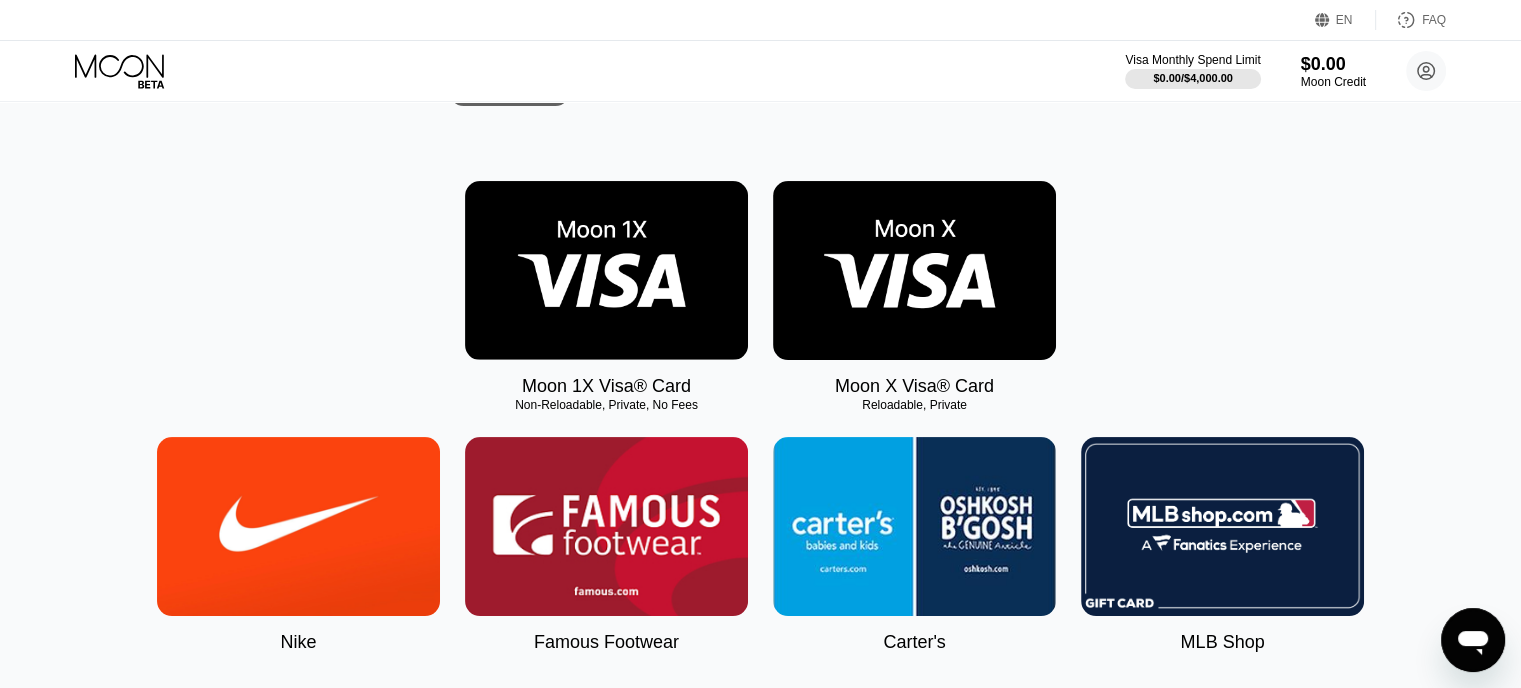 scroll, scrollTop: 240, scrollLeft: 0, axis: vertical 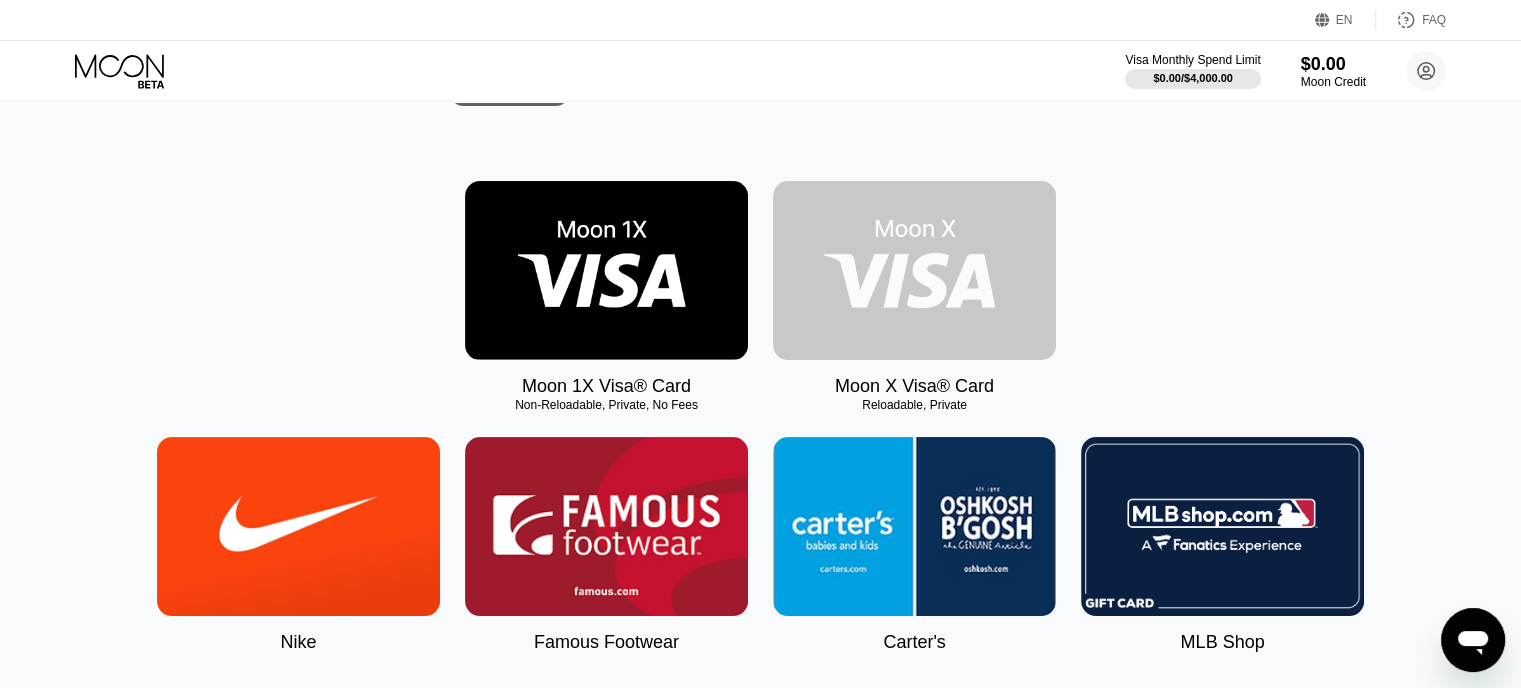 click at bounding box center [914, 270] 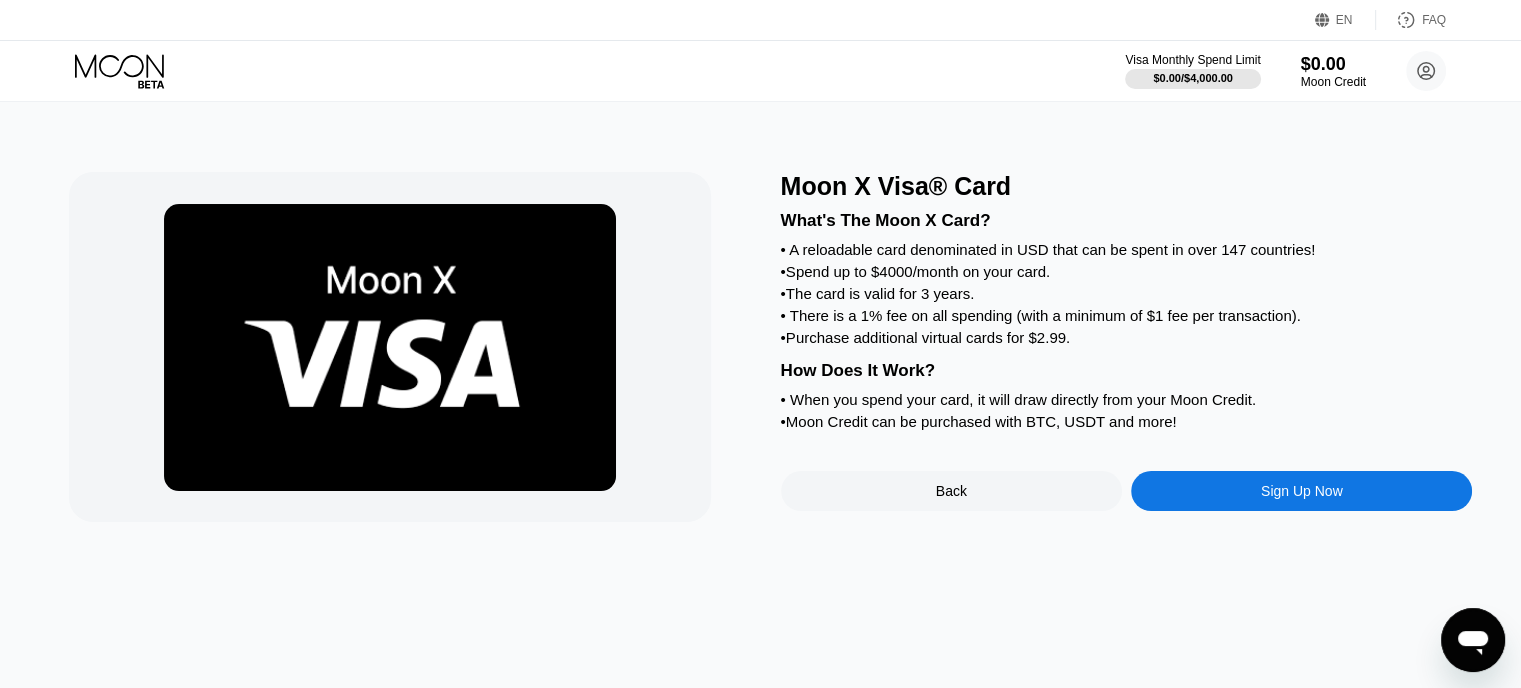 scroll, scrollTop: 0, scrollLeft: 0, axis: both 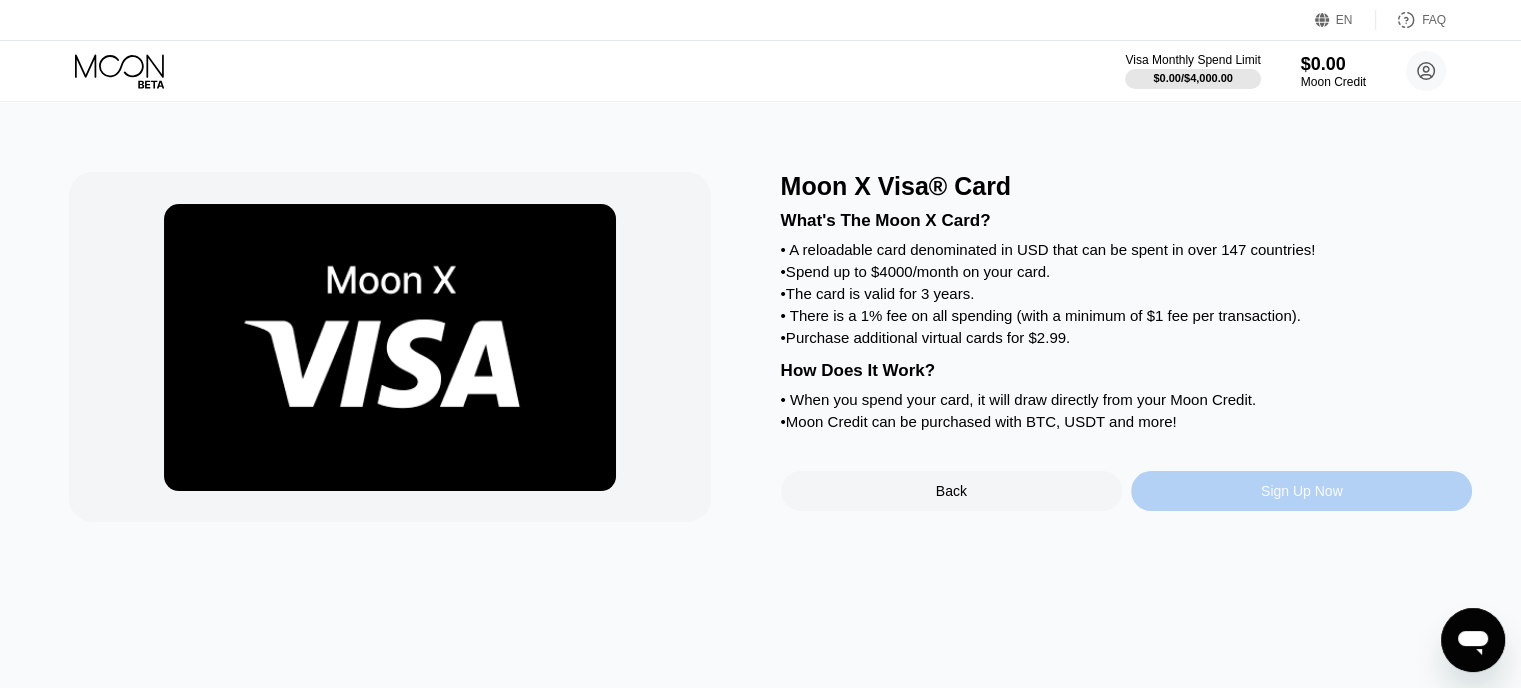 click on "Sign Up Now" at bounding box center (1301, 491) 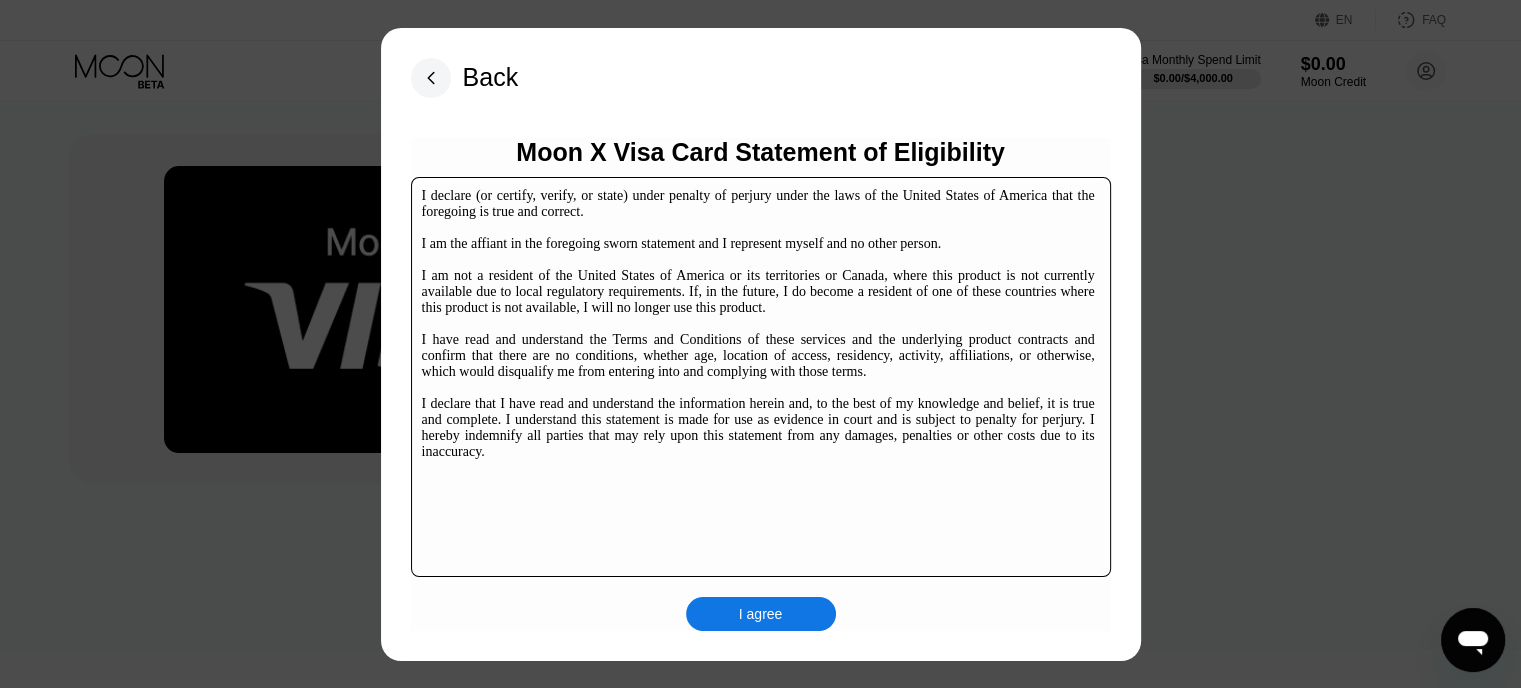 scroll, scrollTop: 0, scrollLeft: 0, axis: both 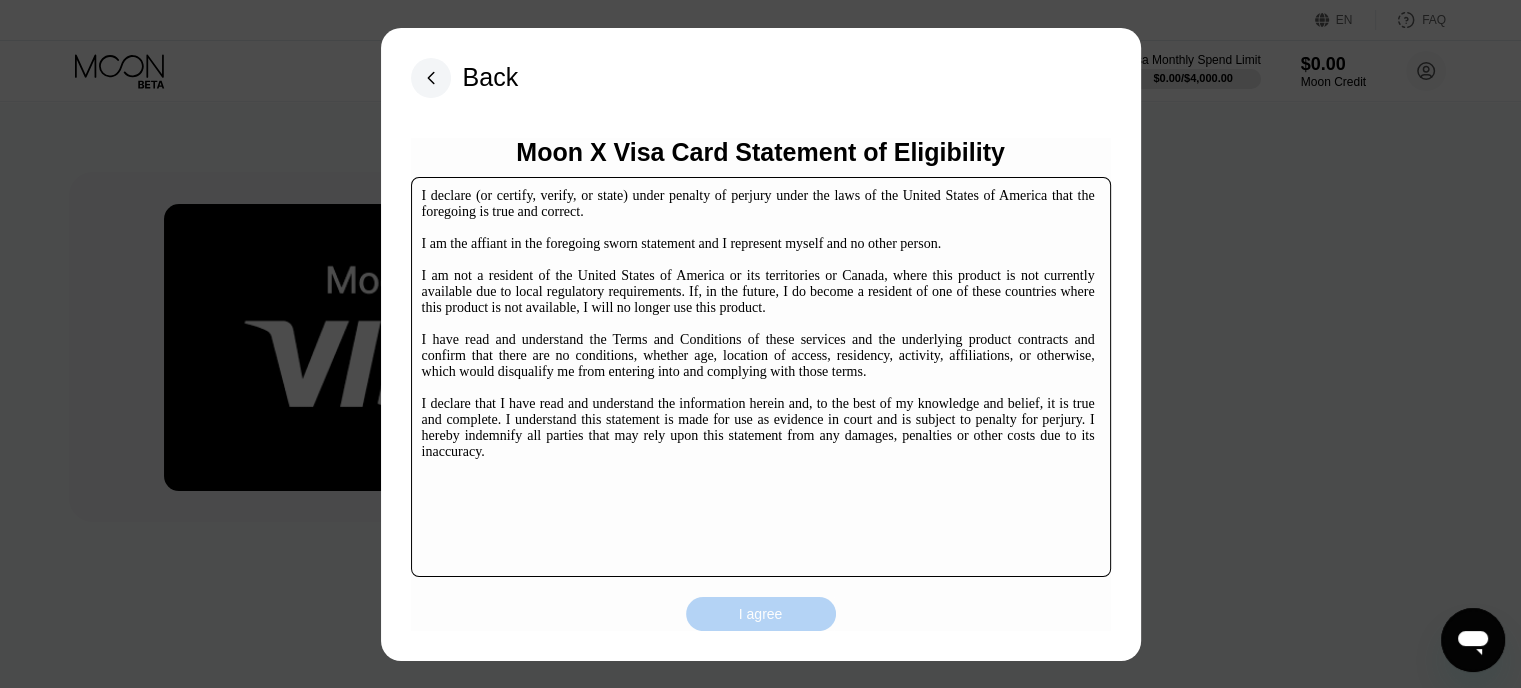 click on "I agree" at bounding box center (761, 614) 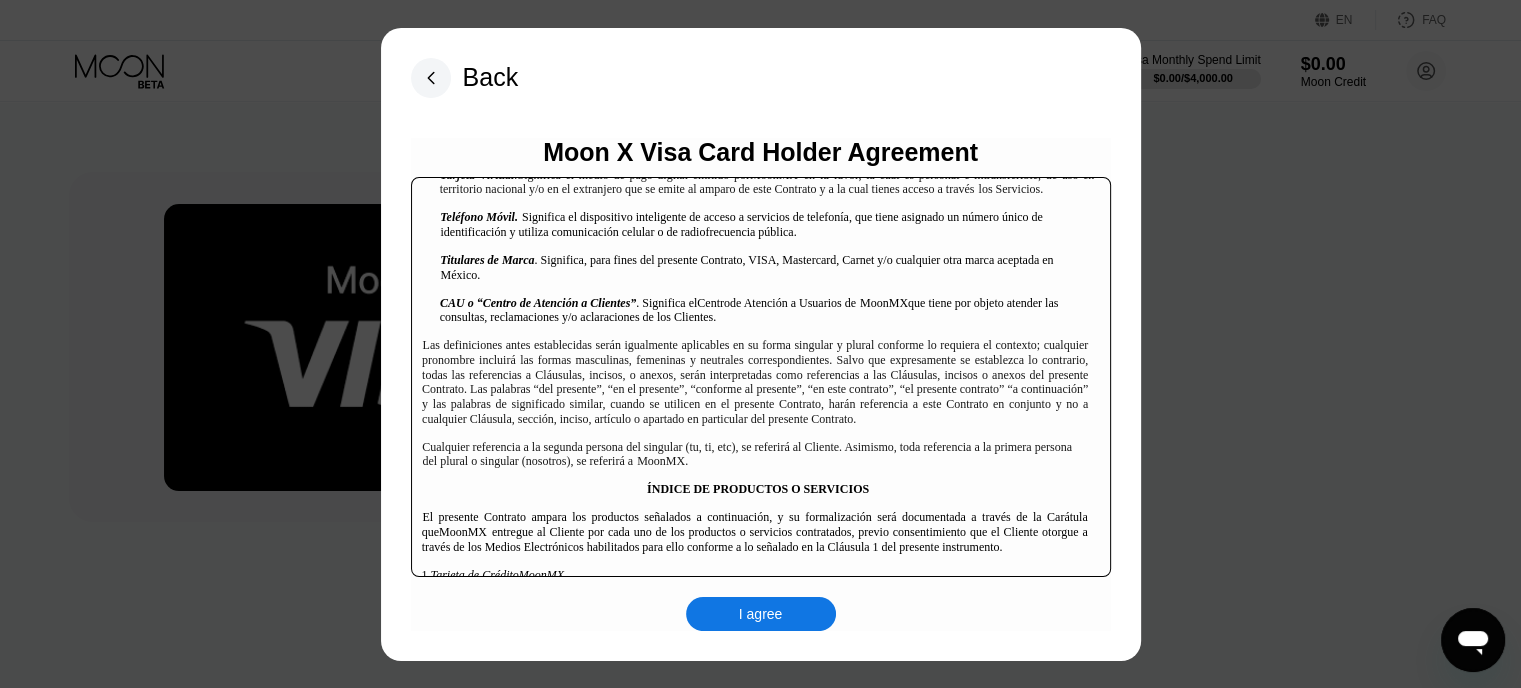 scroll, scrollTop: 3424, scrollLeft: 0, axis: vertical 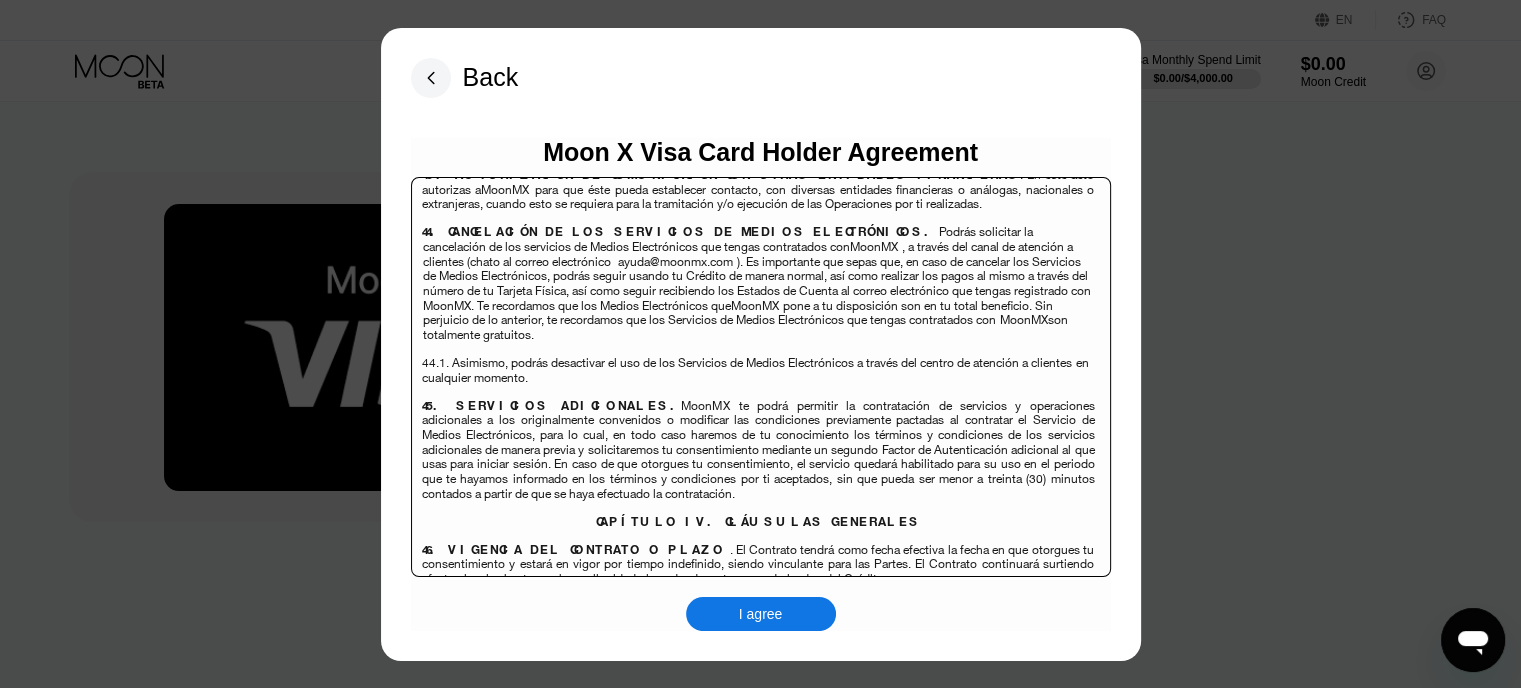 drag, startPoint x: 0, startPoint y: 0, endPoint x: 779, endPoint y: 627, distance: 999.985 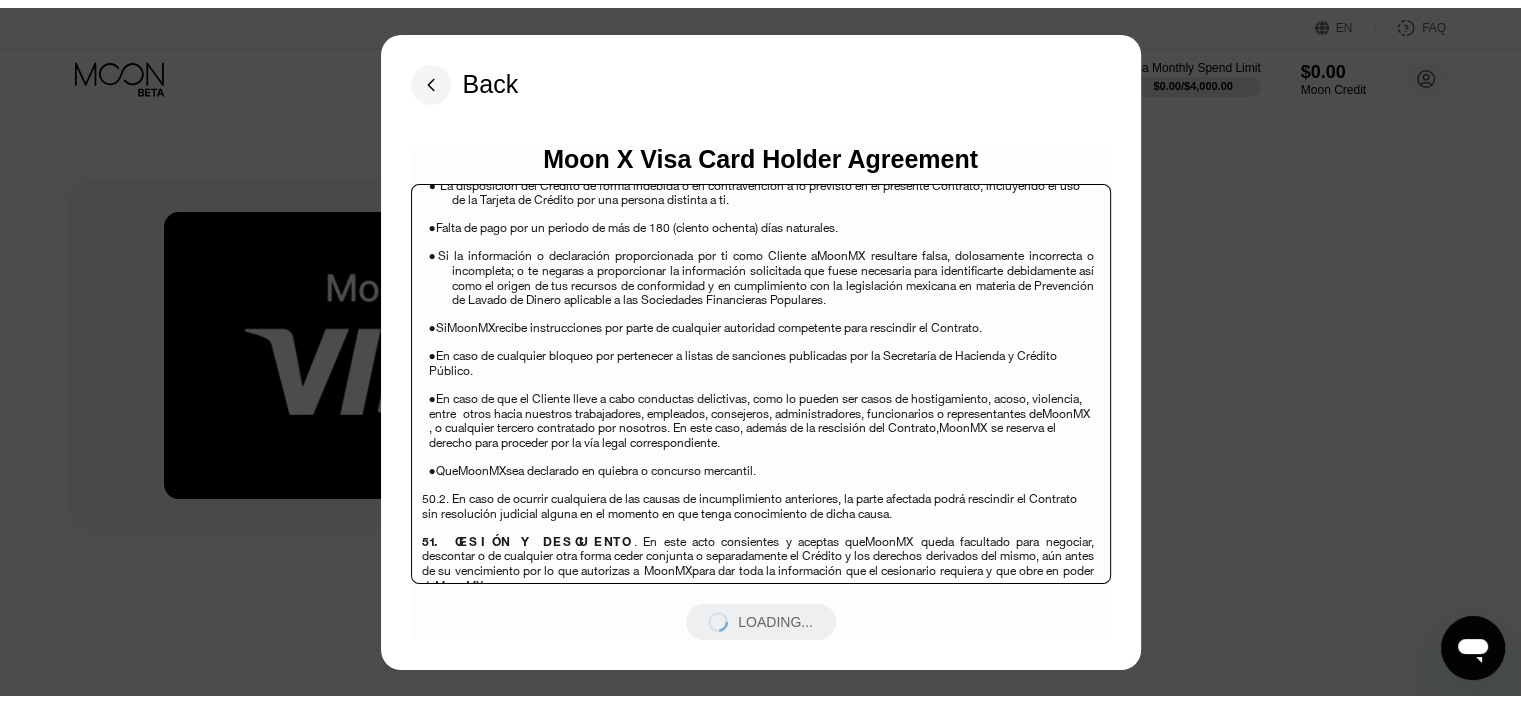 scroll, scrollTop: 12972, scrollLeft: 0, axis: vertical 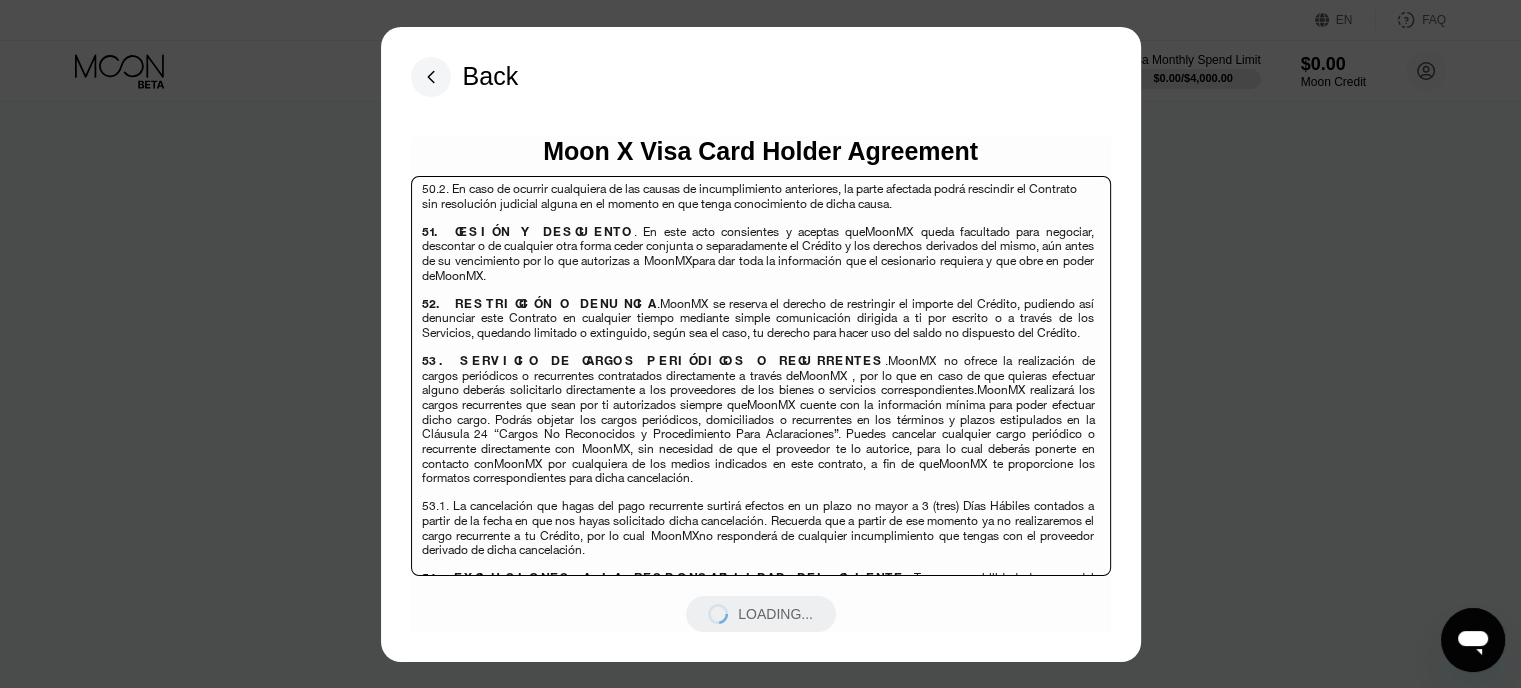 click on ". Los títulos de las cláusulas que aparecen en el Contrato tienen como objetivo facilitar la lectura, y por lo tanto no definen ni limitan el contenido de las mismas. Para efectos de interpretación del
Contrato deberás apegarte al contenido de las declaraciones y cláusulas y no los títulos de éstas." at bounding box center (757, 1283) 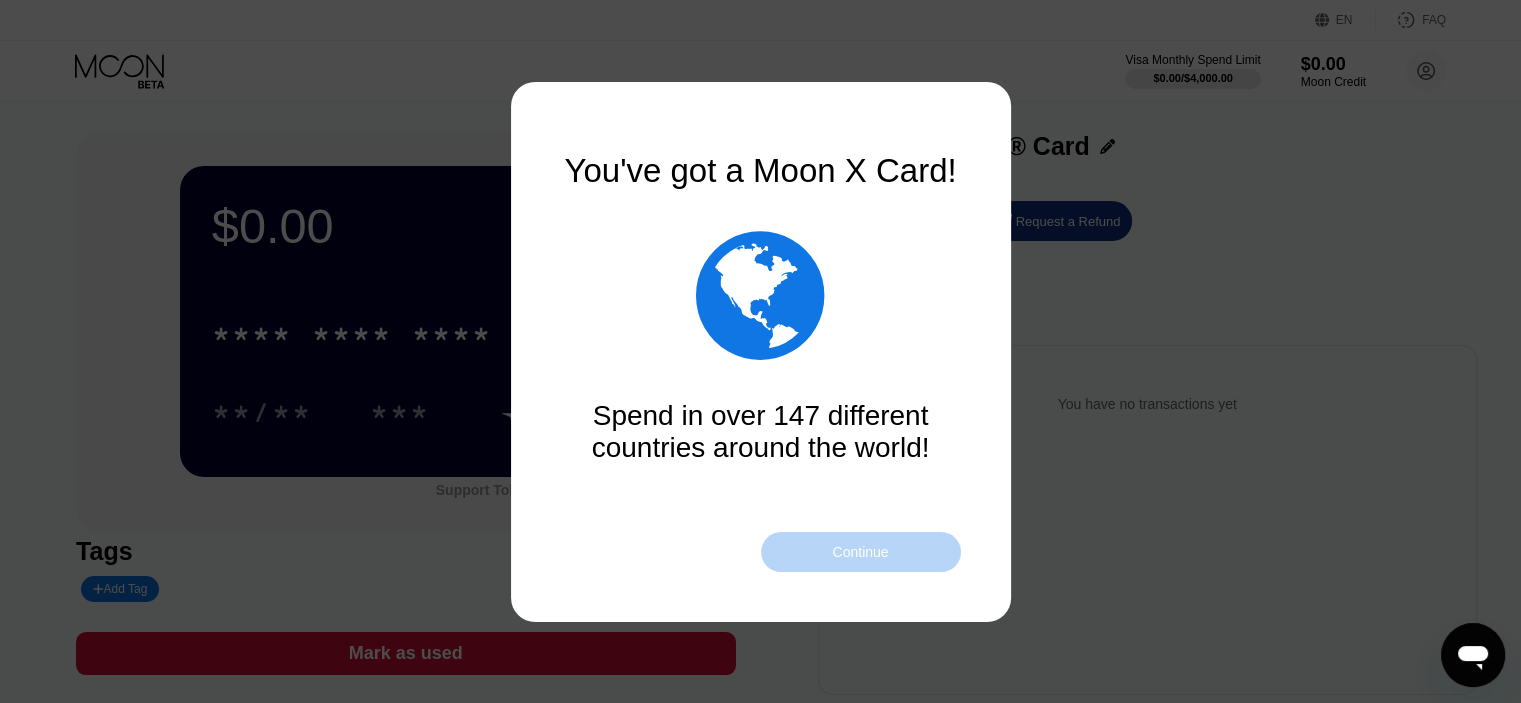 click on "Continue" at bounding box center (860, 552) 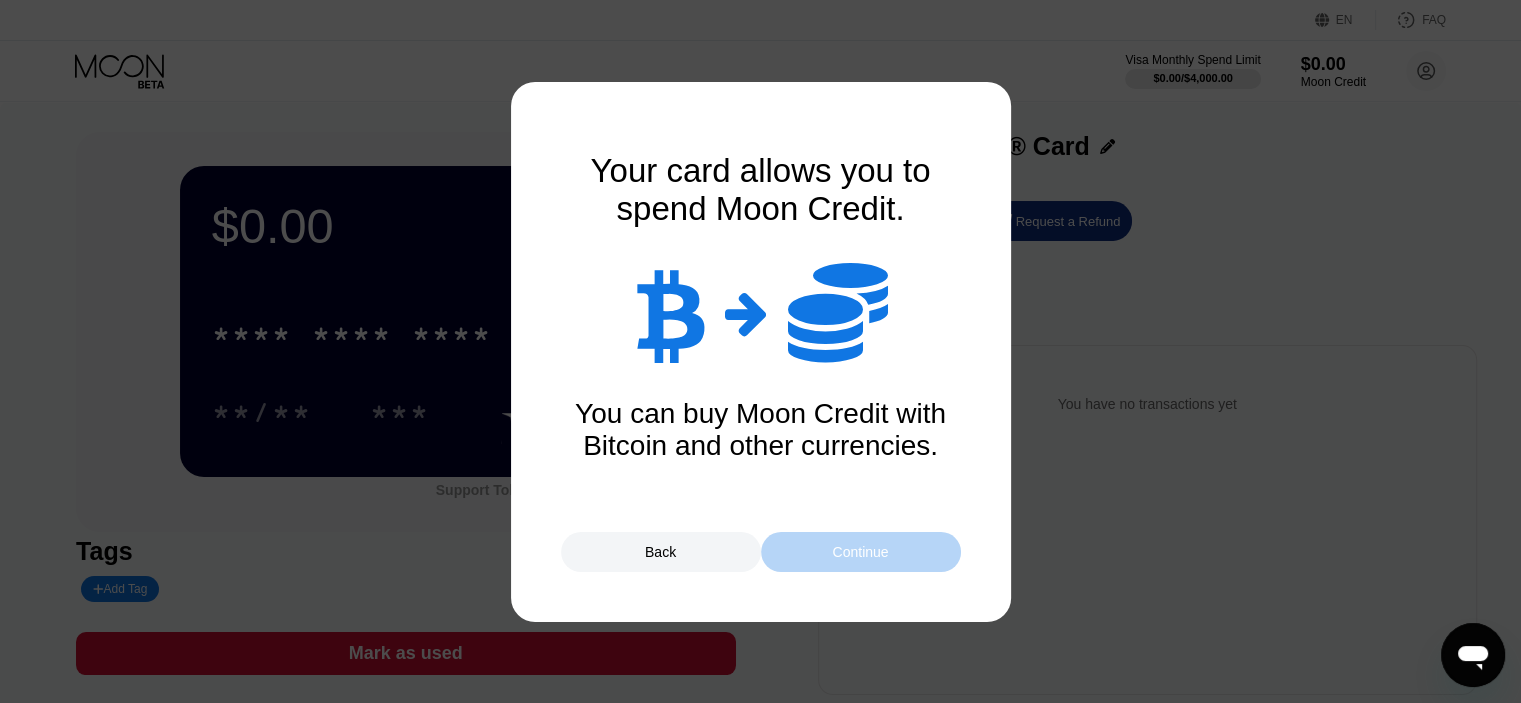 click on "Continue" at bounding box center [860, 552] 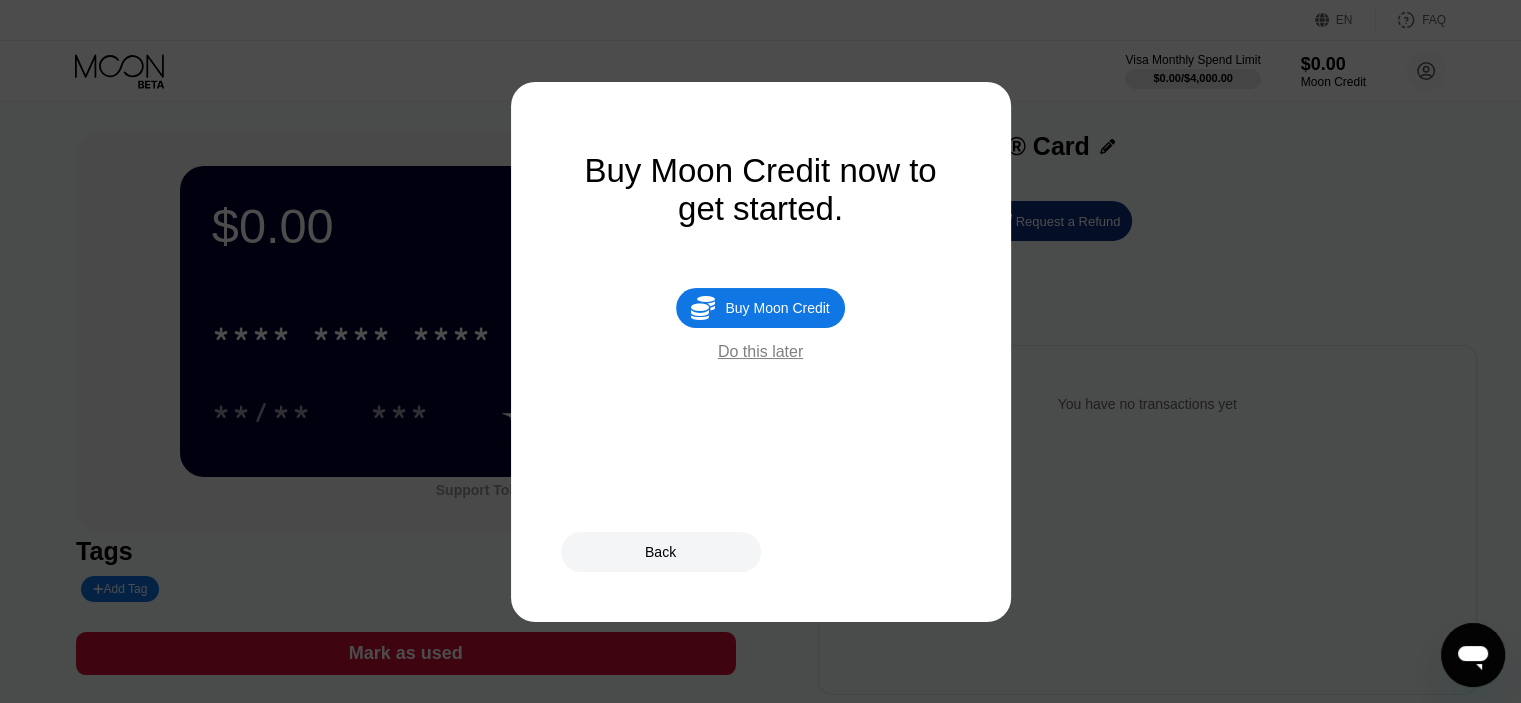 click on "Do this later" at bounding box center (760, 352) 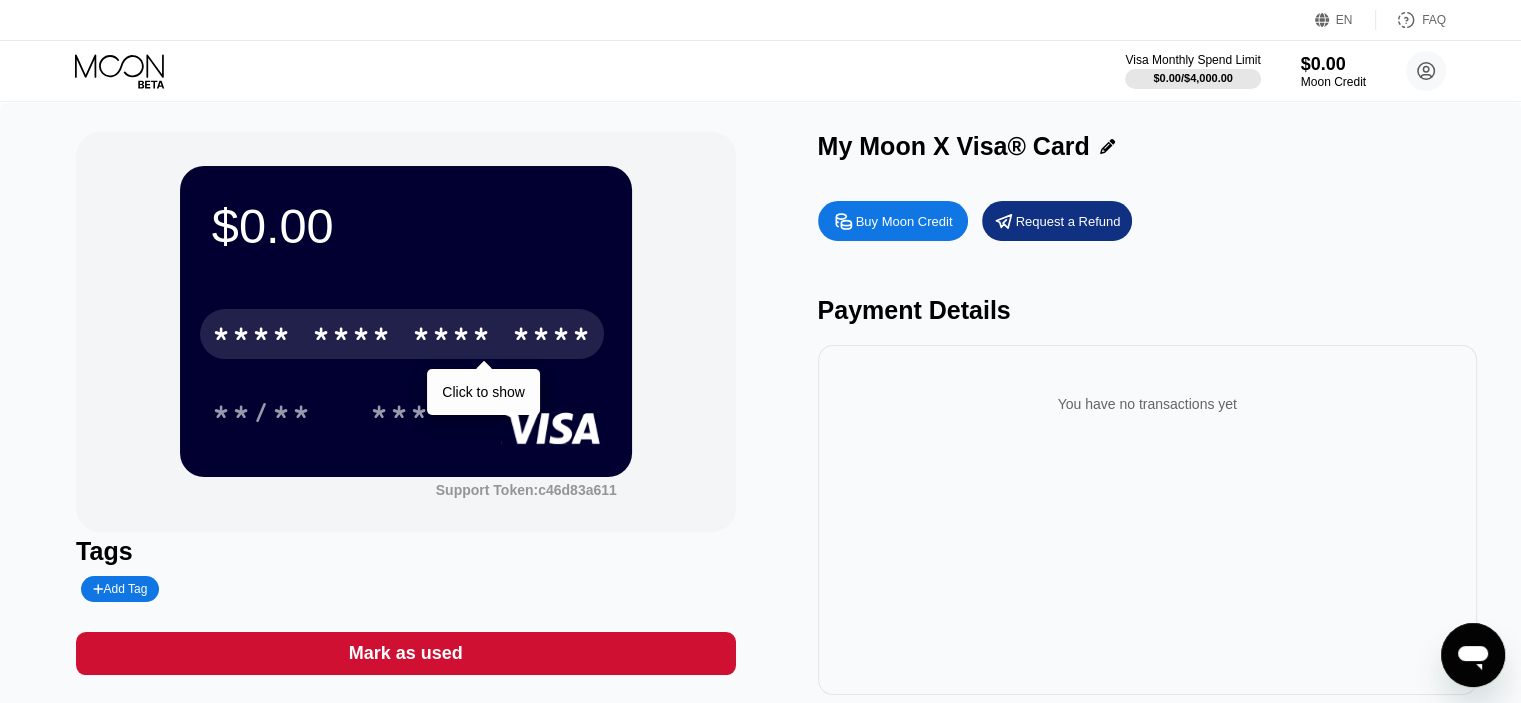 click on "* * * * * * * * * * * * ****" at bounding box center [402, 334] 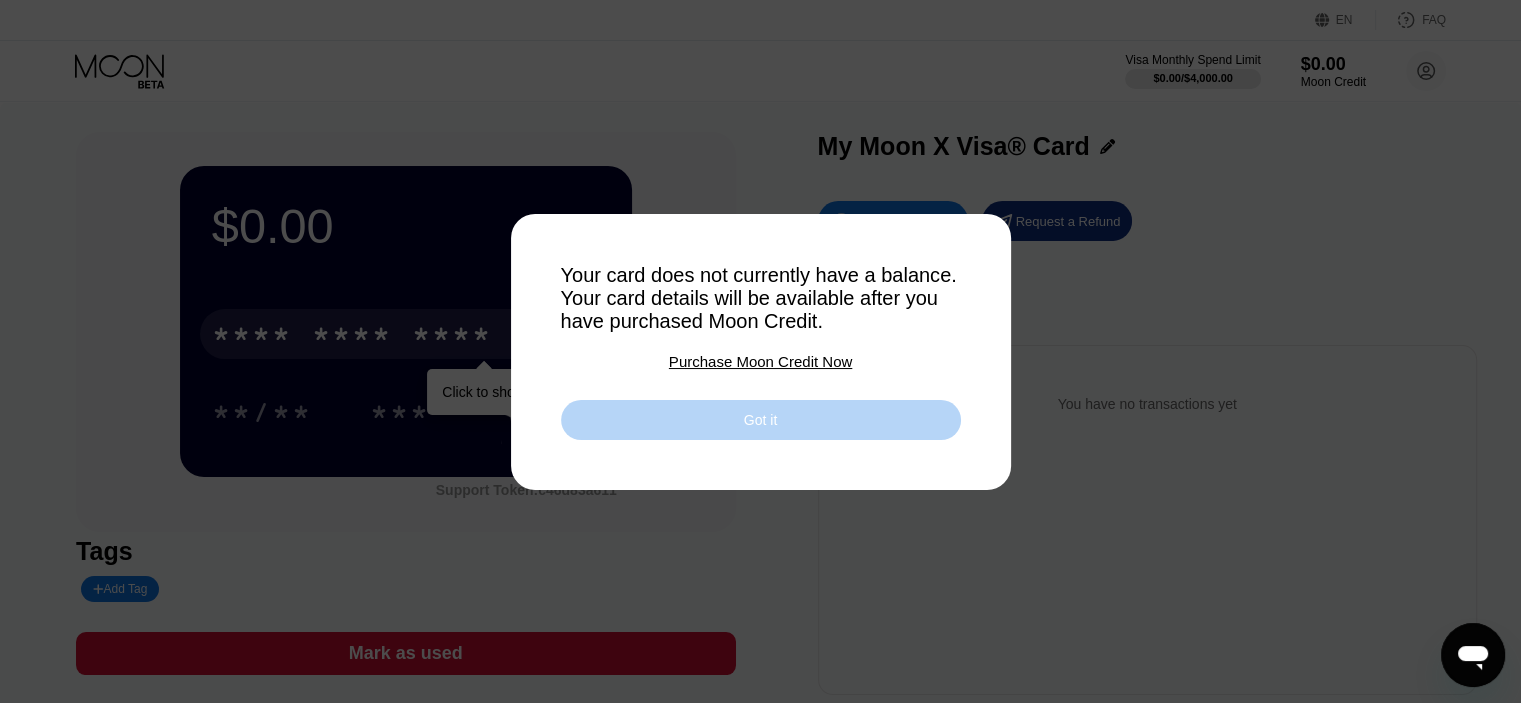 click on "Got it" at bounding box center (761, 420) 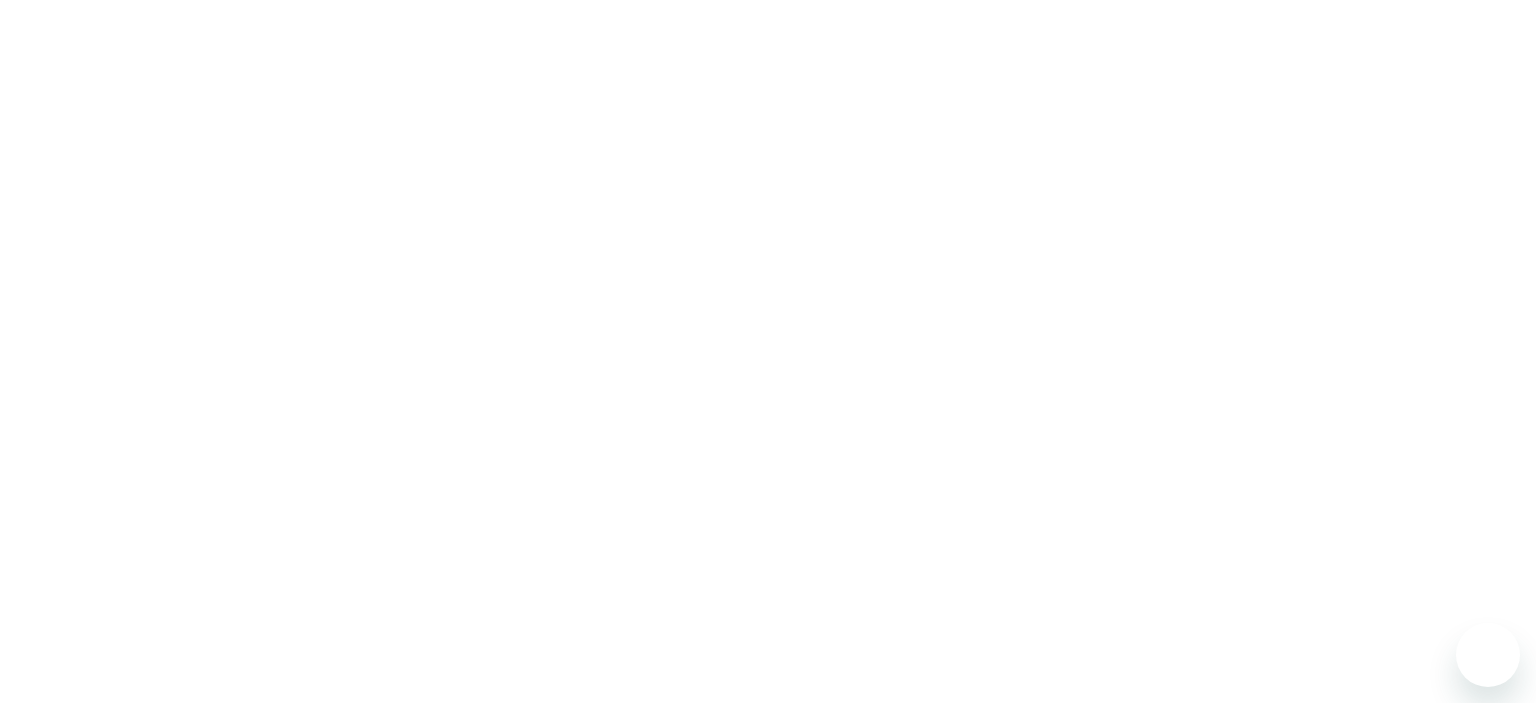 scroll, scrollTop: 0, scrollLeft: 0, axis: both 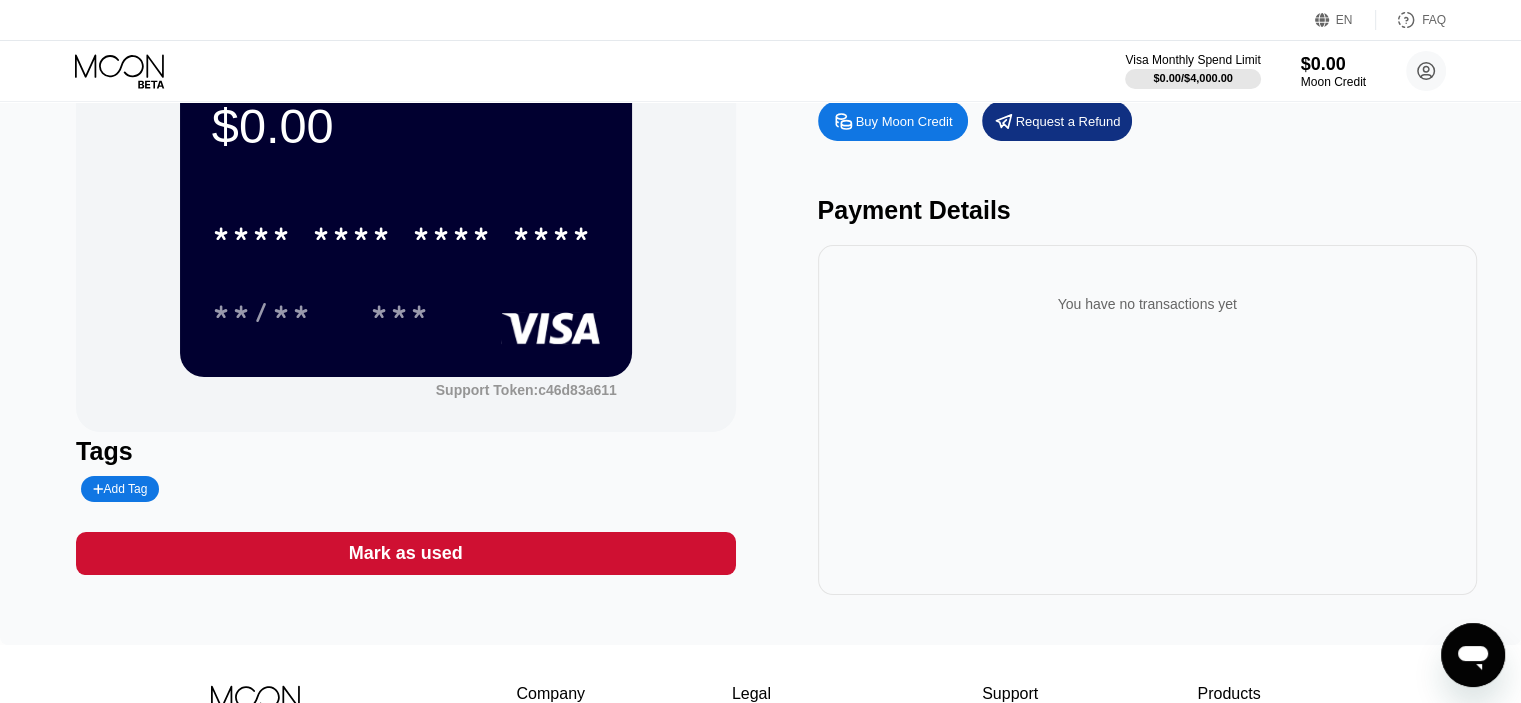click on "Buy Moon Credit Request a Refund Payment Details You have no transactions yet" at bounding box center [1147, 343] 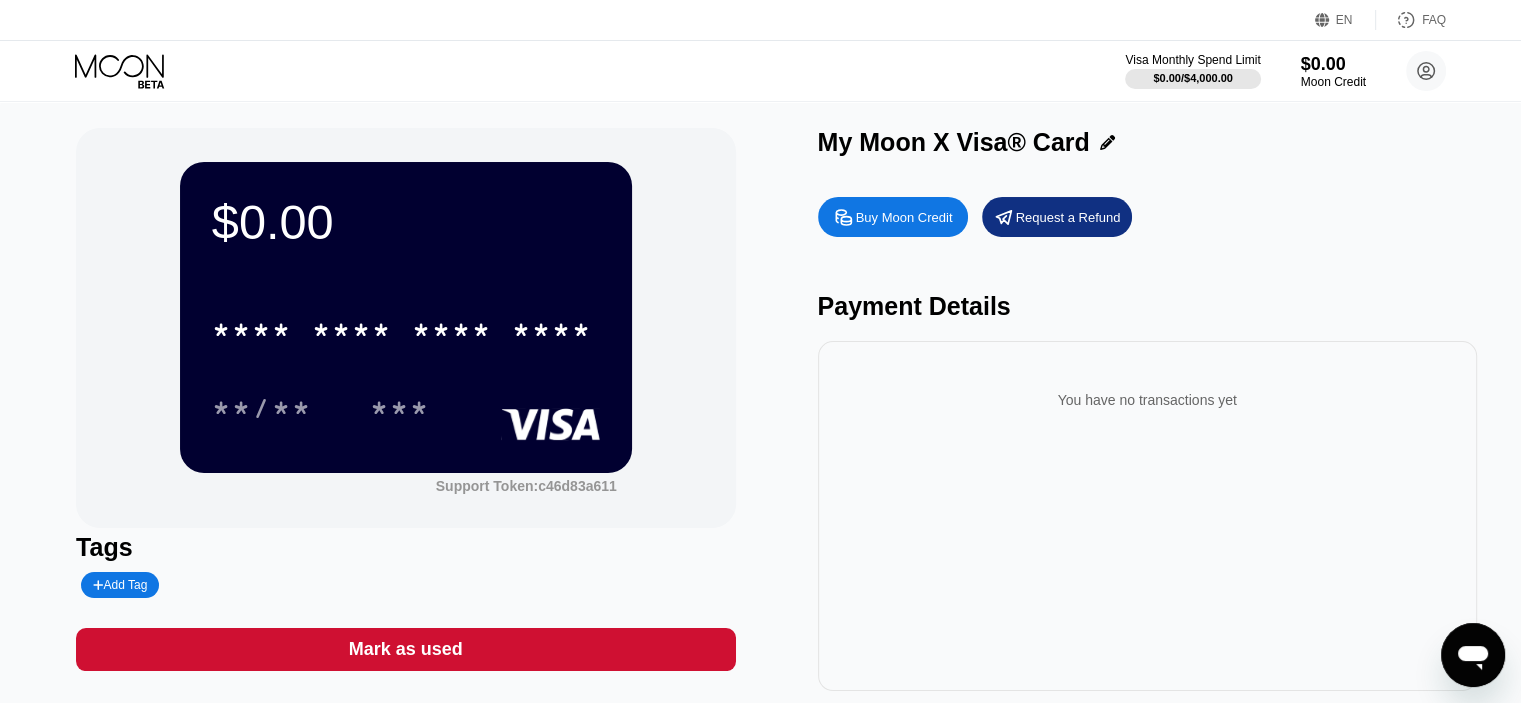 scroll, scrollTop: 0, scrollLeft: 0, axis: both 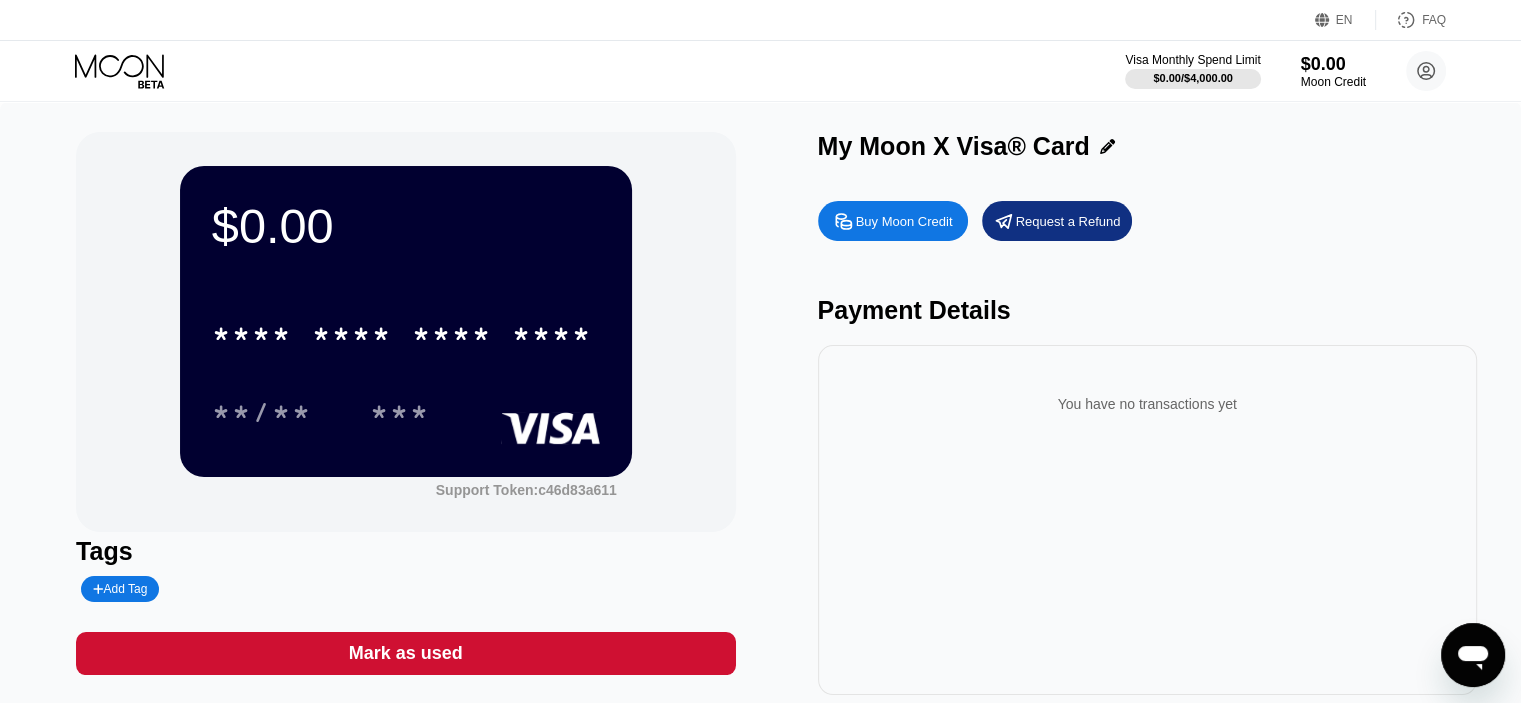 click on "Buy Moon Credit" at bounding box center [904, 221] 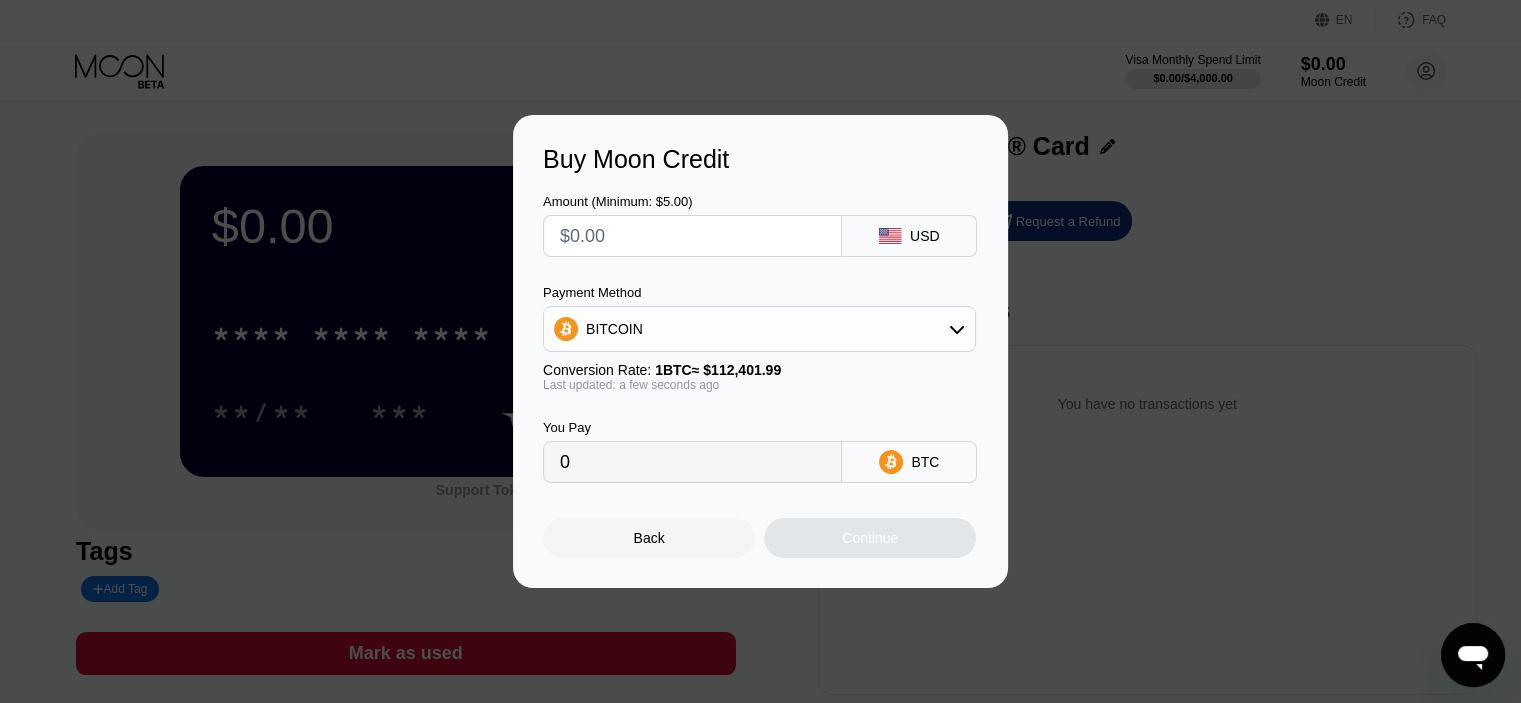 click at bounding box center (692, 236) 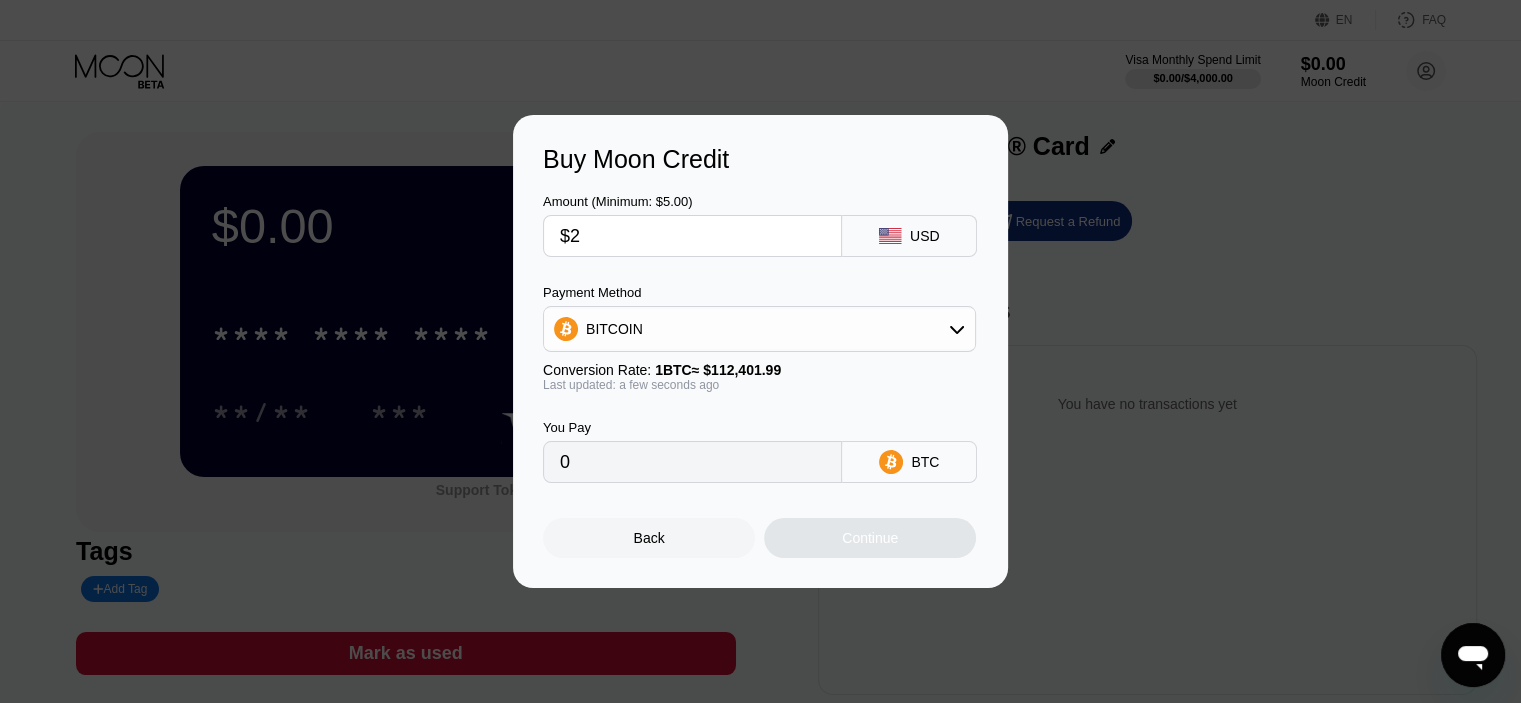 type on "0.00001780" 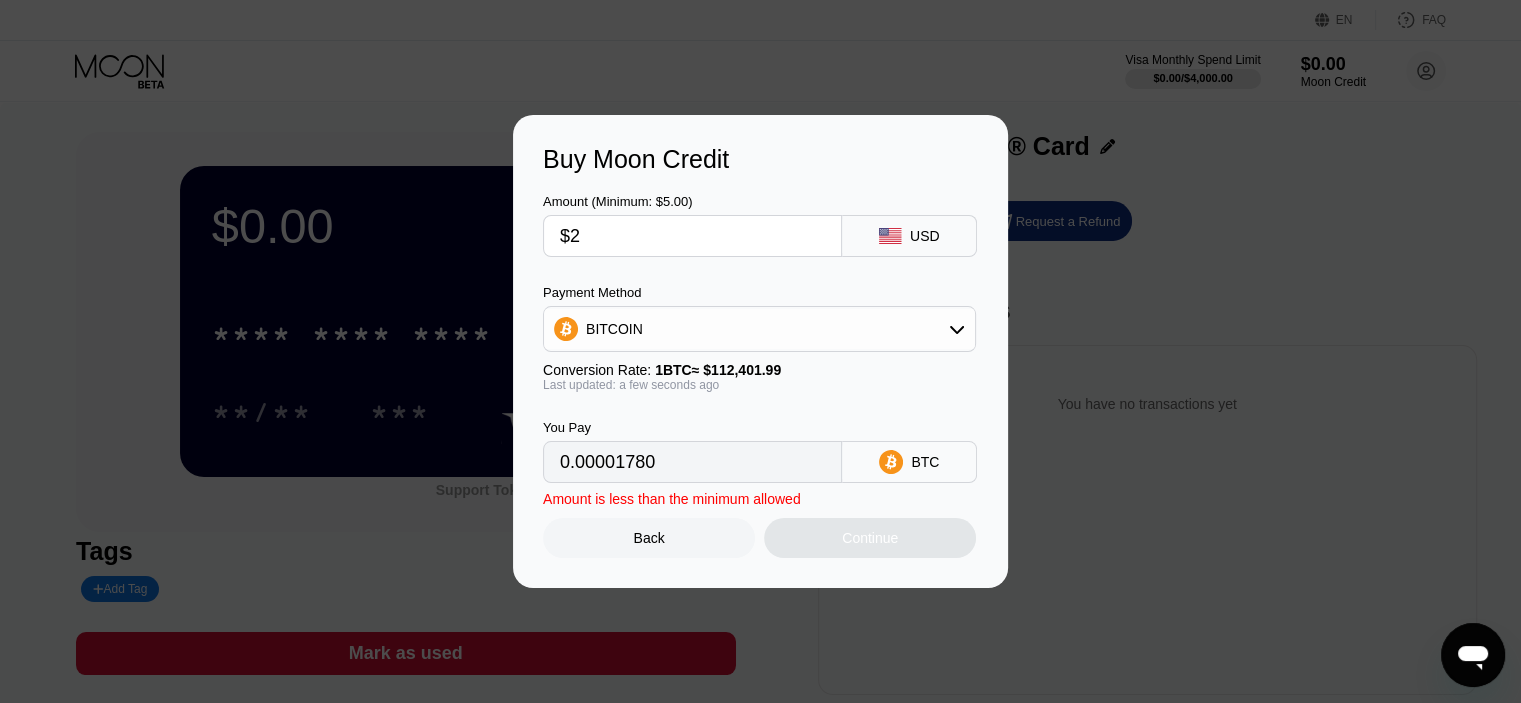 type on "$20" 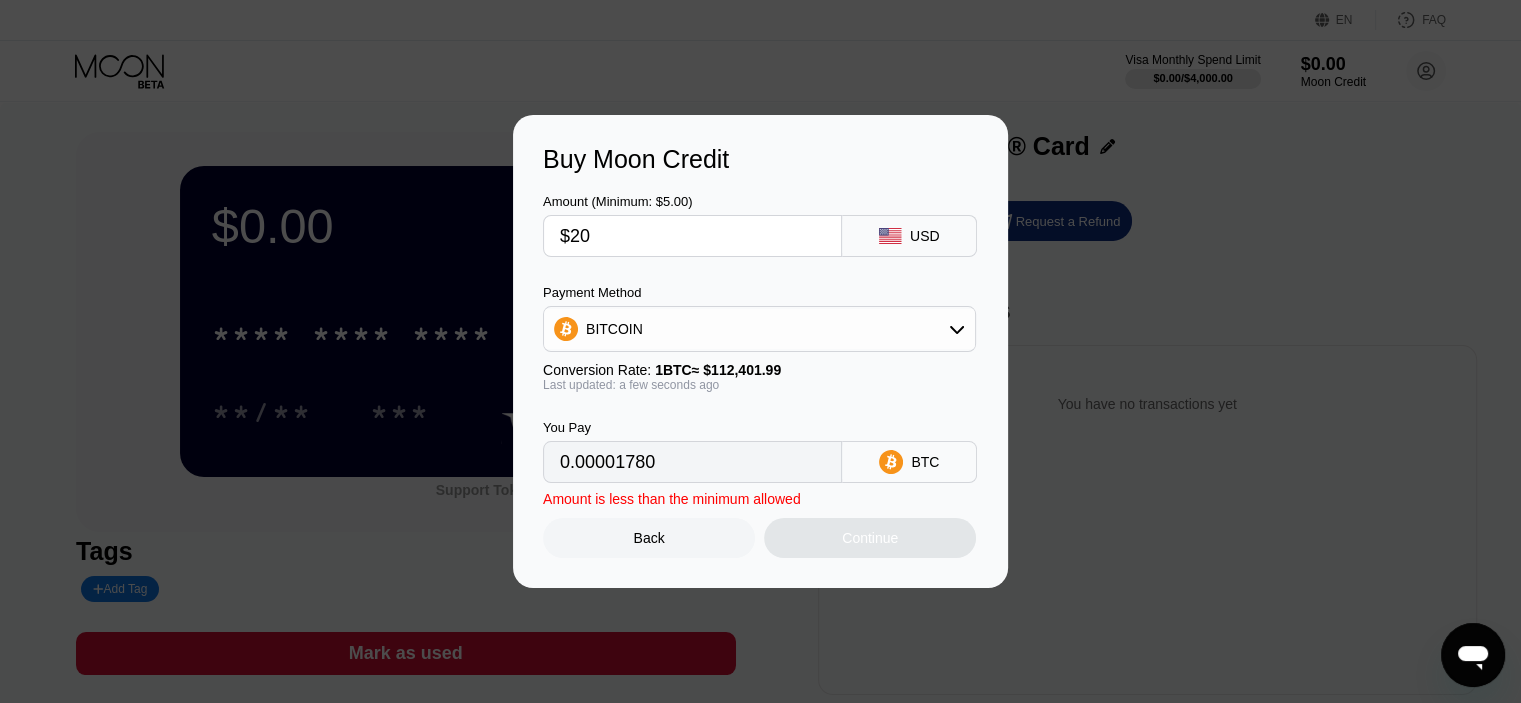 type on "0.00017794" 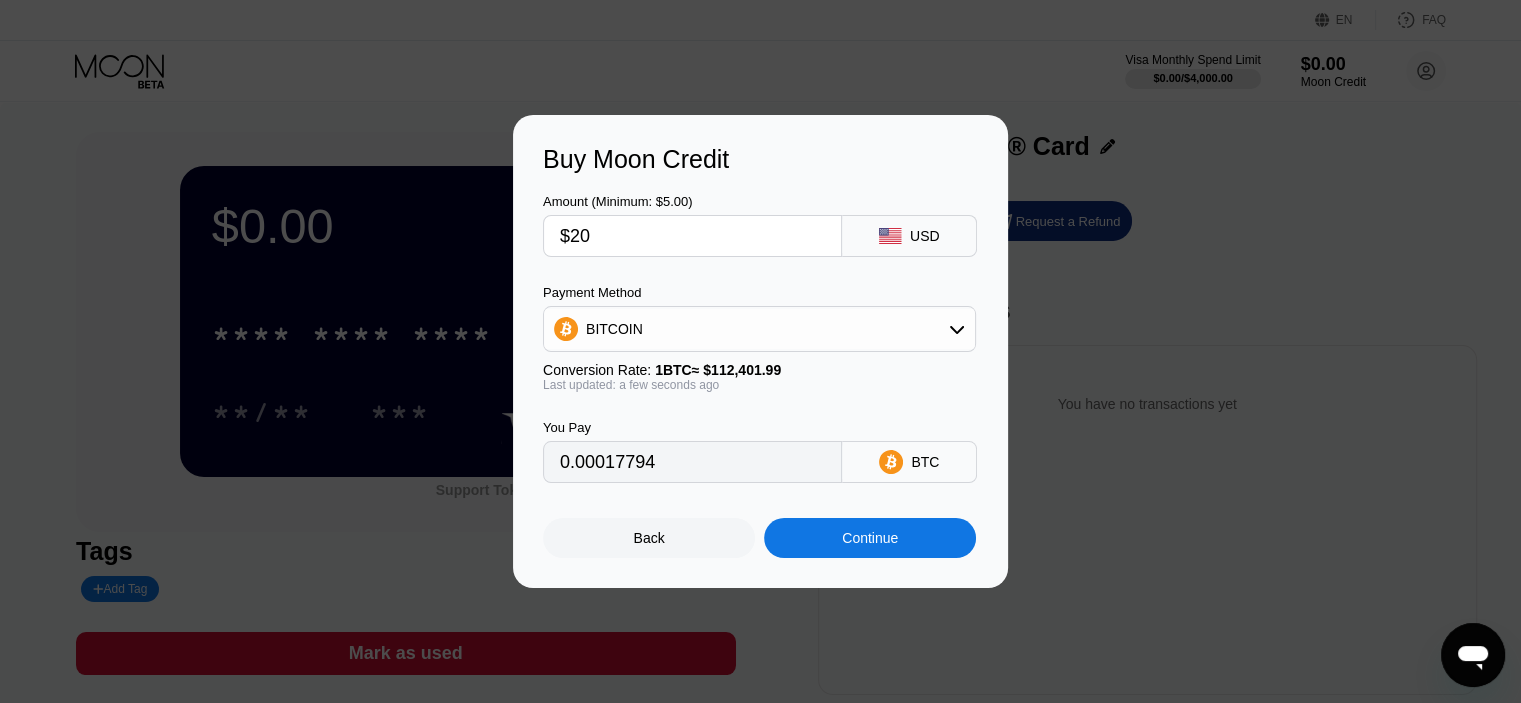 type on "$20" 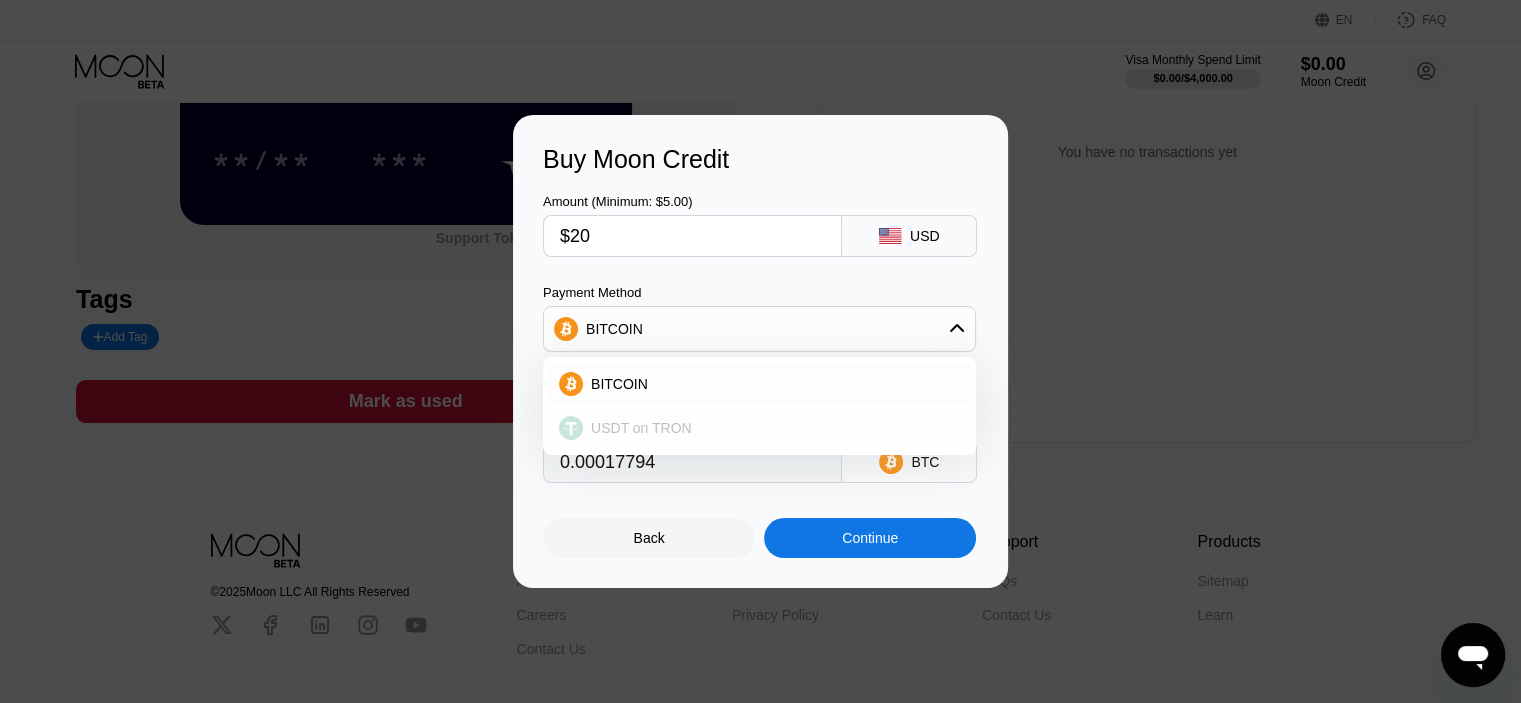 scroll, scrollTop: 0, scrollLeft: 0, axis: both 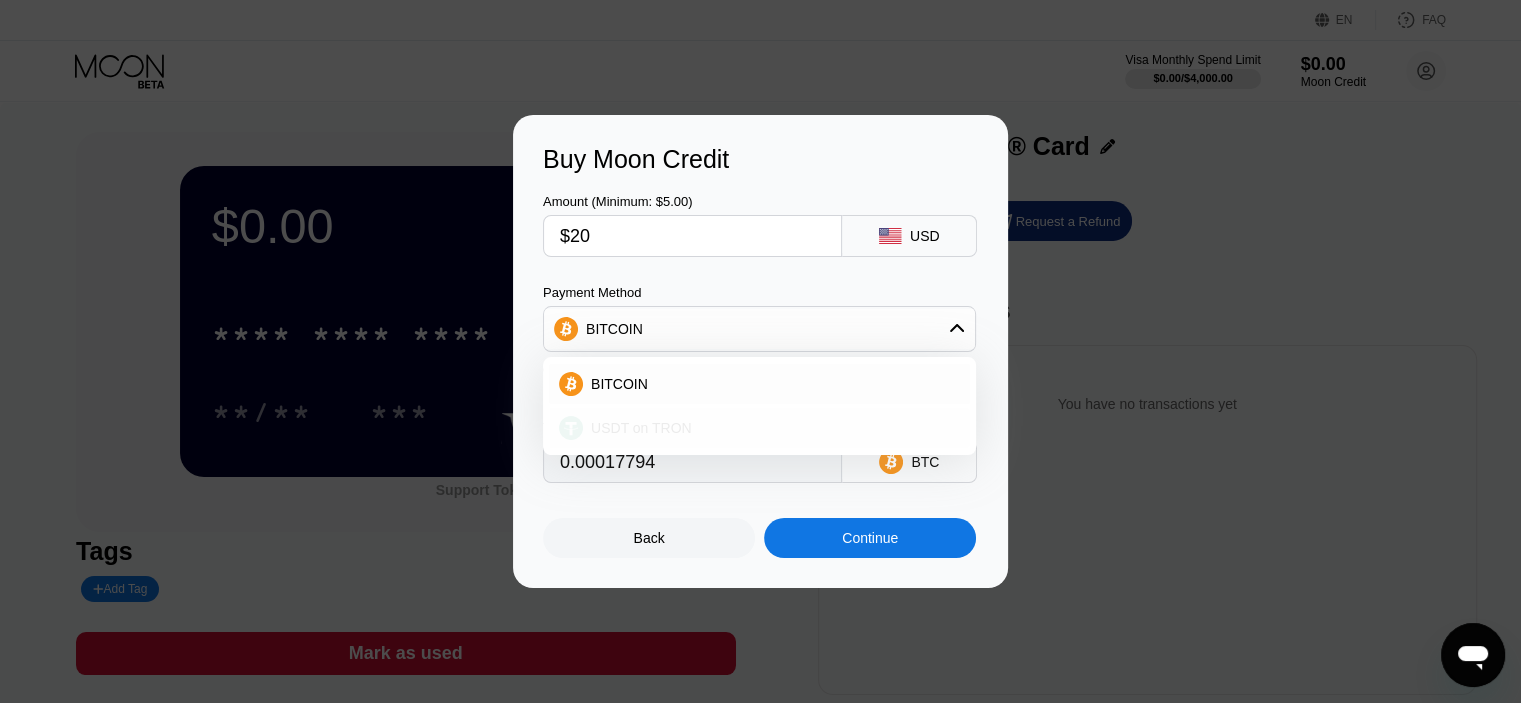 click on "USDT on TRON" at bounding box center (641, 428) 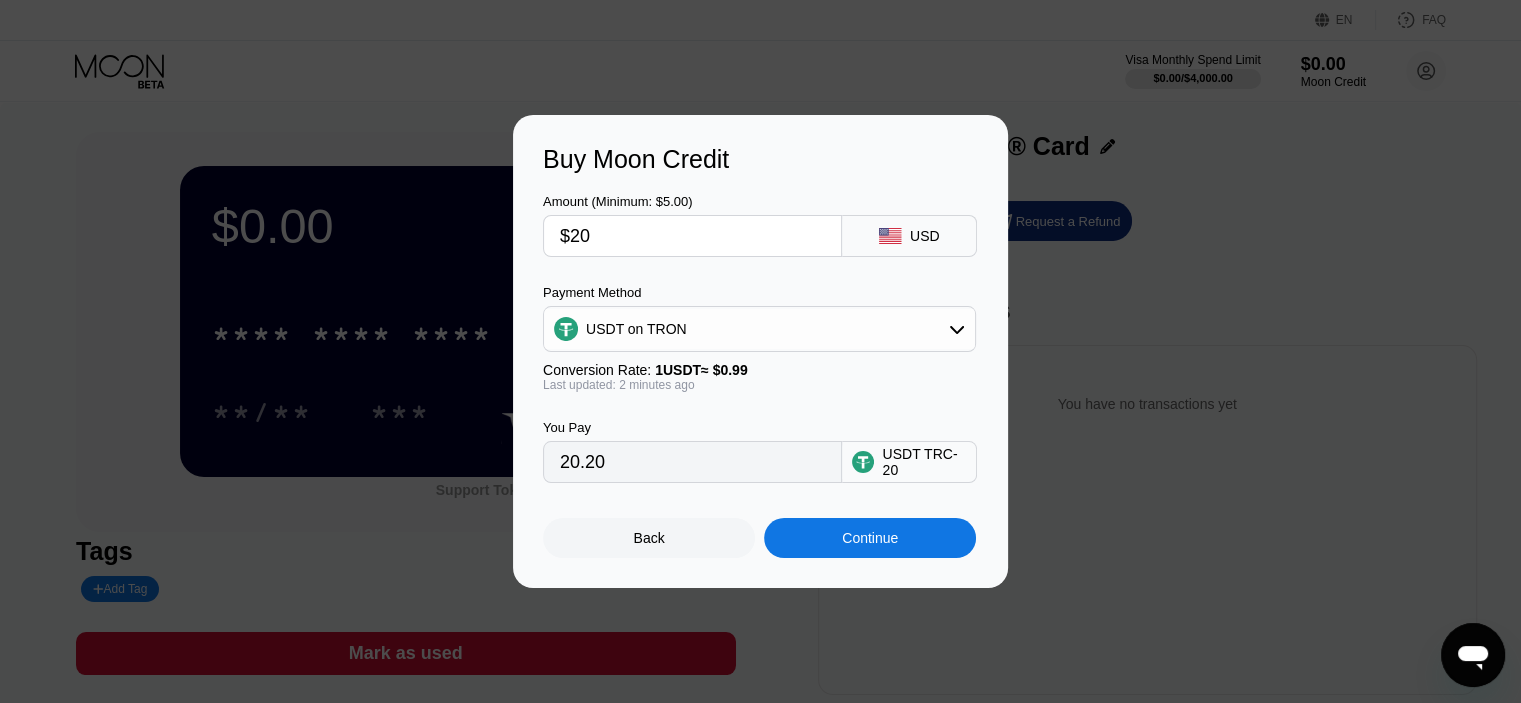 click on "USDT on TRON" at bounding box center [759, 329] 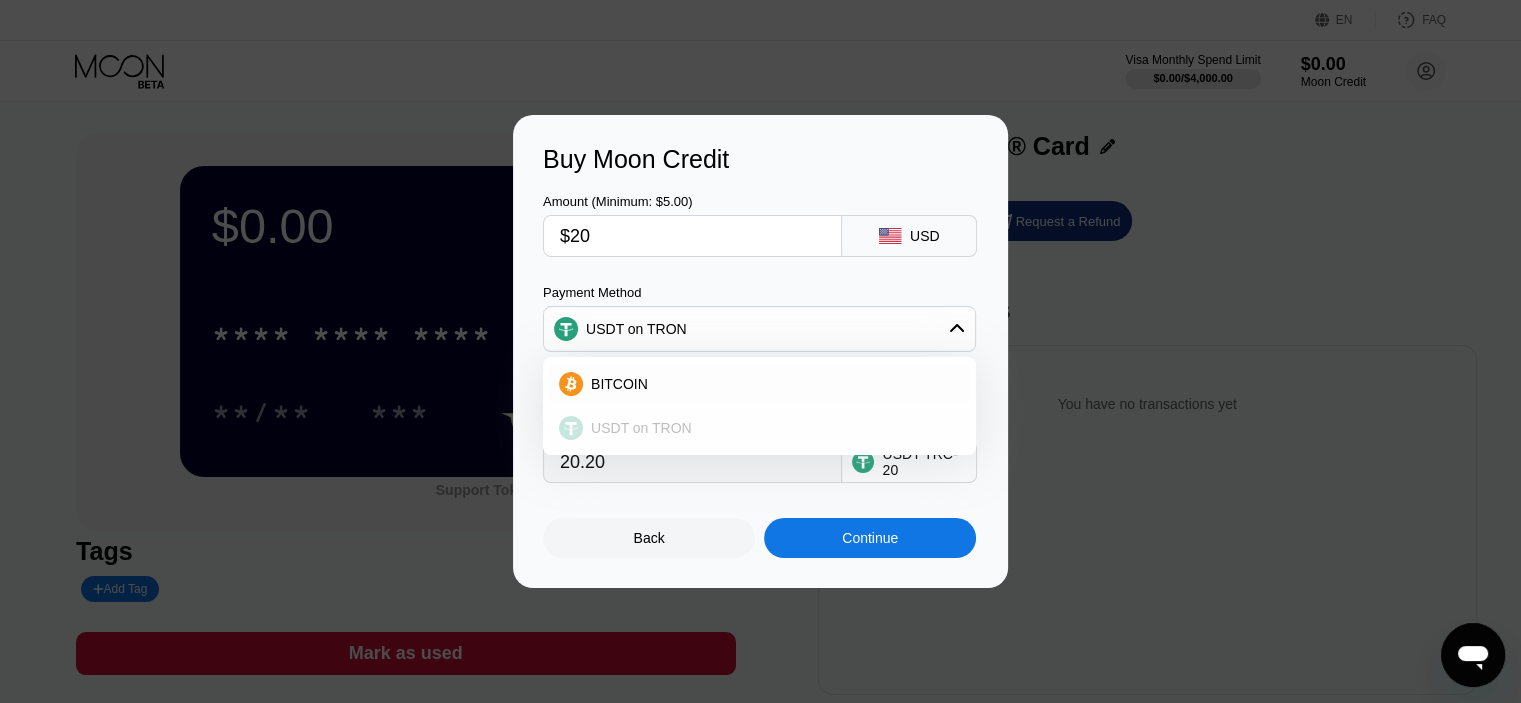 click on "USDT on TRON" at bounding box center [641, 428] 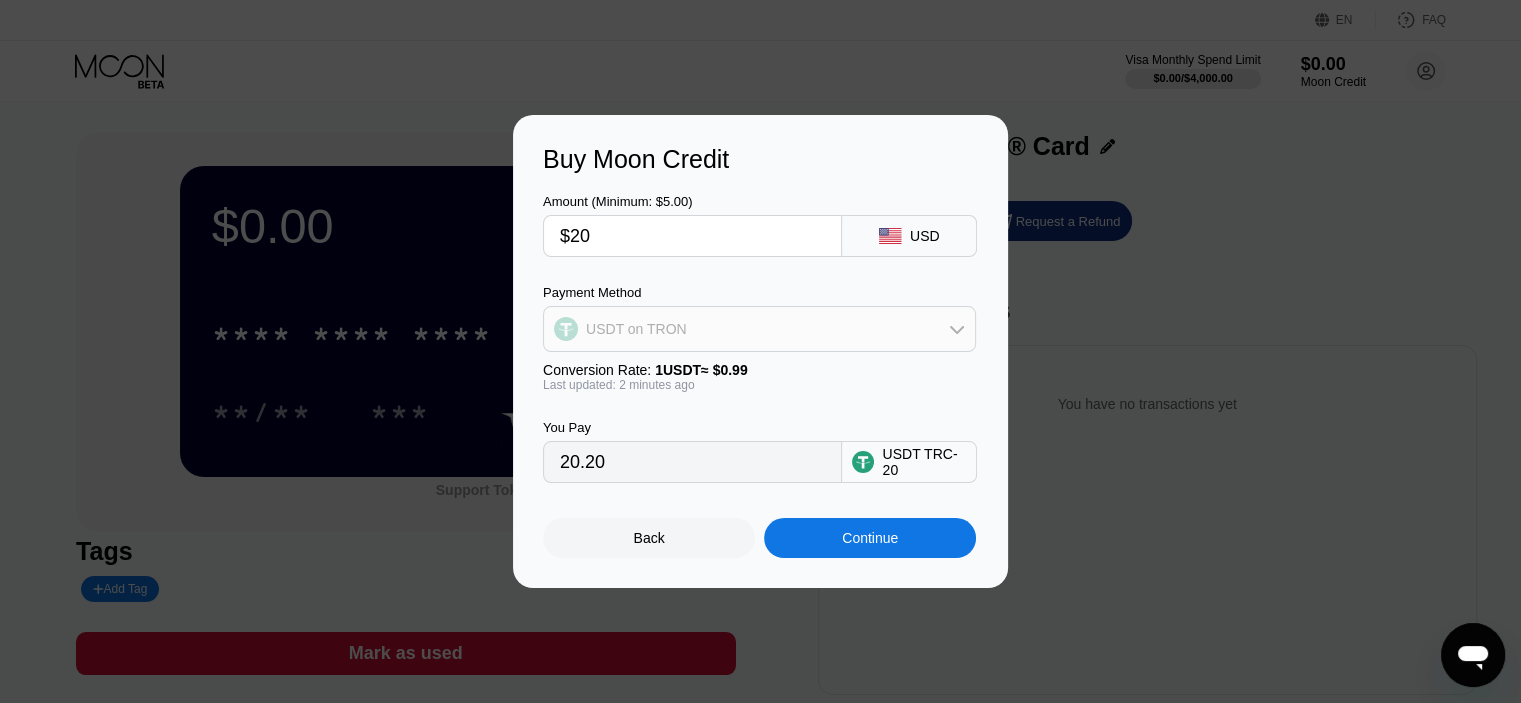 click on "USDT on TRON" at bounding box center (759, 329) 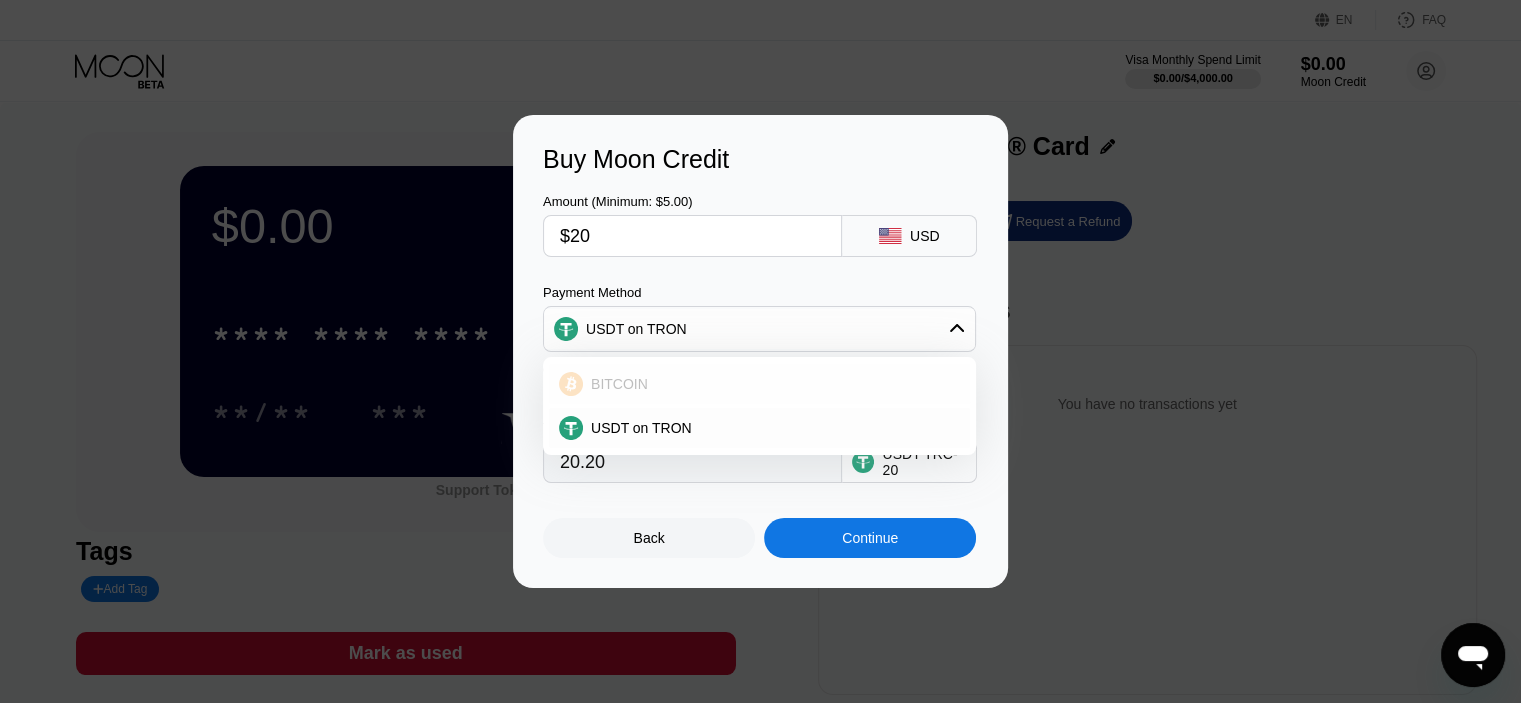 click on "BITCOIN" at bounding box center [771, 384] 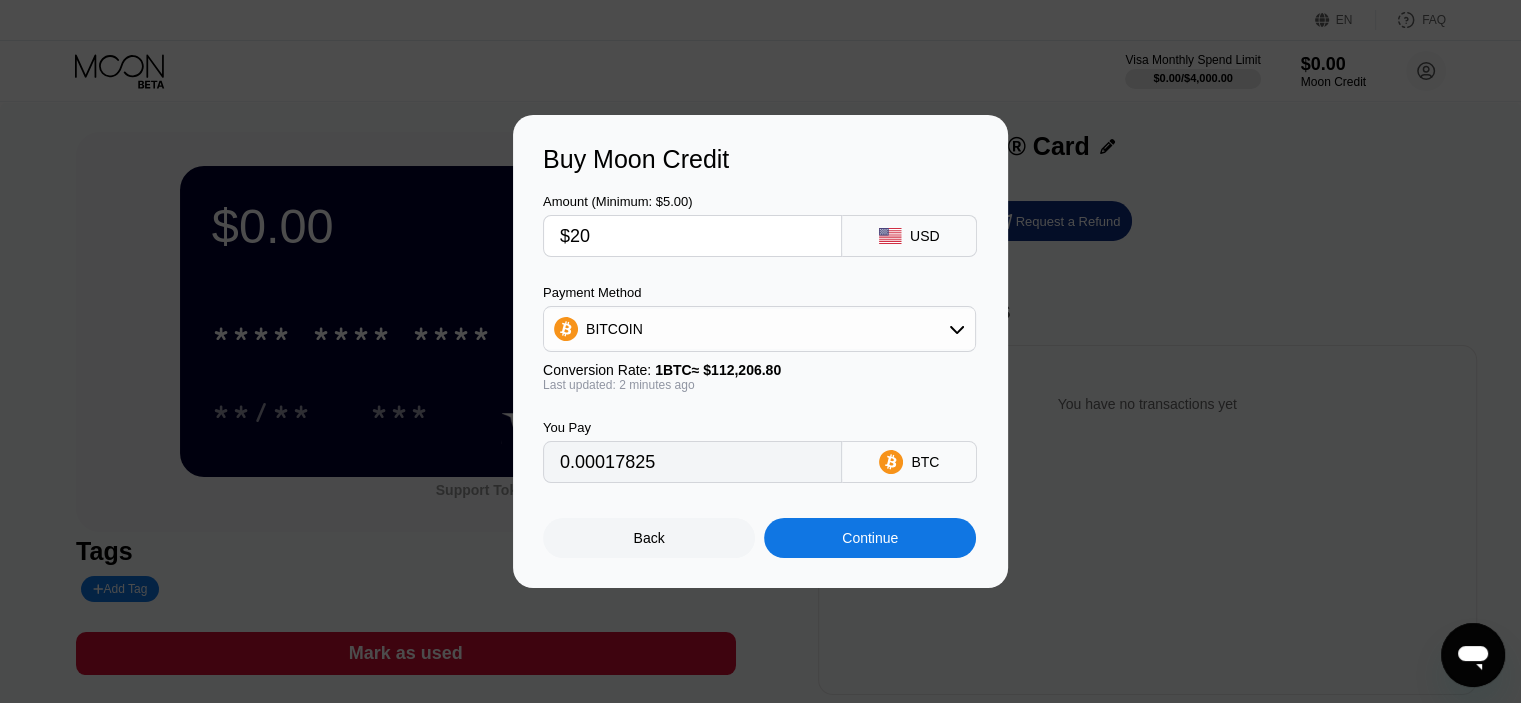 click on "BITCOIN" at bounding box center (759, 329) 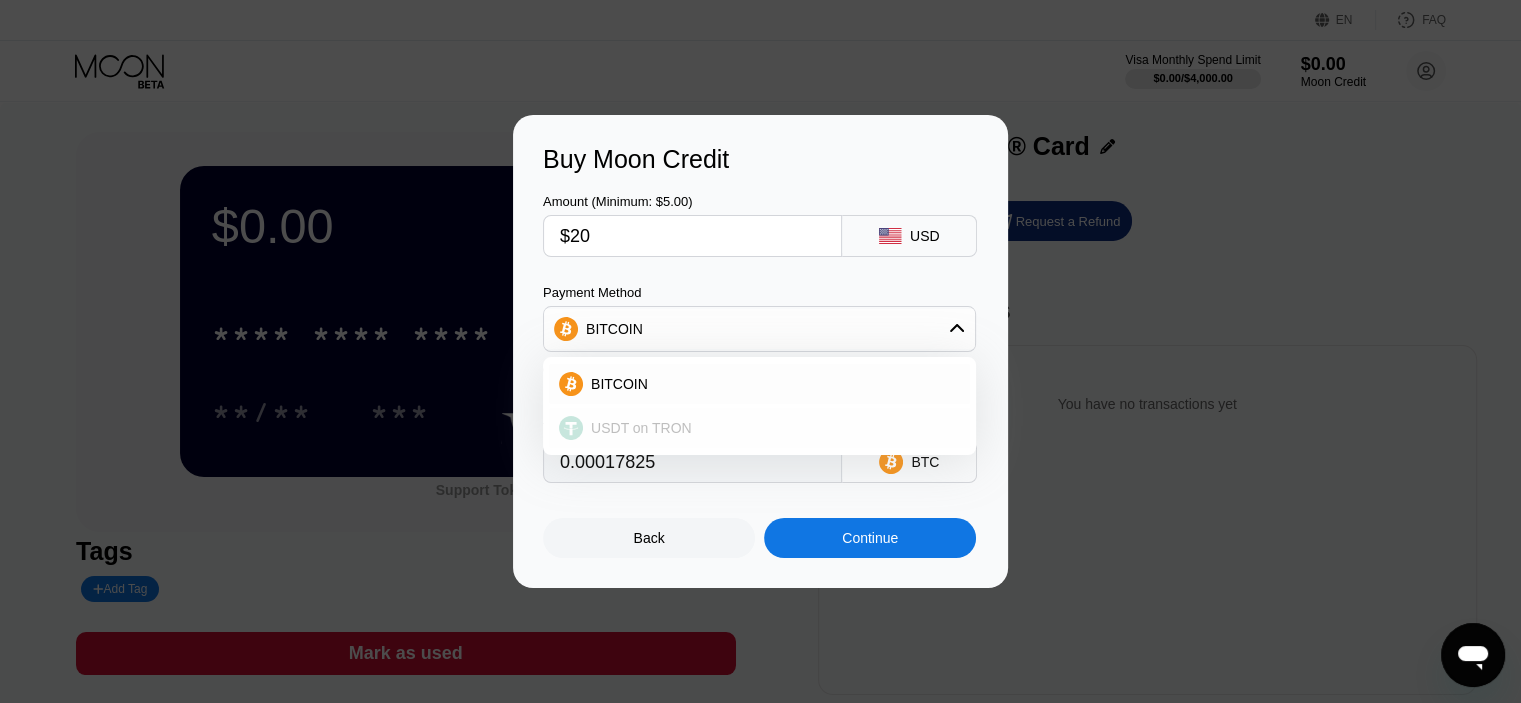 click on "USDT on TRON" at bounding box center [641, 428] 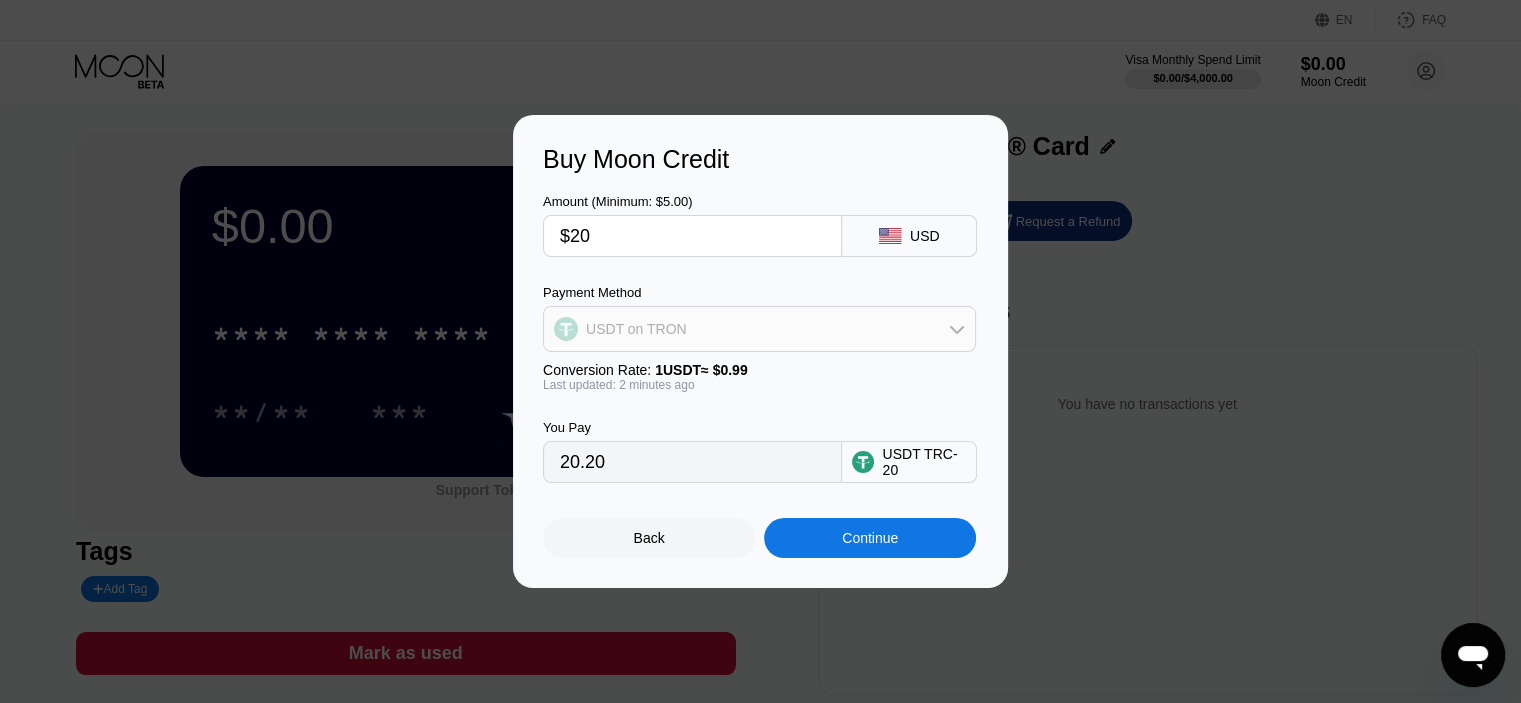 click on "USDT on TRON" at bounding box center [759, 329] 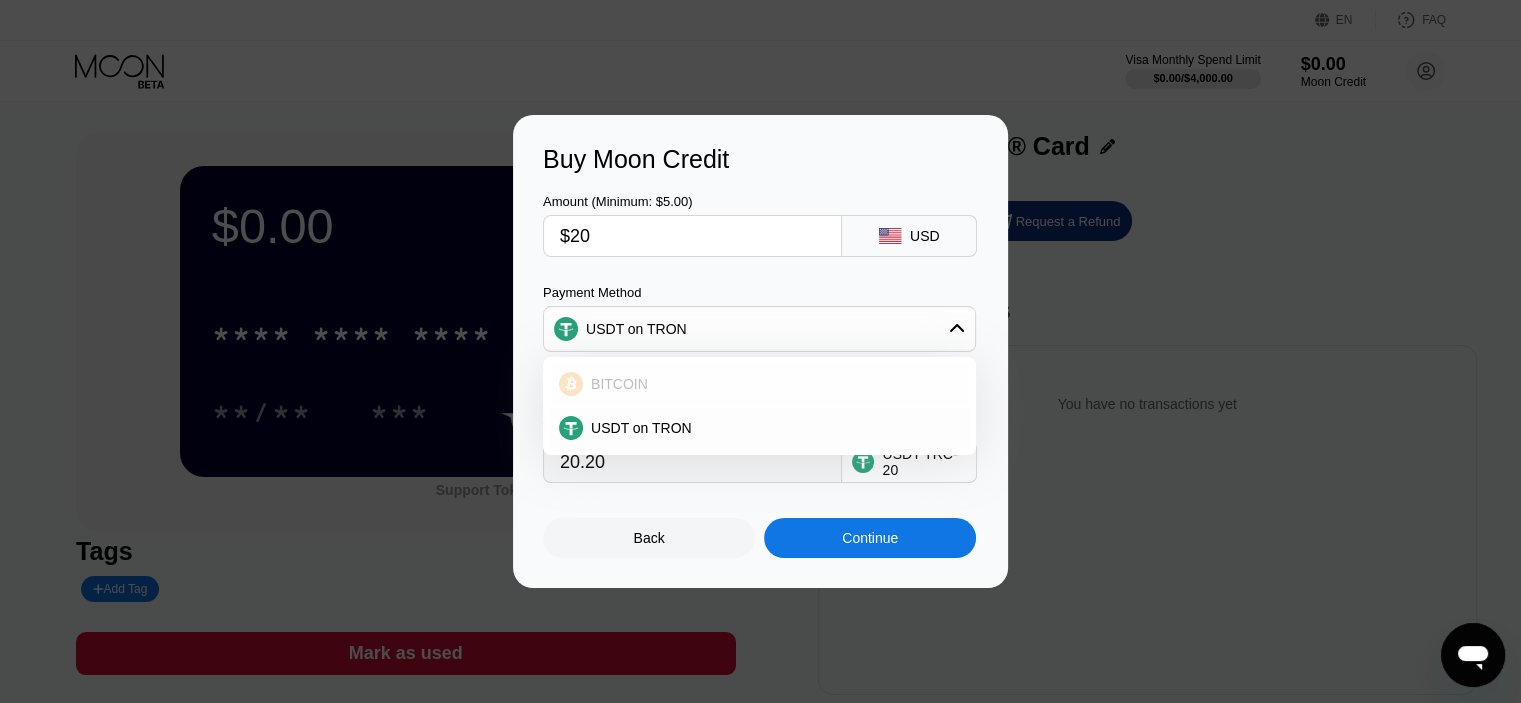 click on "BITCOIN" at bounding box center [771, 384] 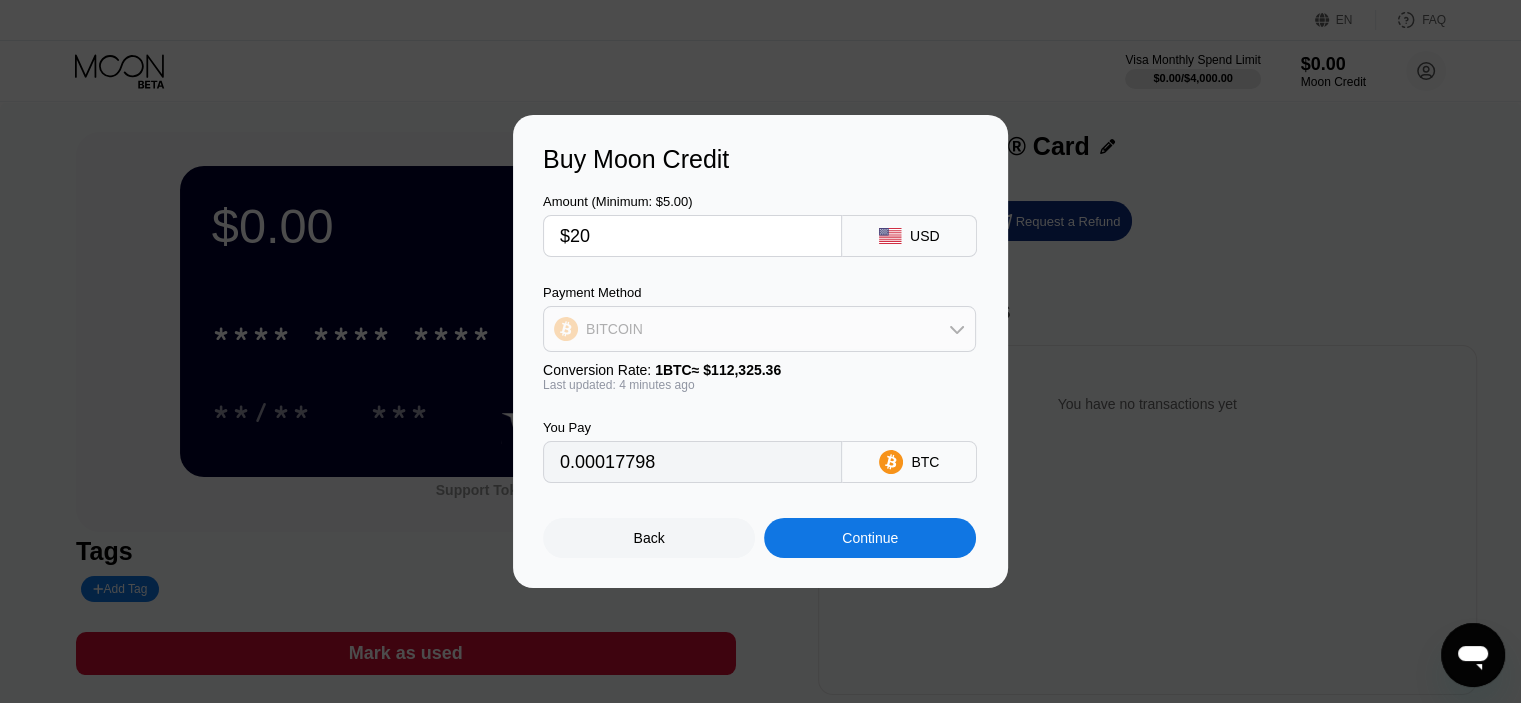 click on "BITCOIN" at bounding box center (759, 329) 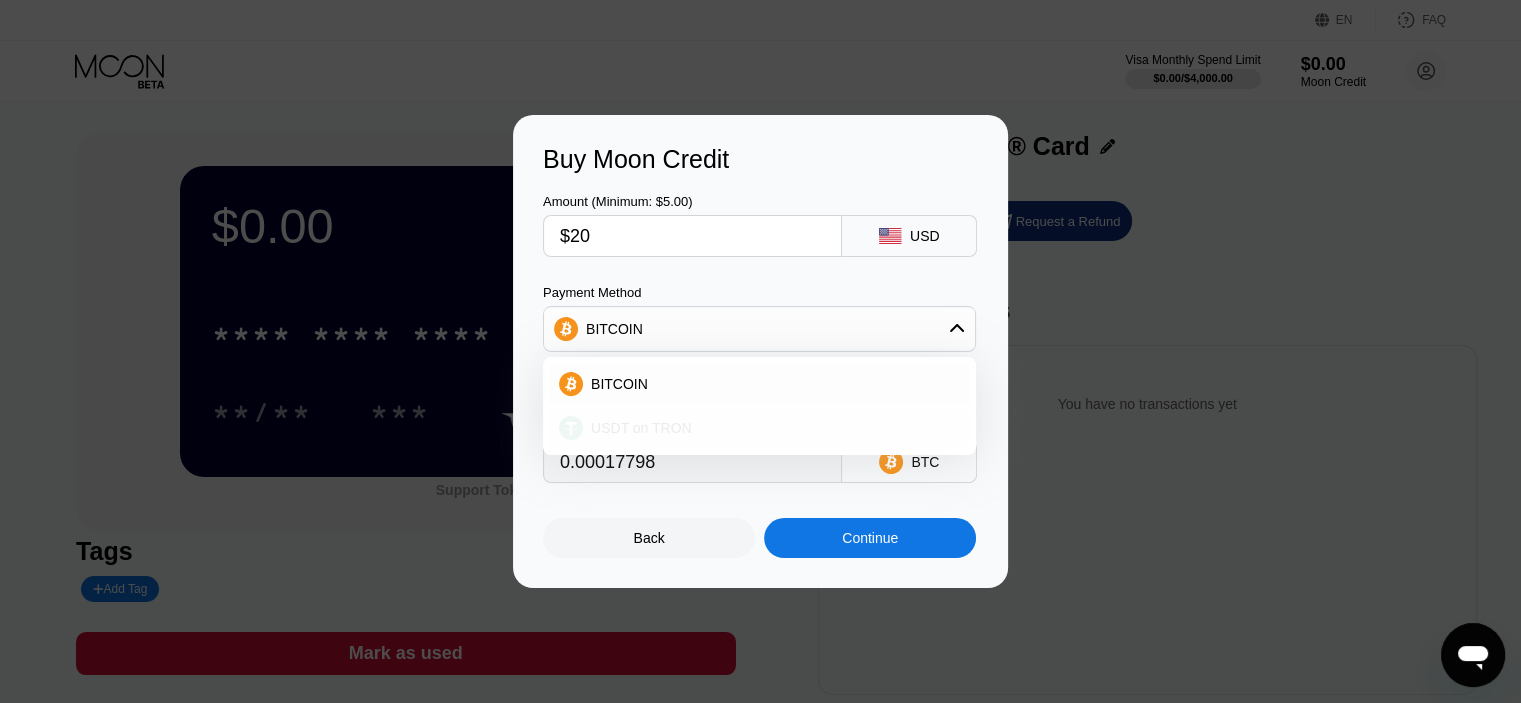 click on "USDT on TRON" at bounding box center (641, 428) 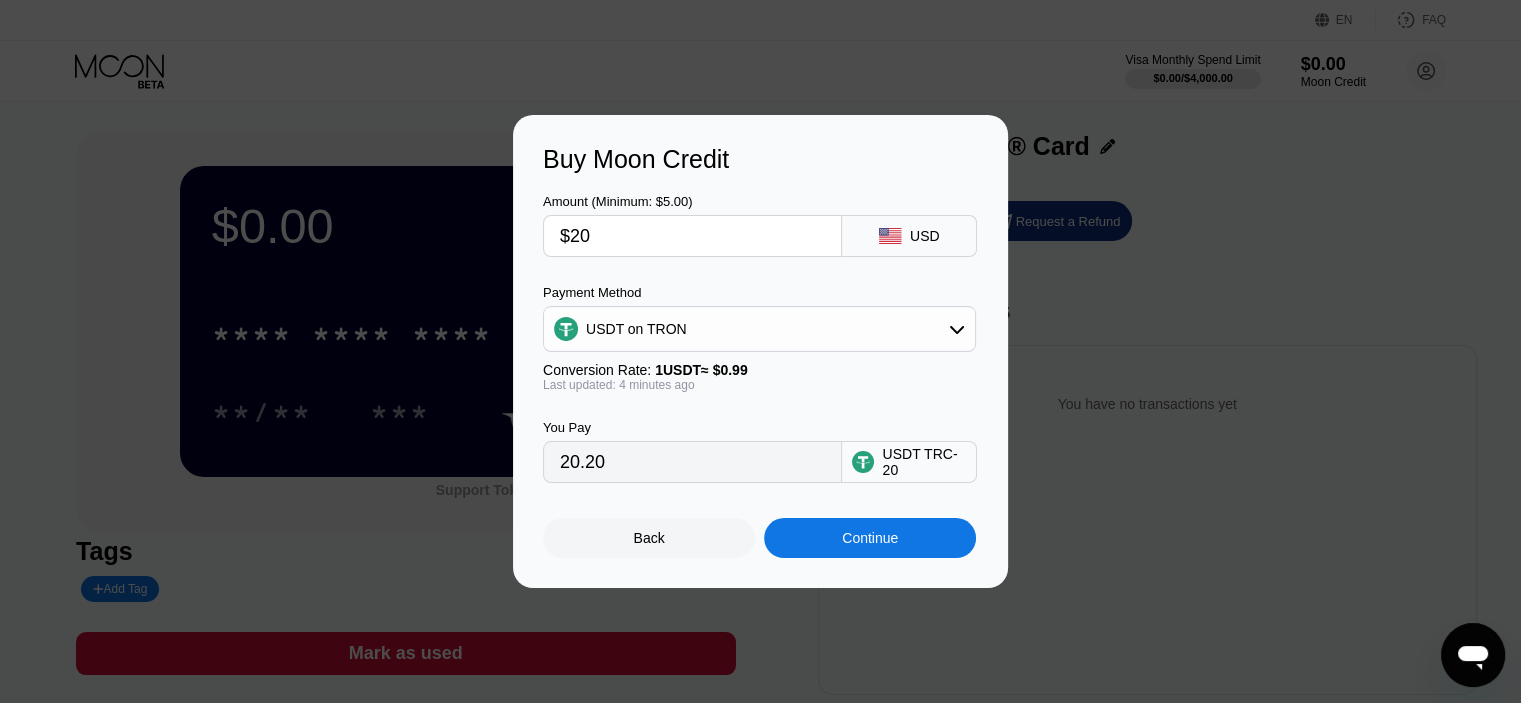 click on "20.20" at bounding box center (692, 462) 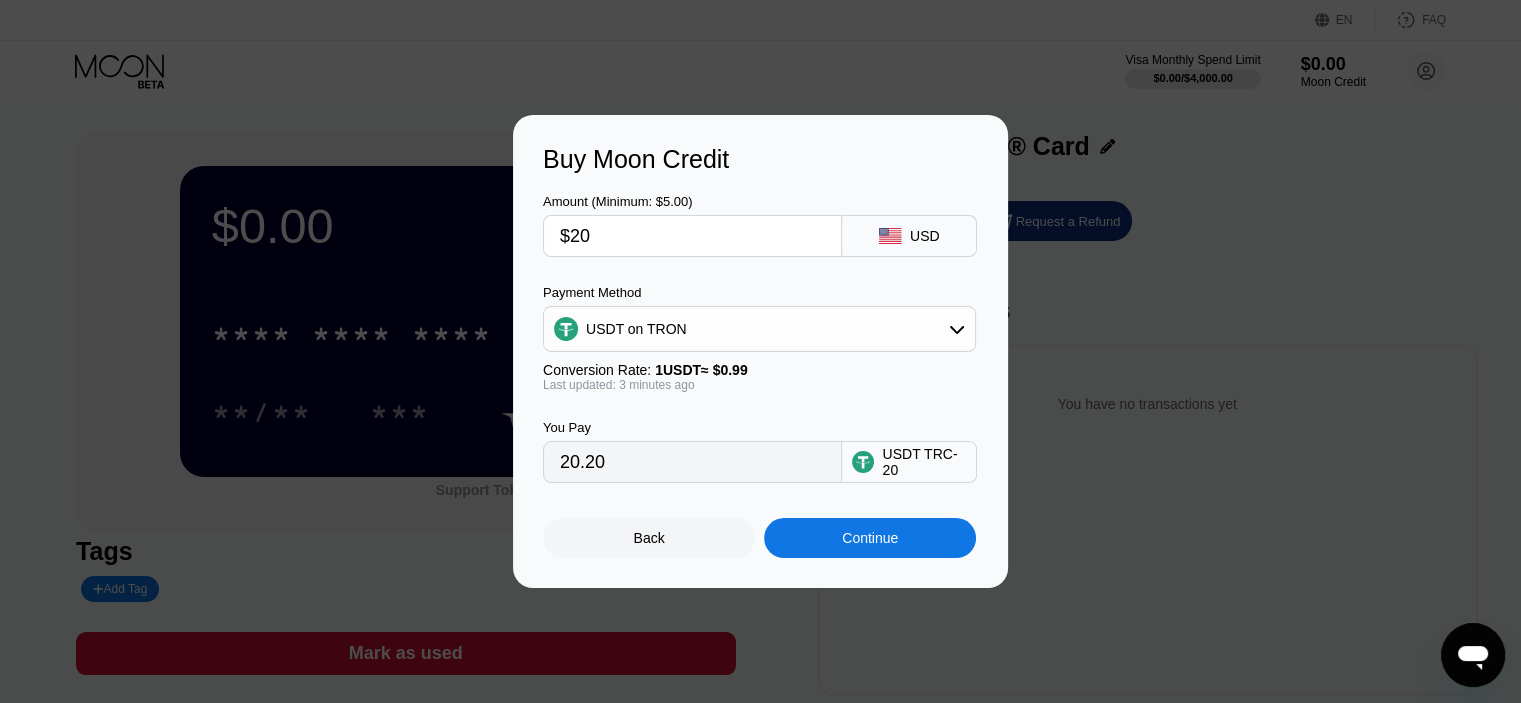 drag, startPoint x: 618, startPoint y: 476, endPoint x: 543, endPoint y: 476, distance: 75 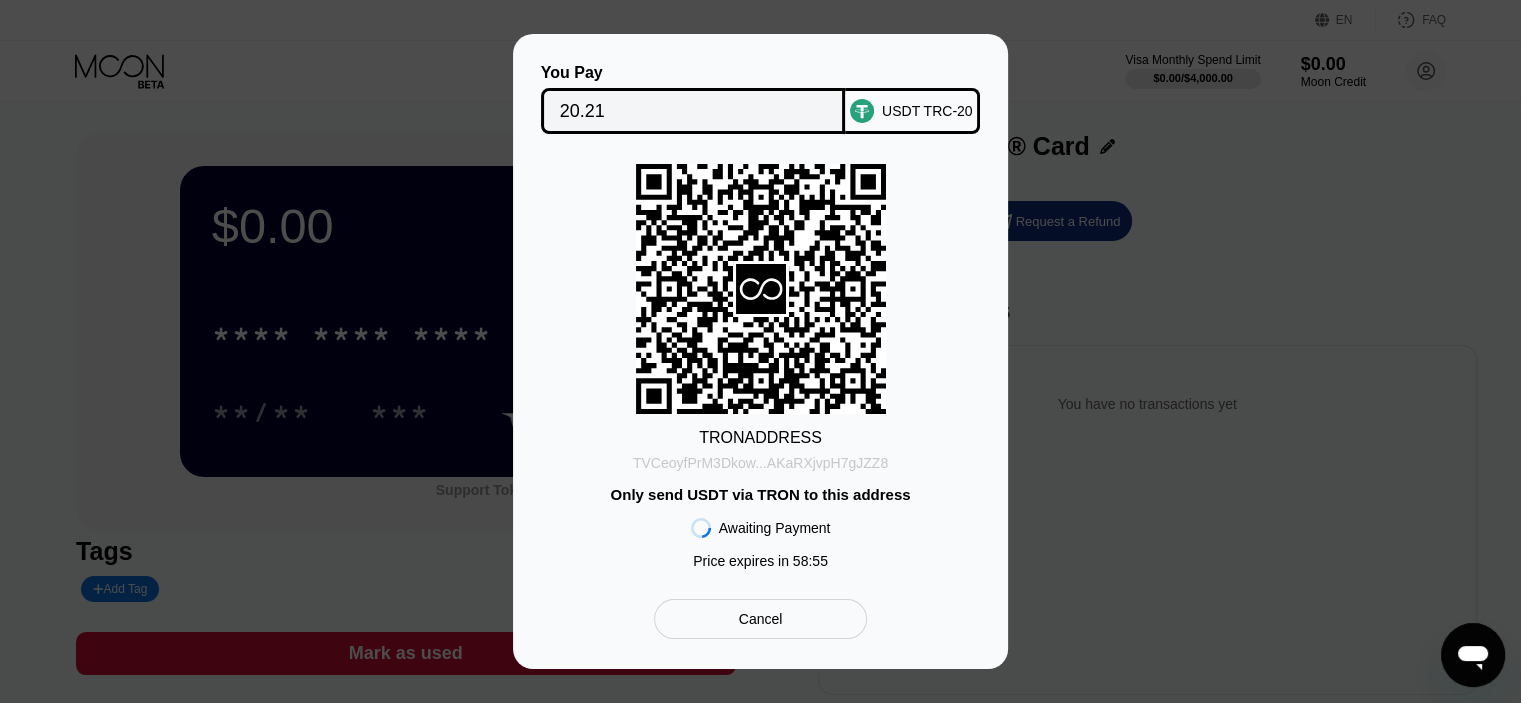 click on "TVCeoyfPrM3Dkow...AKaRXjvpH7gJZZ8" at bounding box center [760, 463] 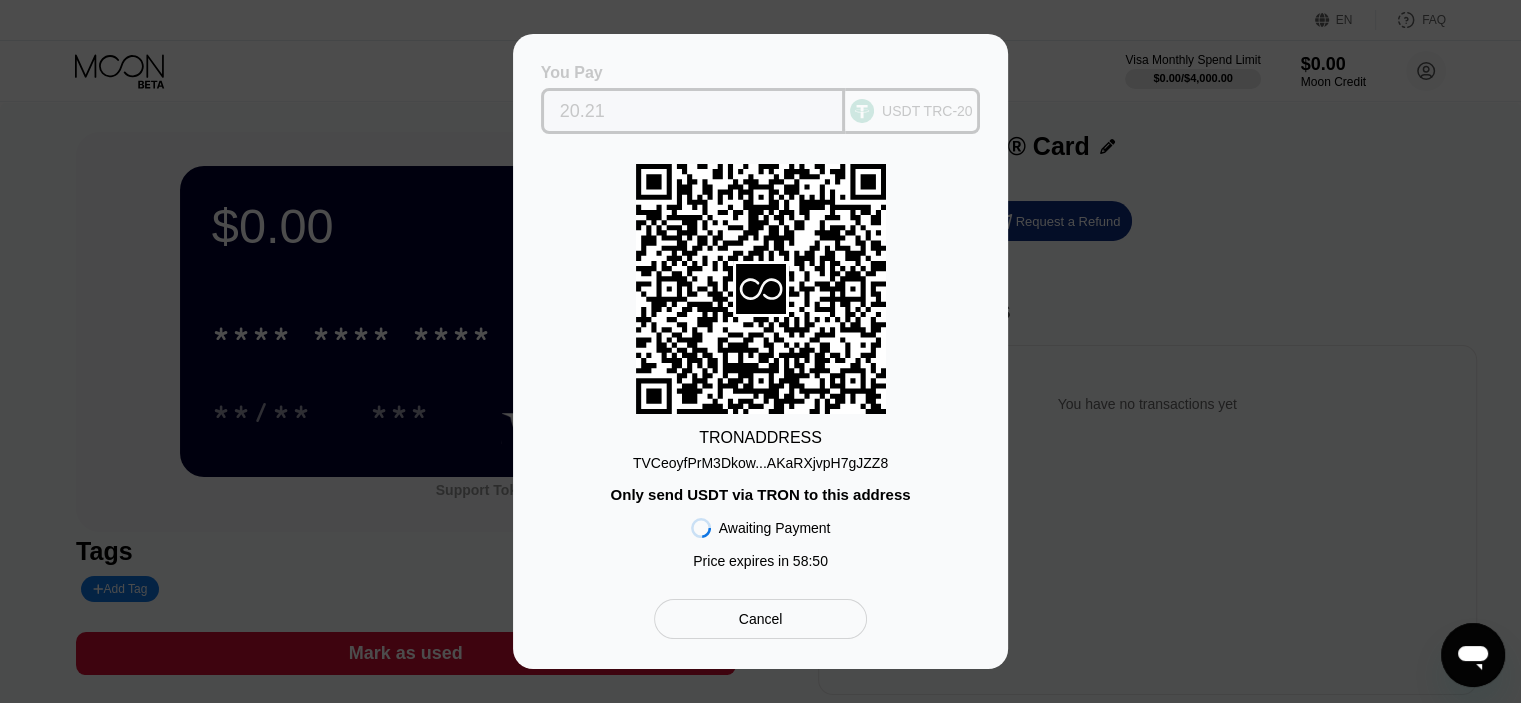 click on "20.21" at bounding box center (693, 111) 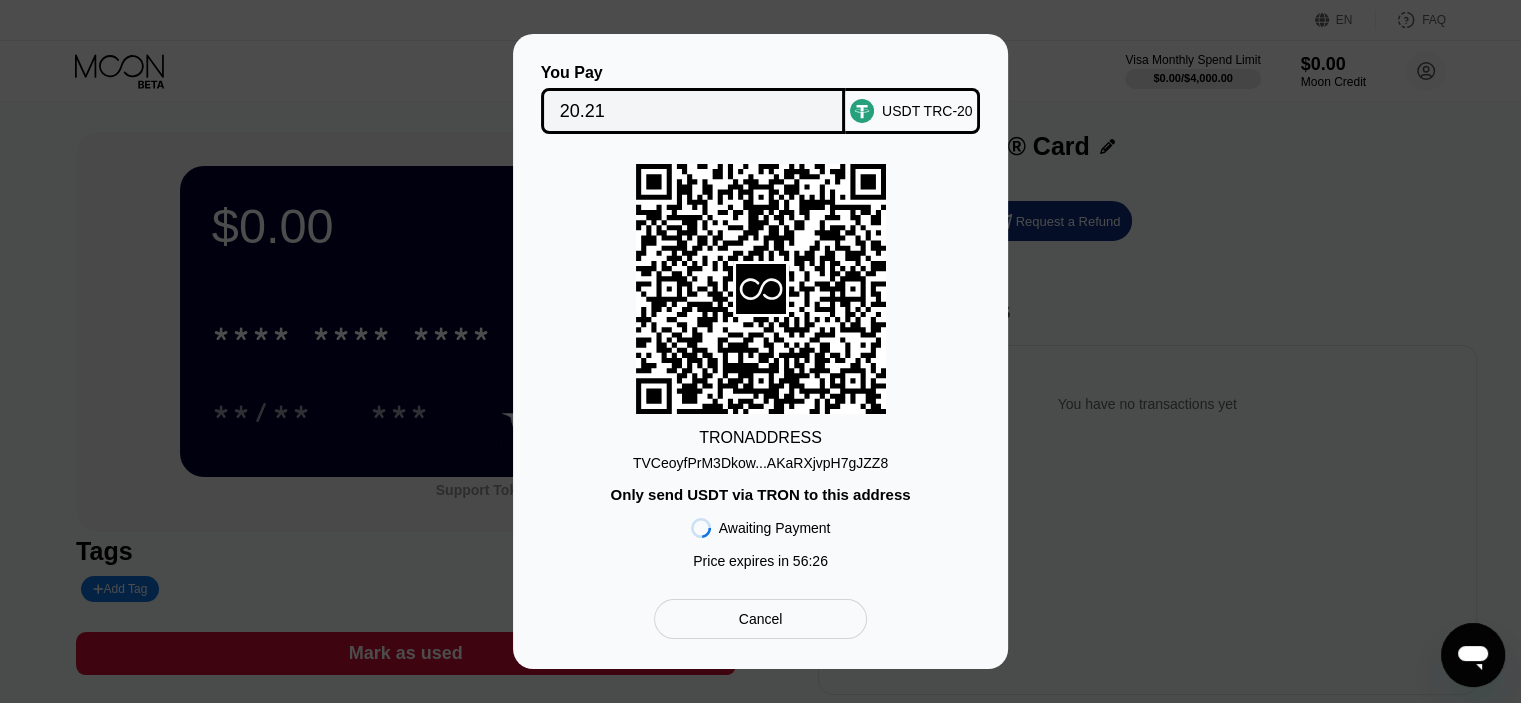 click on "Cancel" at bounding box center (760, 619) 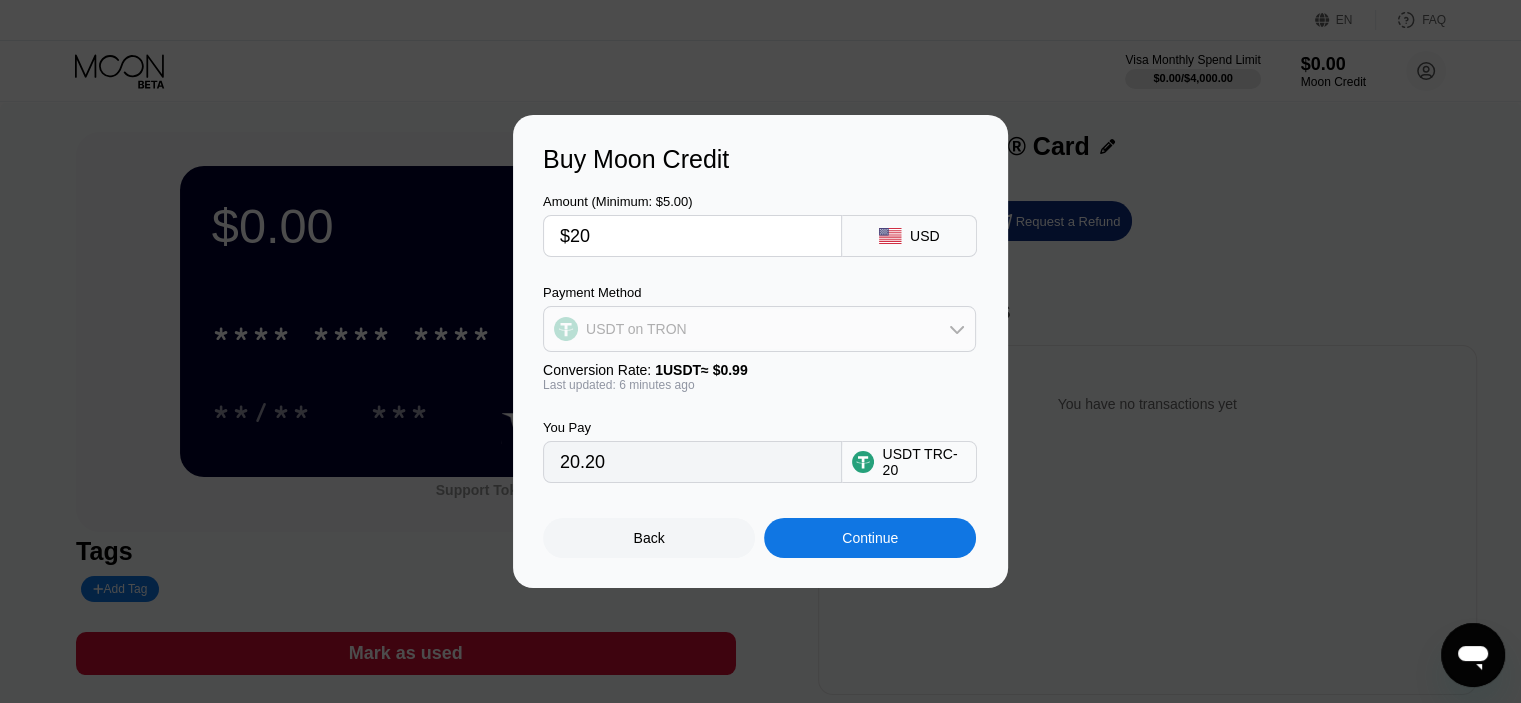 click on "USDT on TRON" at bounding box center [759, 329] 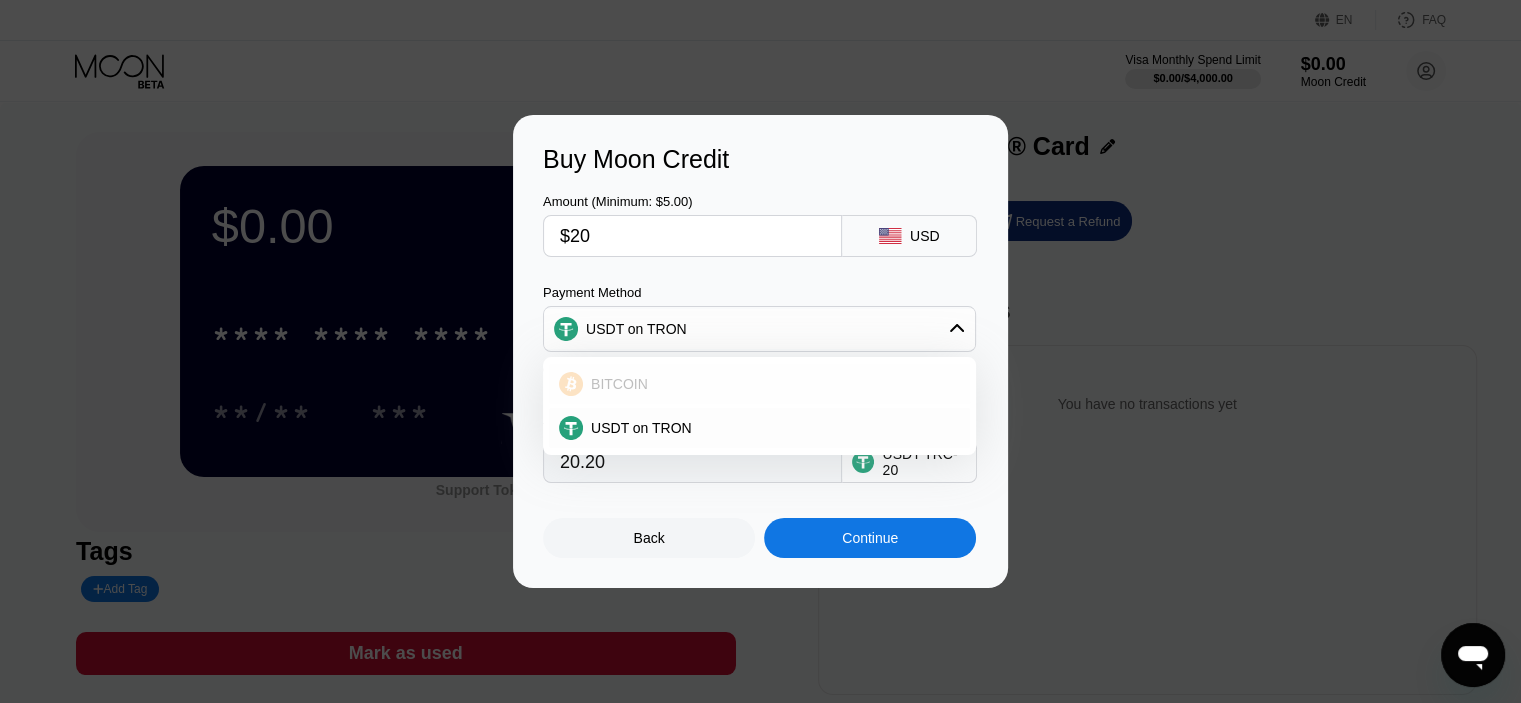 click on "BITCOIN" at bounding box center [771, 384] 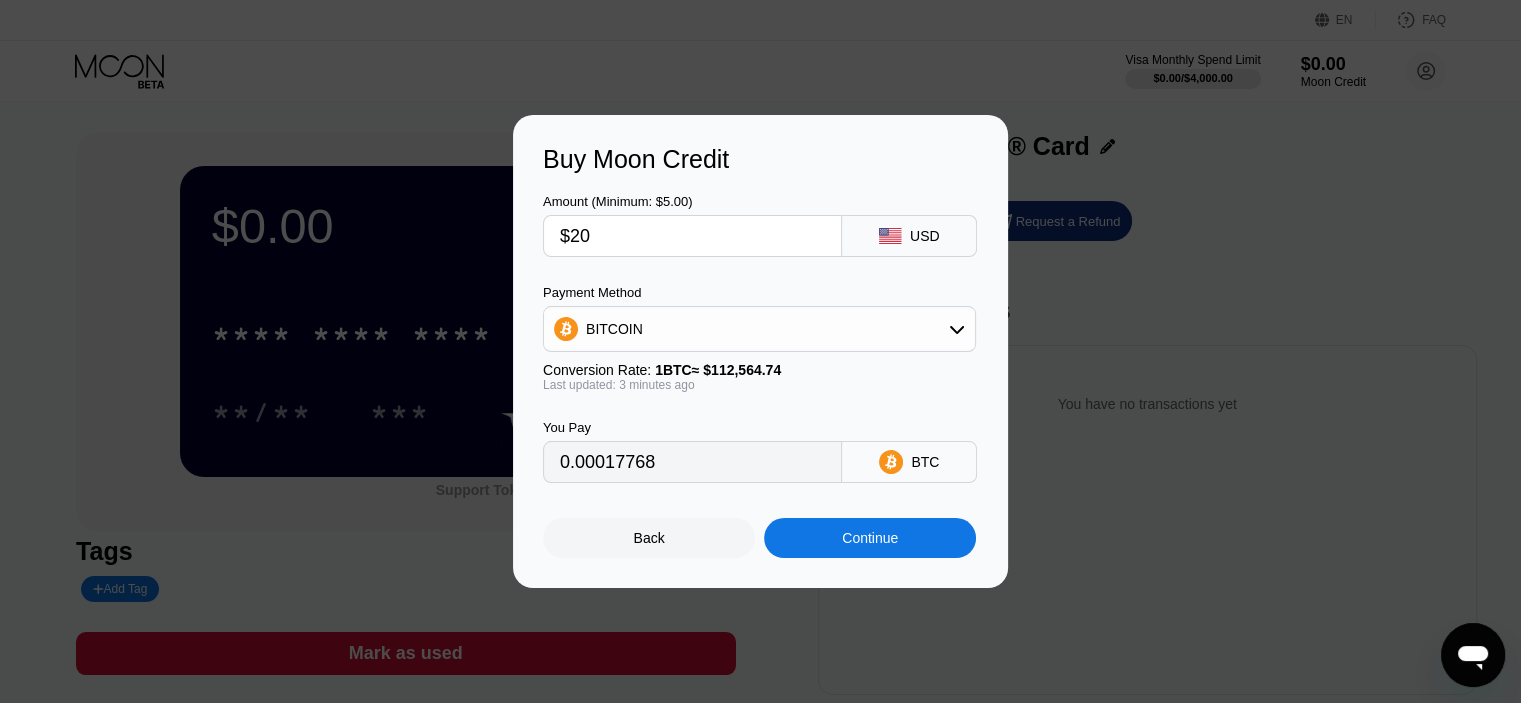 type on "0.00017774" 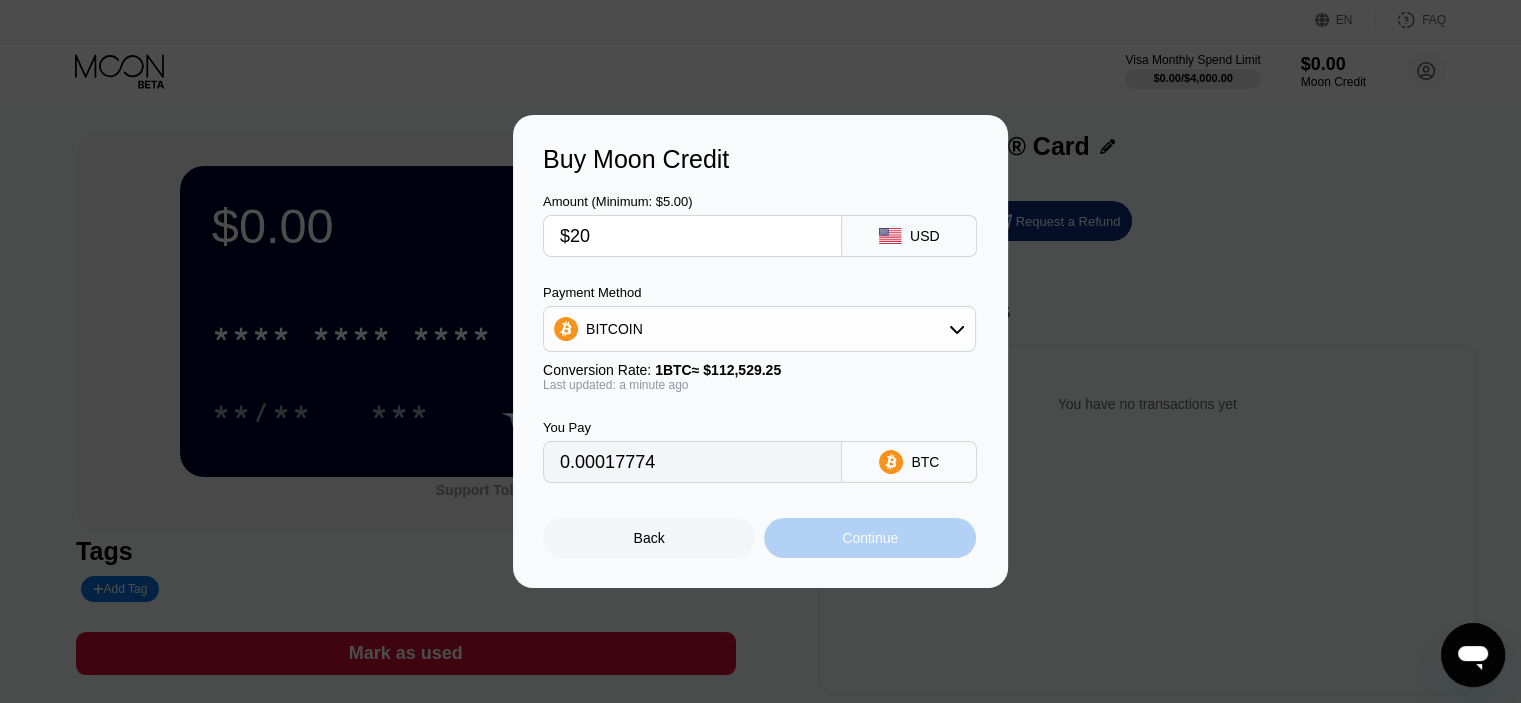 click on "Continue" at bounding box center [870, 538] 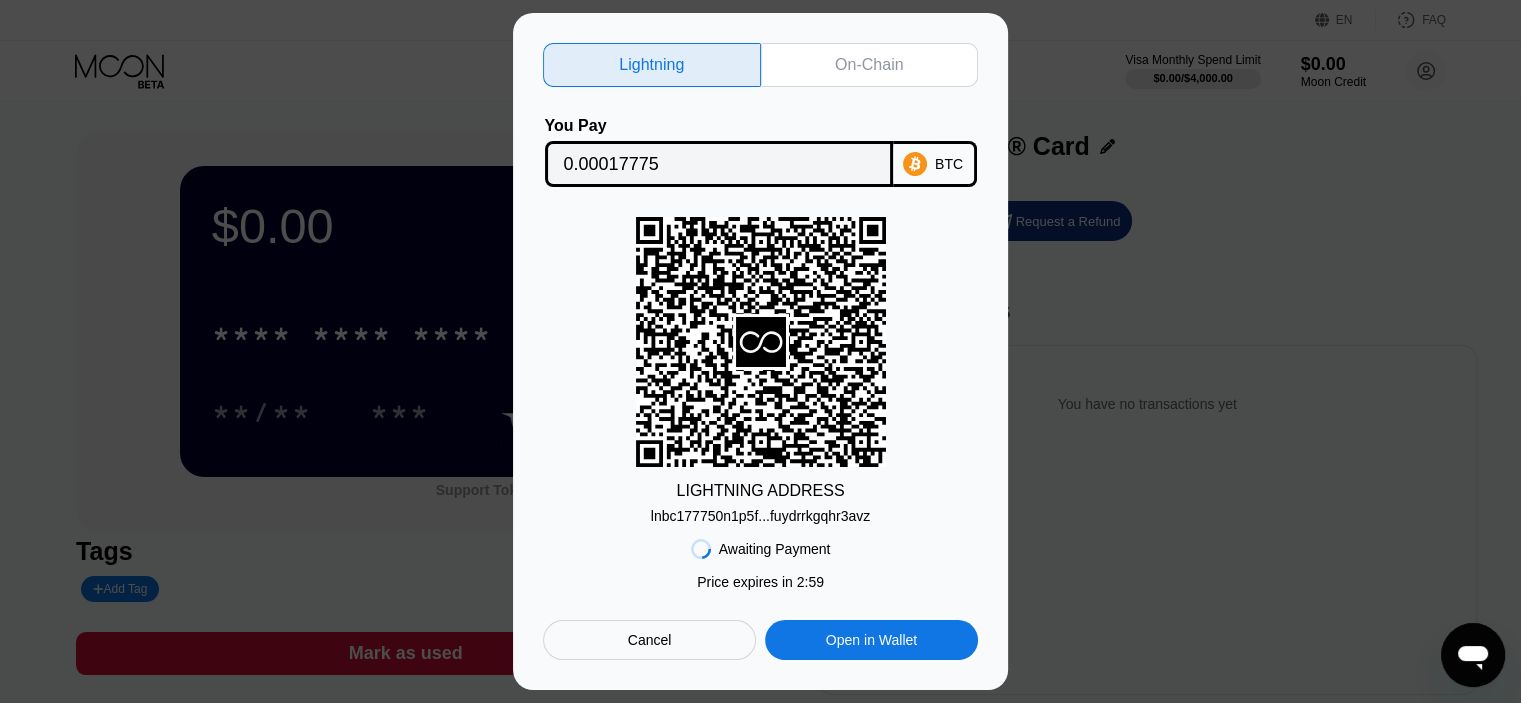 click on "On-Chain" at bounding box center (869, 65) 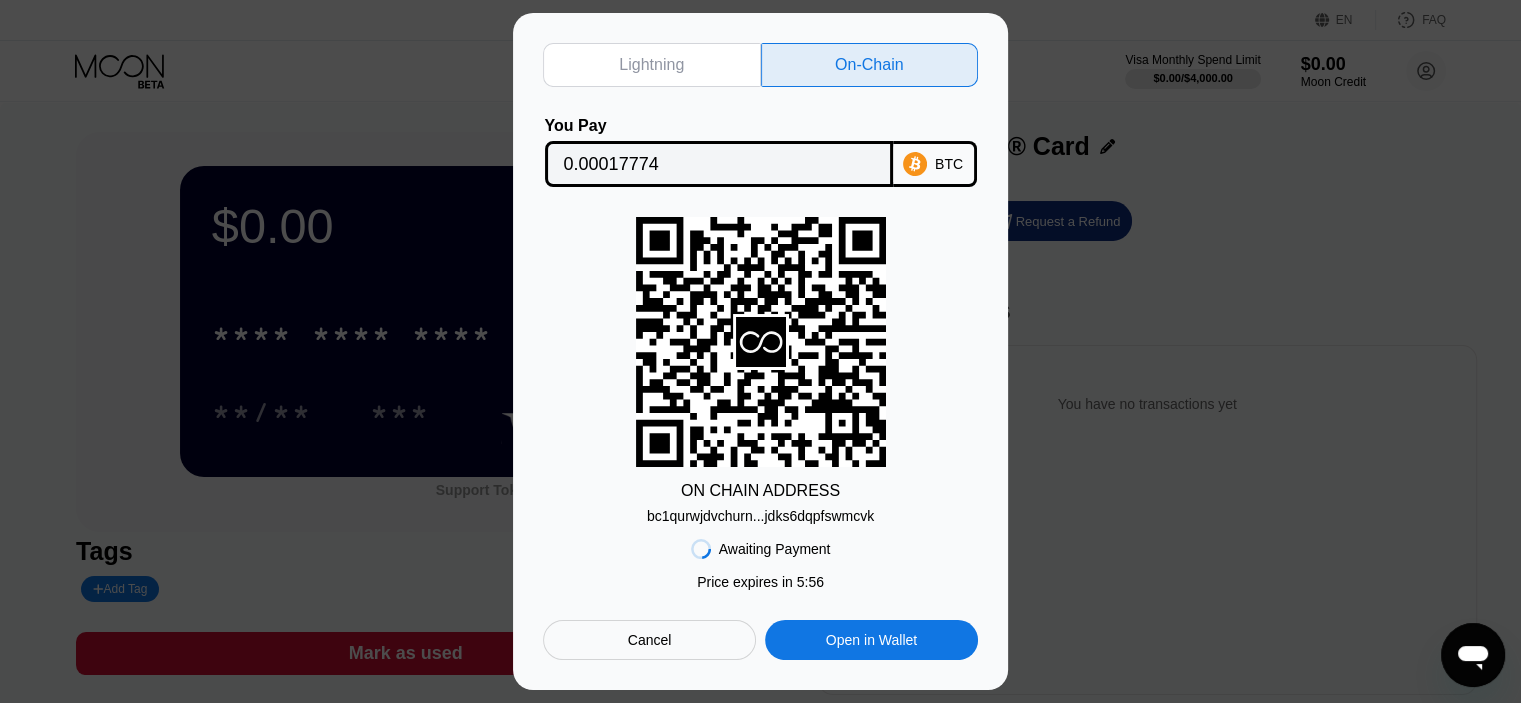click on "Lightning" at bounding box center (651, 65) 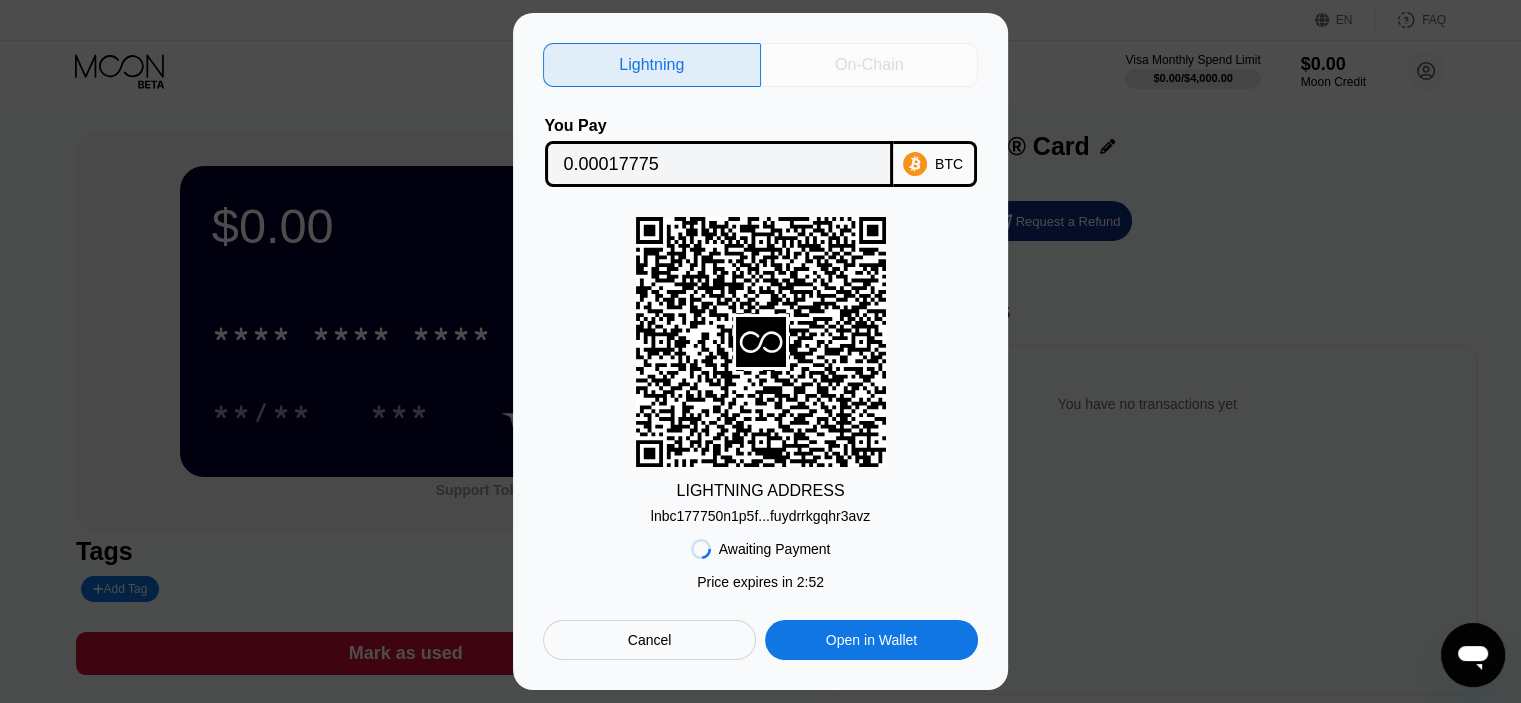 click on "On-Chain" at bounding box center [870, 65] 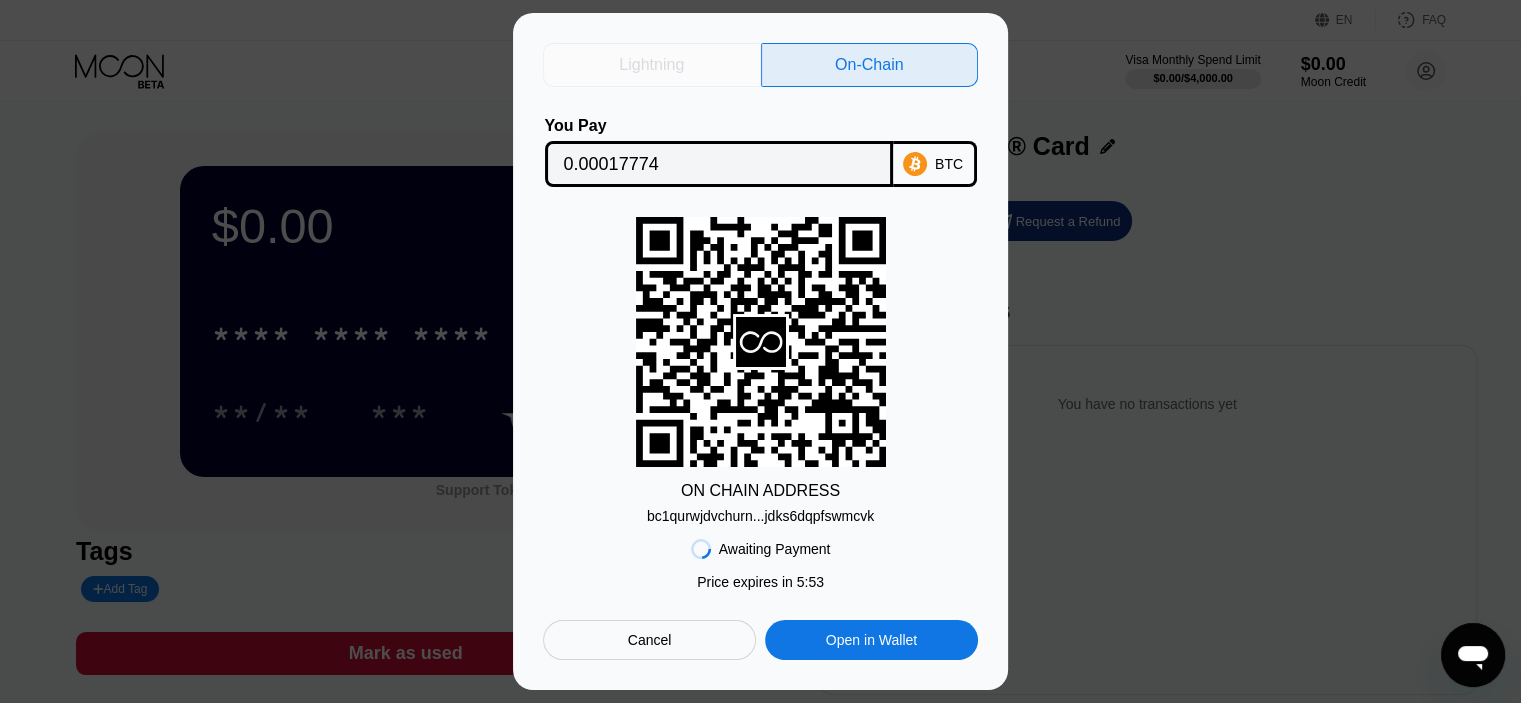 click on "Lightning" at bounding box center (651, 65) 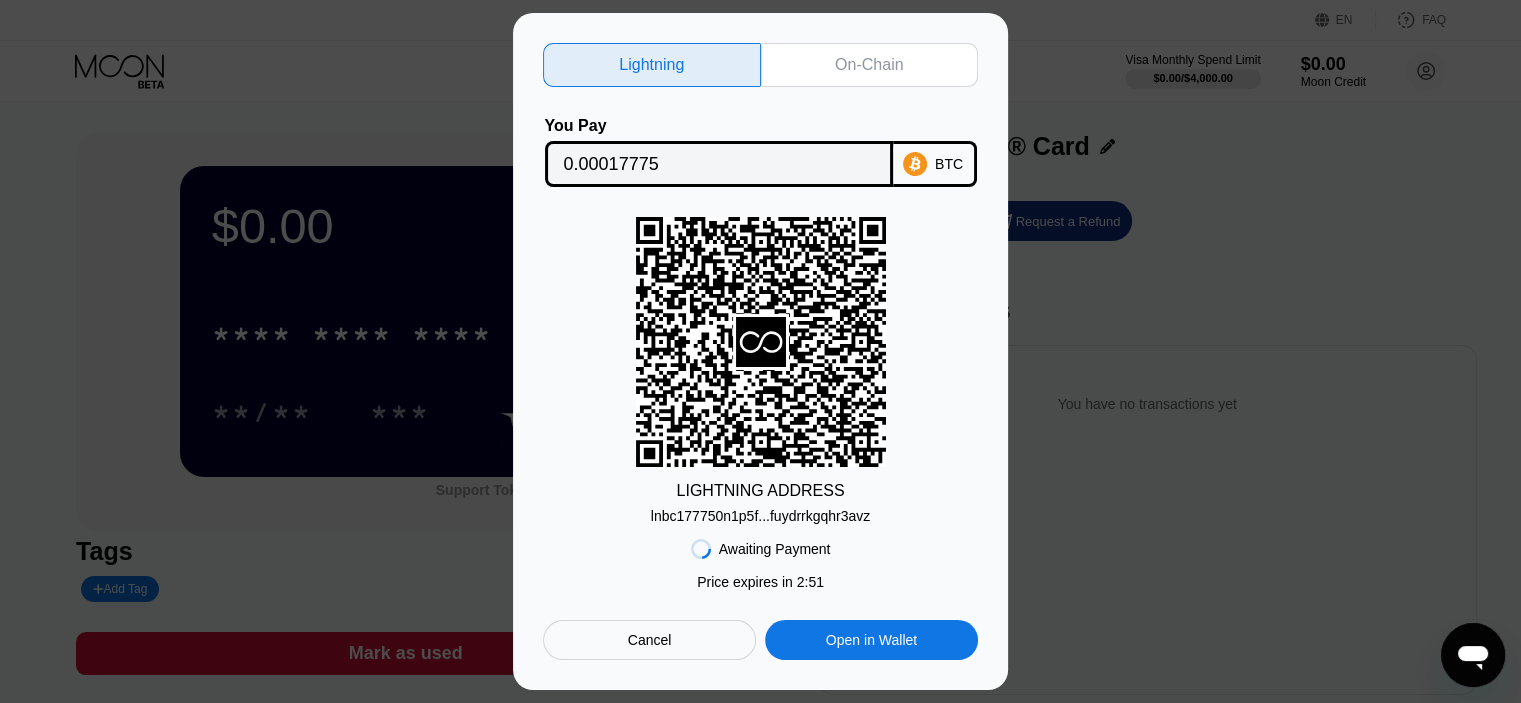 click on "On-Chain" at bounding box center (870, 65) 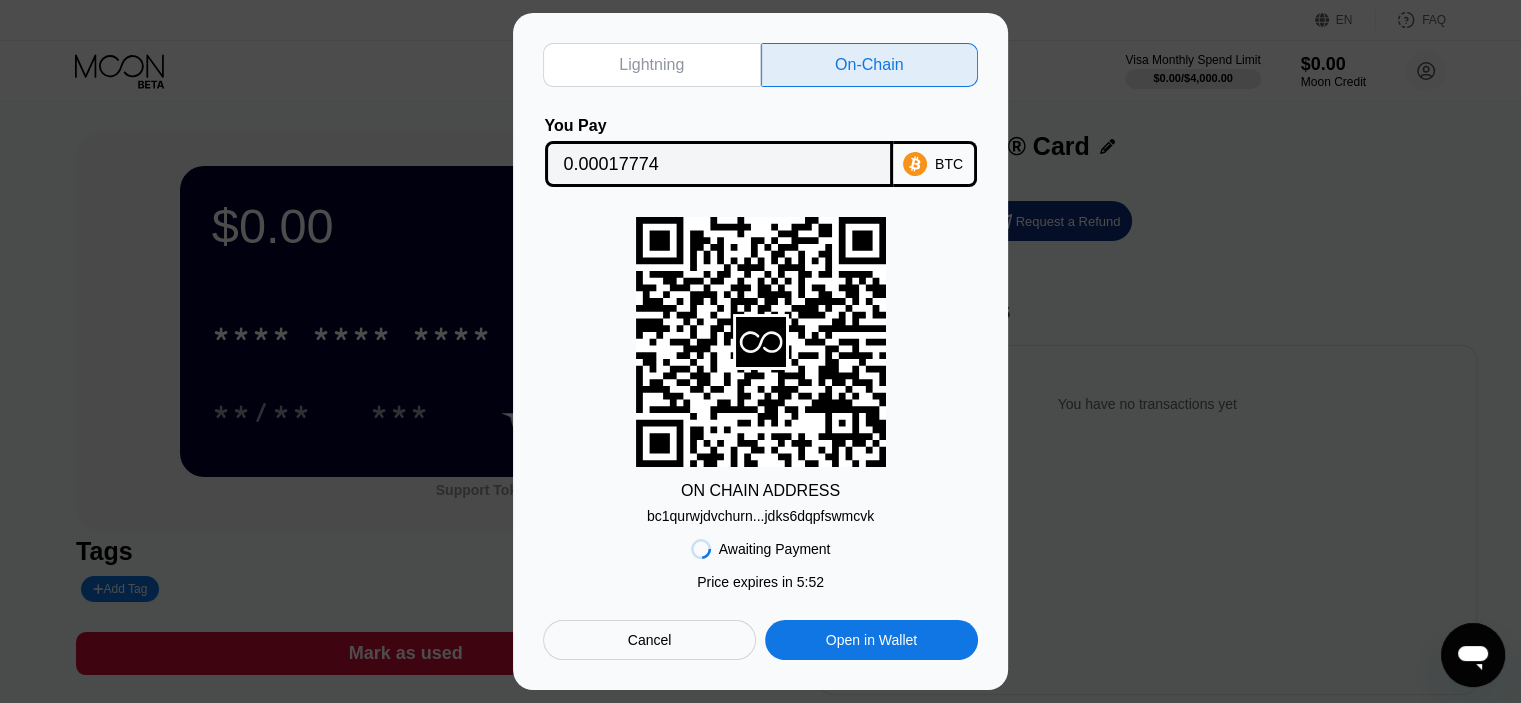 click on "Lightning" at bounding box center (651, 65) 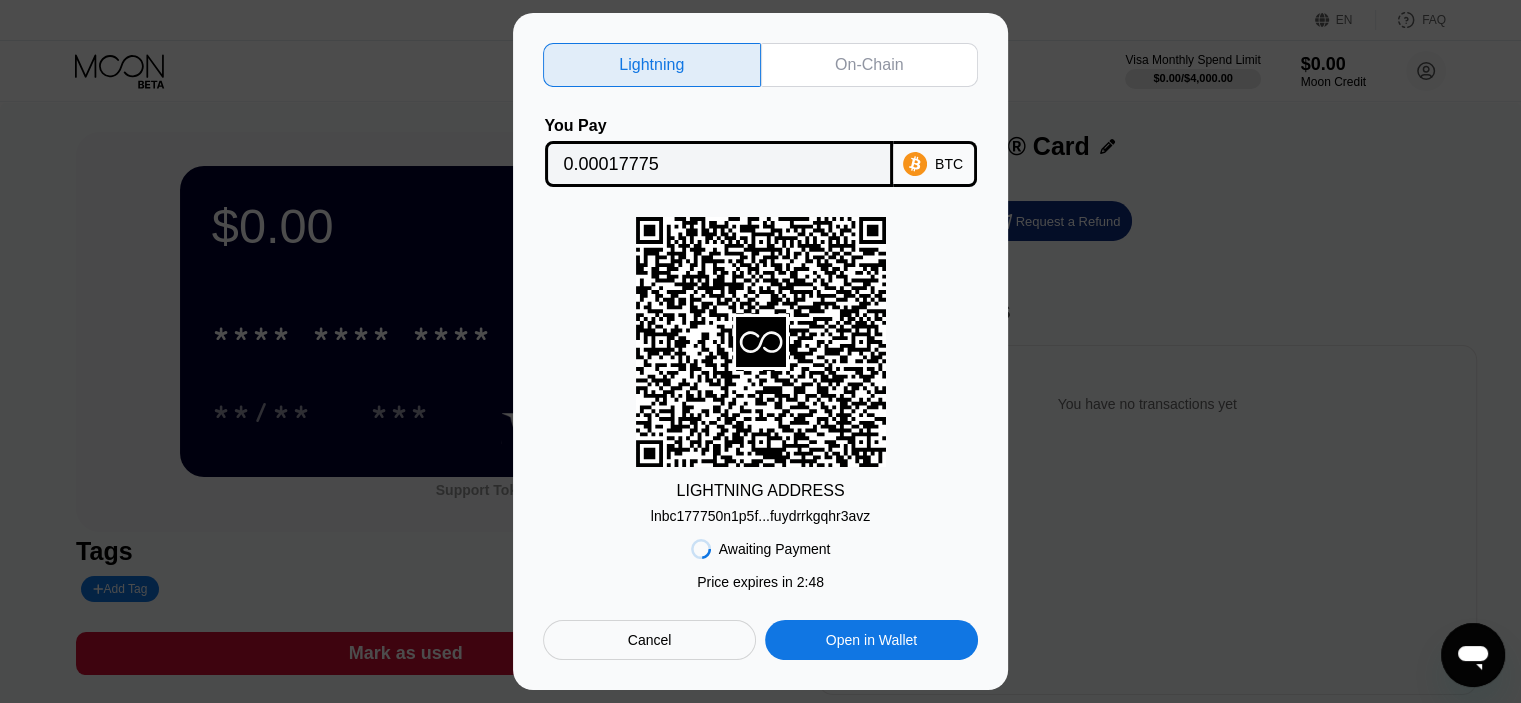 click on "On-Chain" at bounding box center (870, 65) 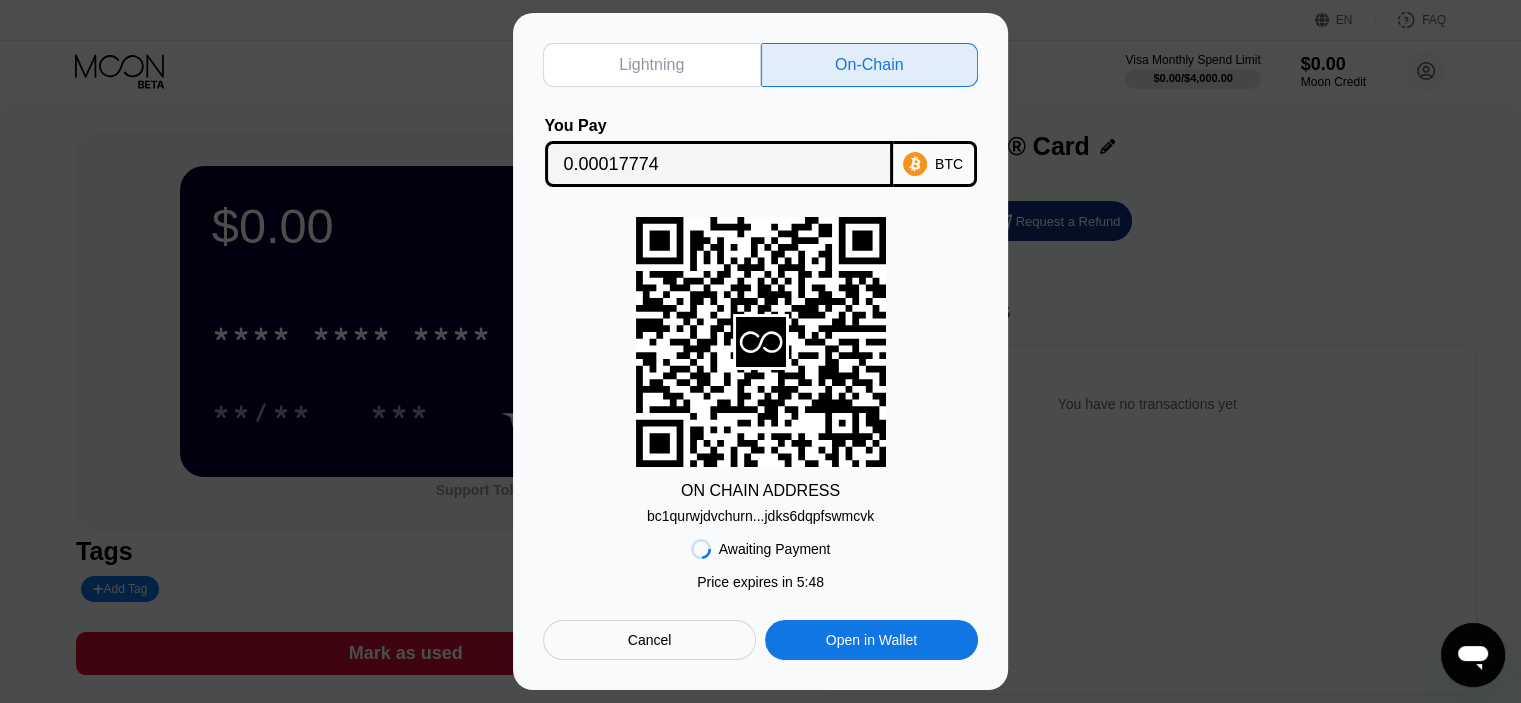 click on "bc1qurwjdvchurn...jdks6dqpfswmcvk" at bounding box center (760, 516) 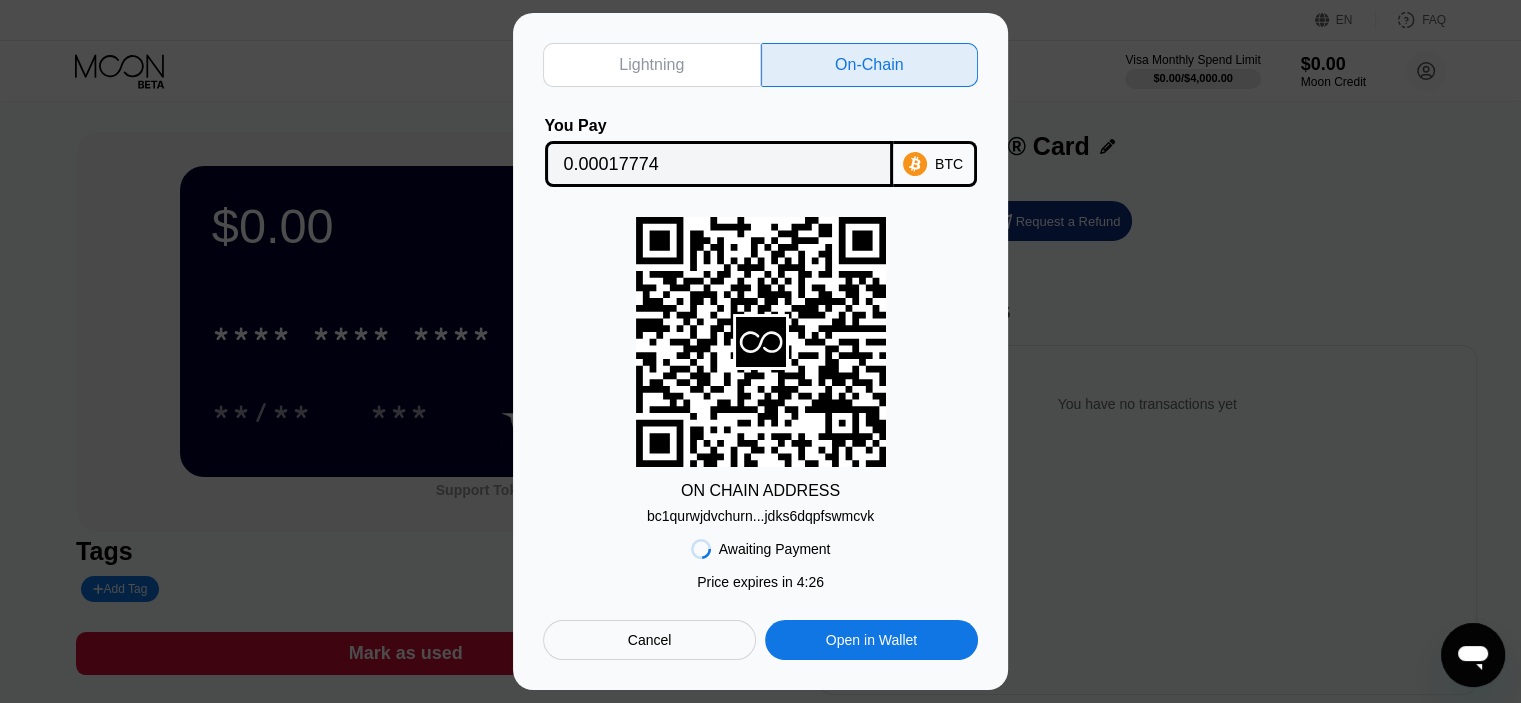 click on "Cancel" at bounding box center (650, 640) 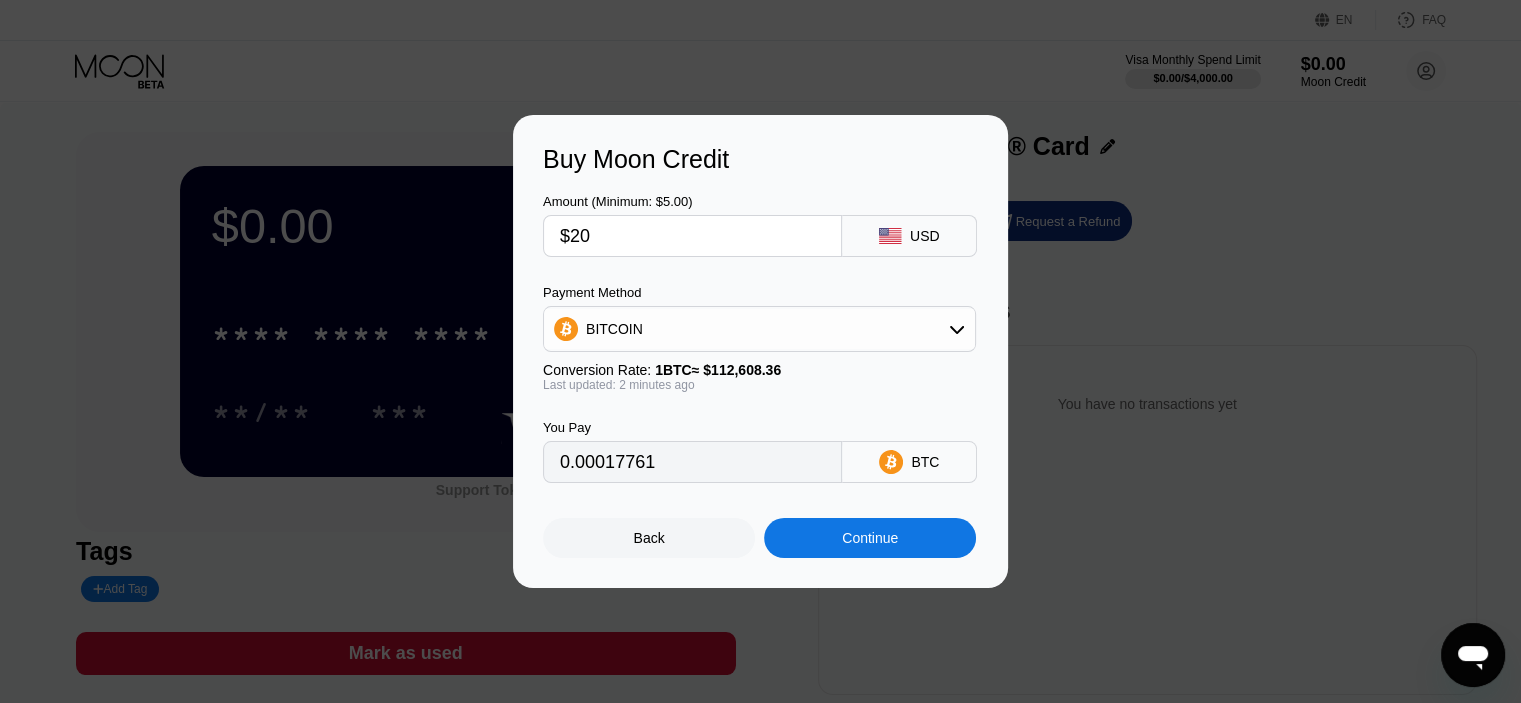 type on "0.00017773" 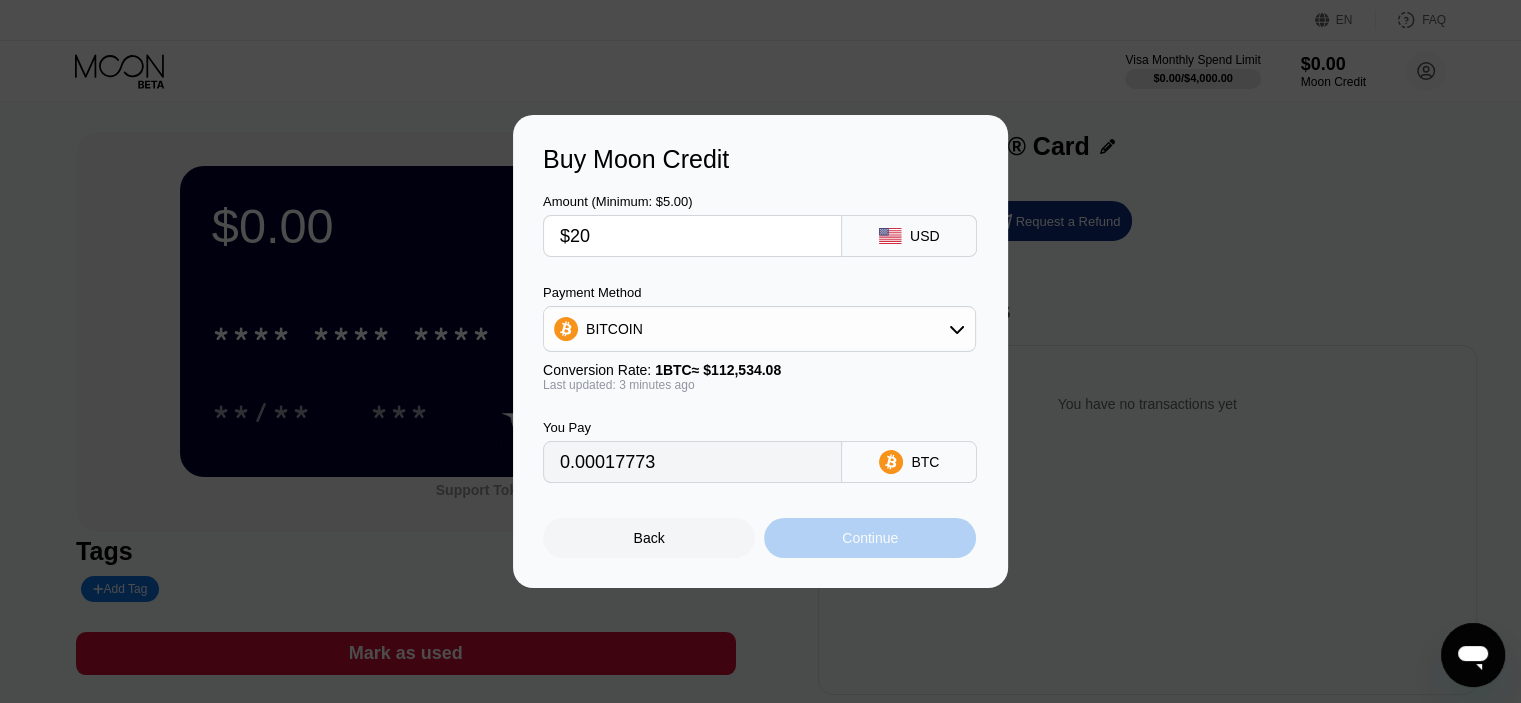 click on "Continue" at bounding box center [870, 538] 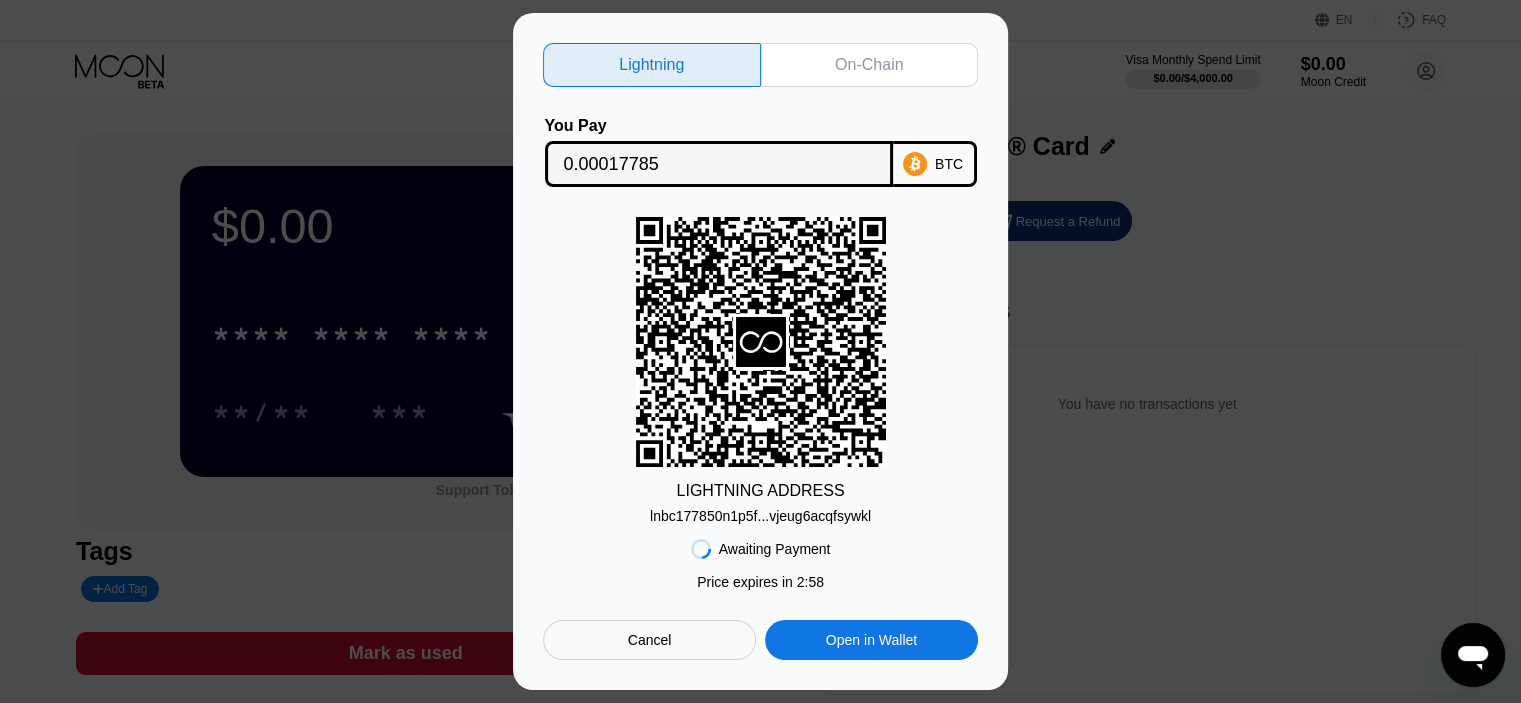 click on "On-Chain" at bounding box center (870, 65) 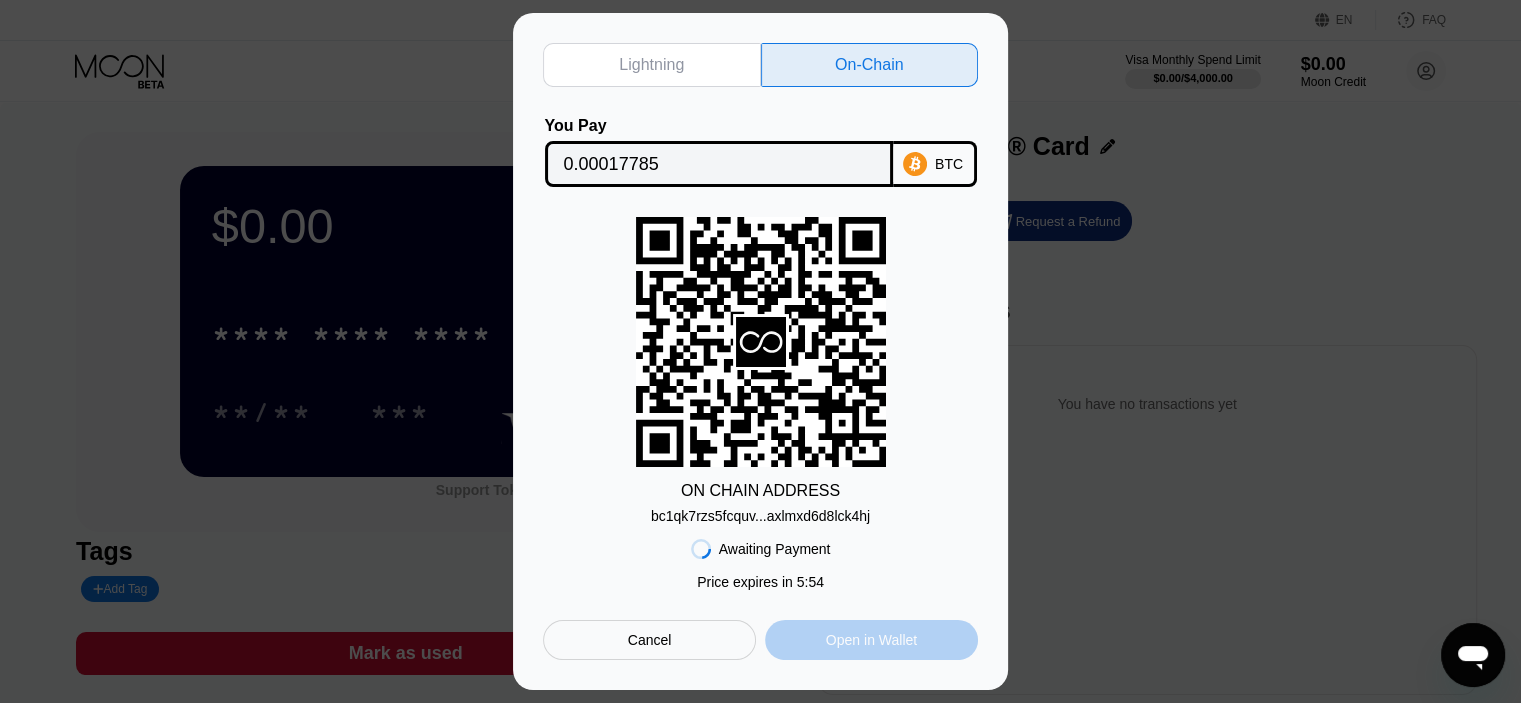 click on "Open in Wallet" at bounding box center (871, 640) 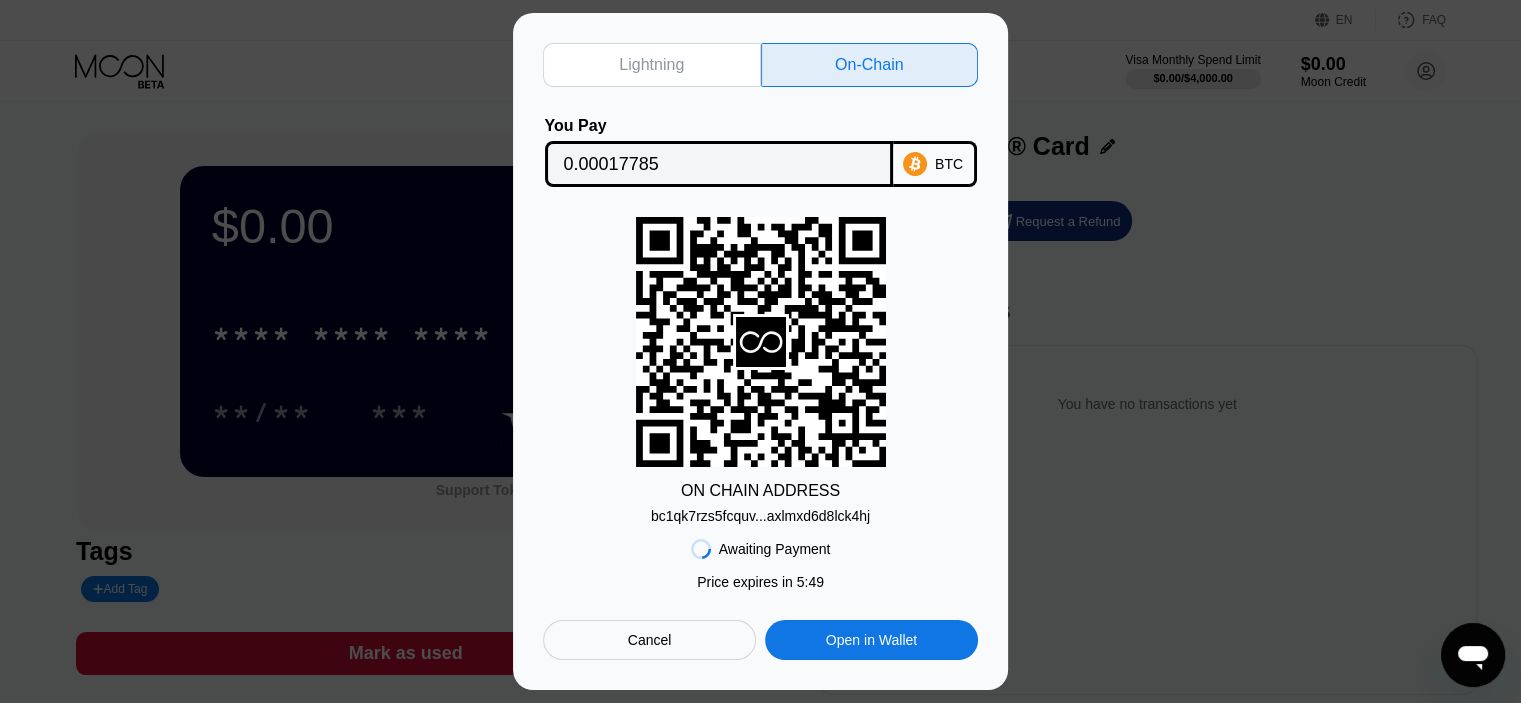 click on "Open in Wallet" at bounding box center (871, 640) 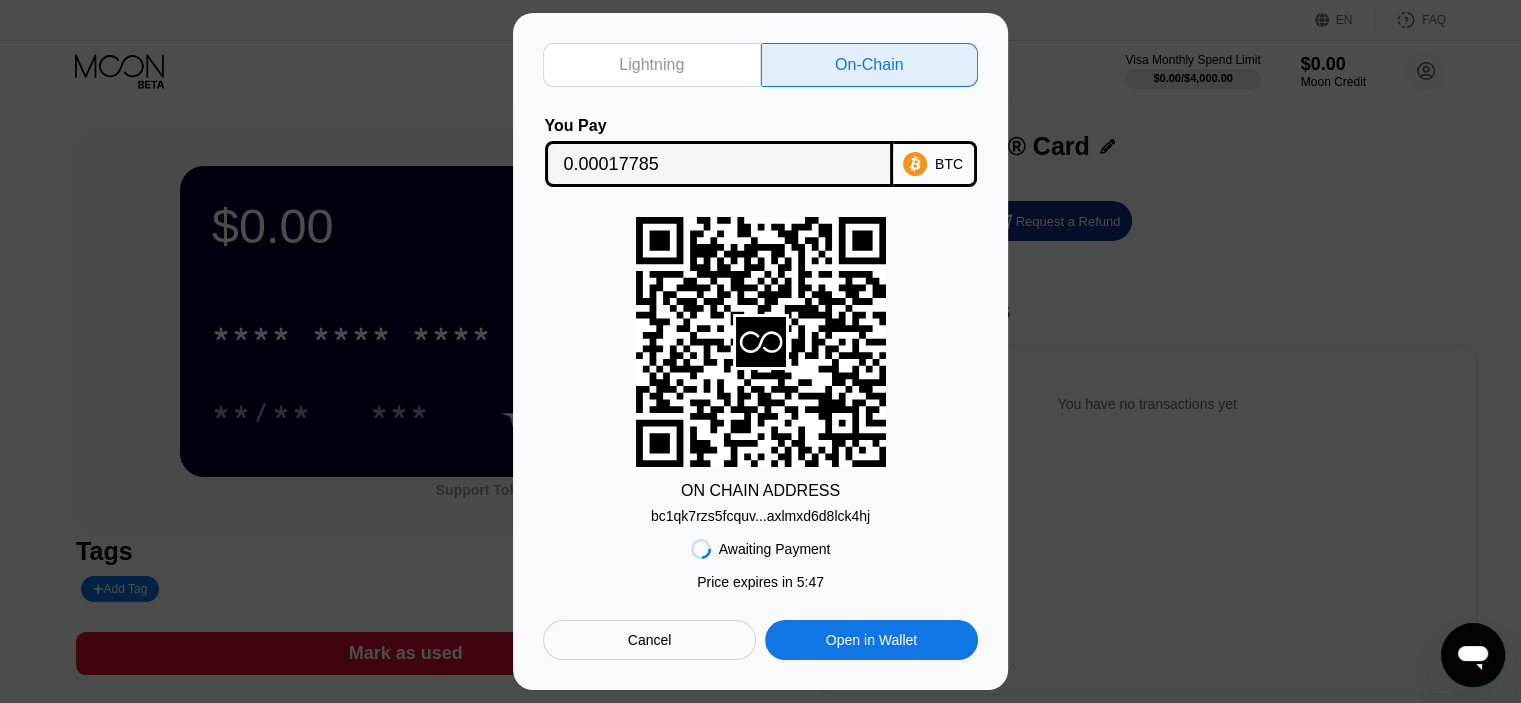 click on "Cancel" at bounding box center (649, 640) 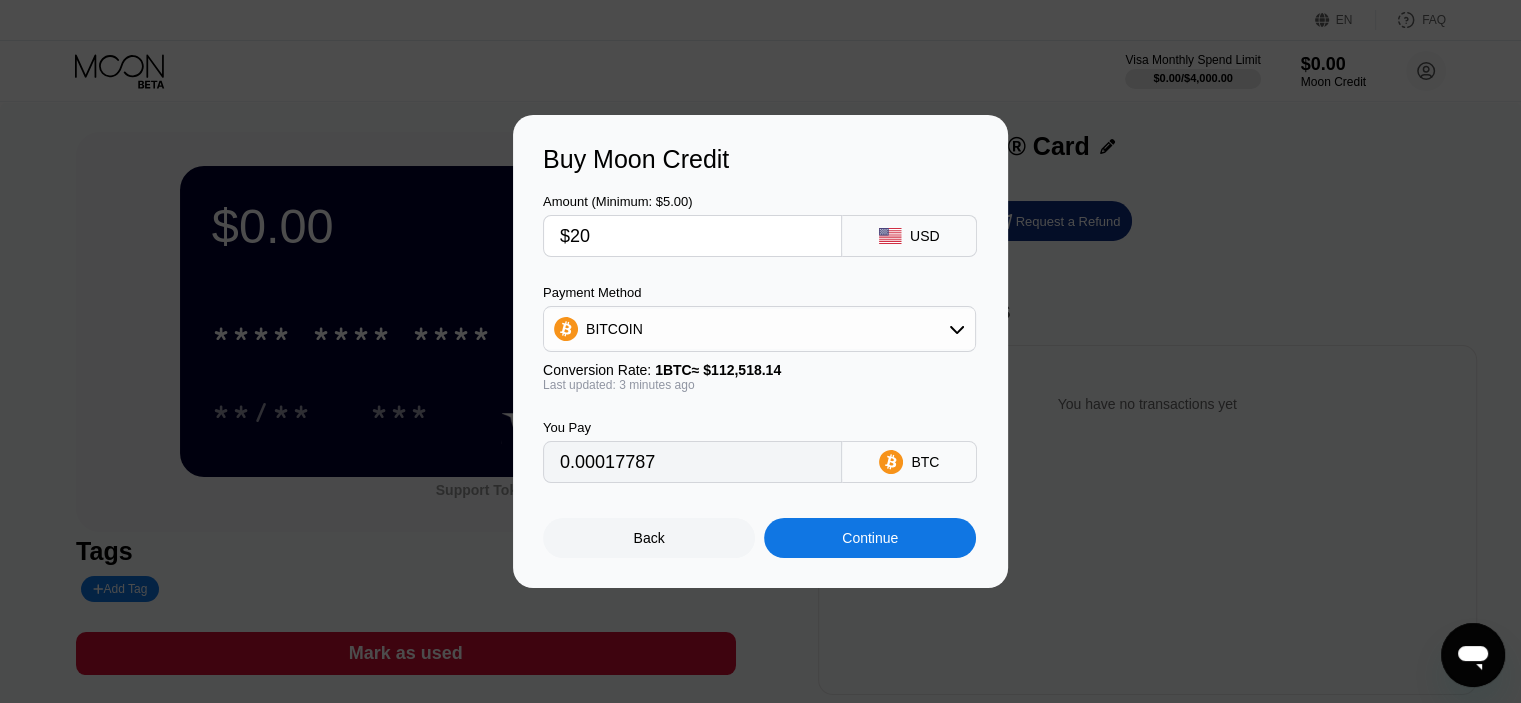 click on "Buy Moon Credit Amount (Minimum: $5.00) $20 USD Payment Method BITCOIN Conversion Rate:   1  BTC  ≈   $112,518.14 Last updated:   3 minutes ago You Pay 0.00017787 BTC Back Continue" at bounding box center (760, 351) 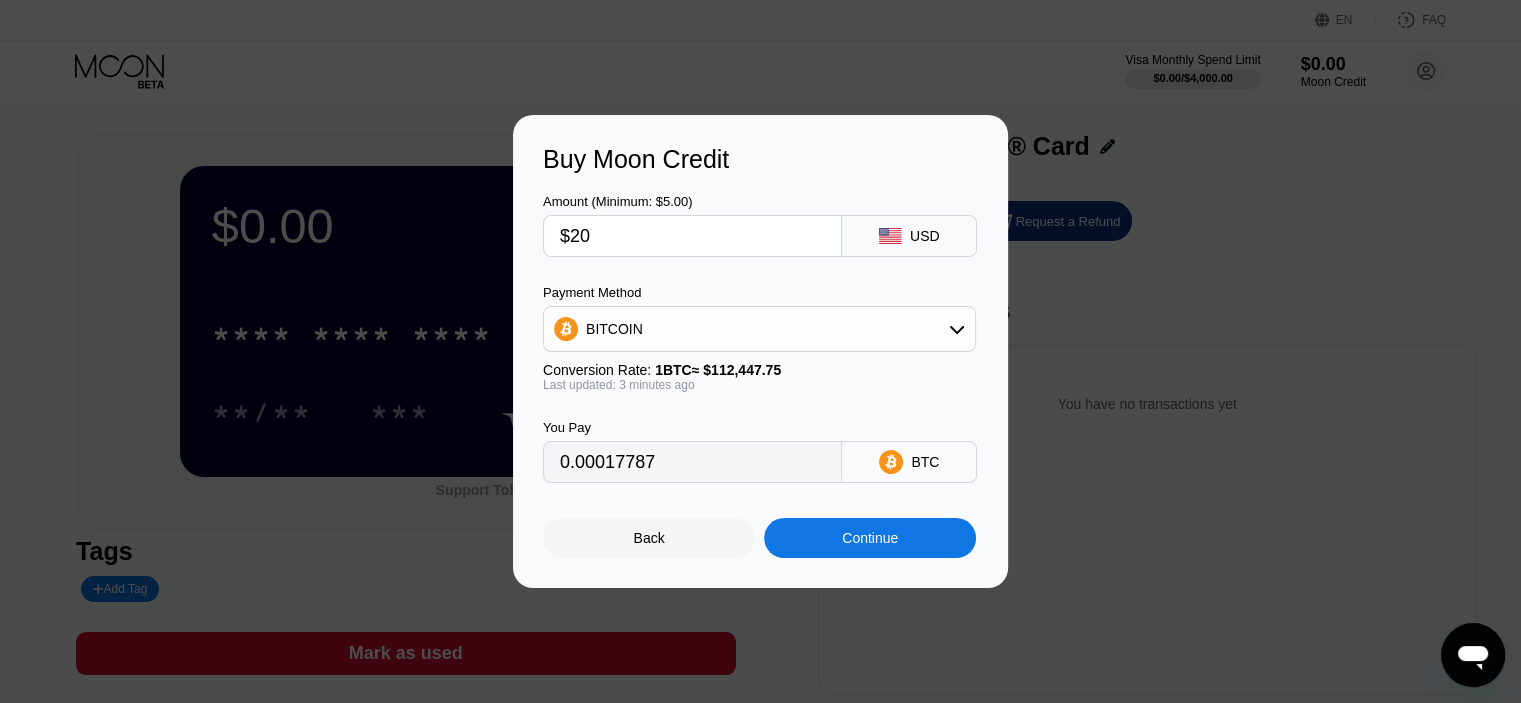 type on "0.00017802" 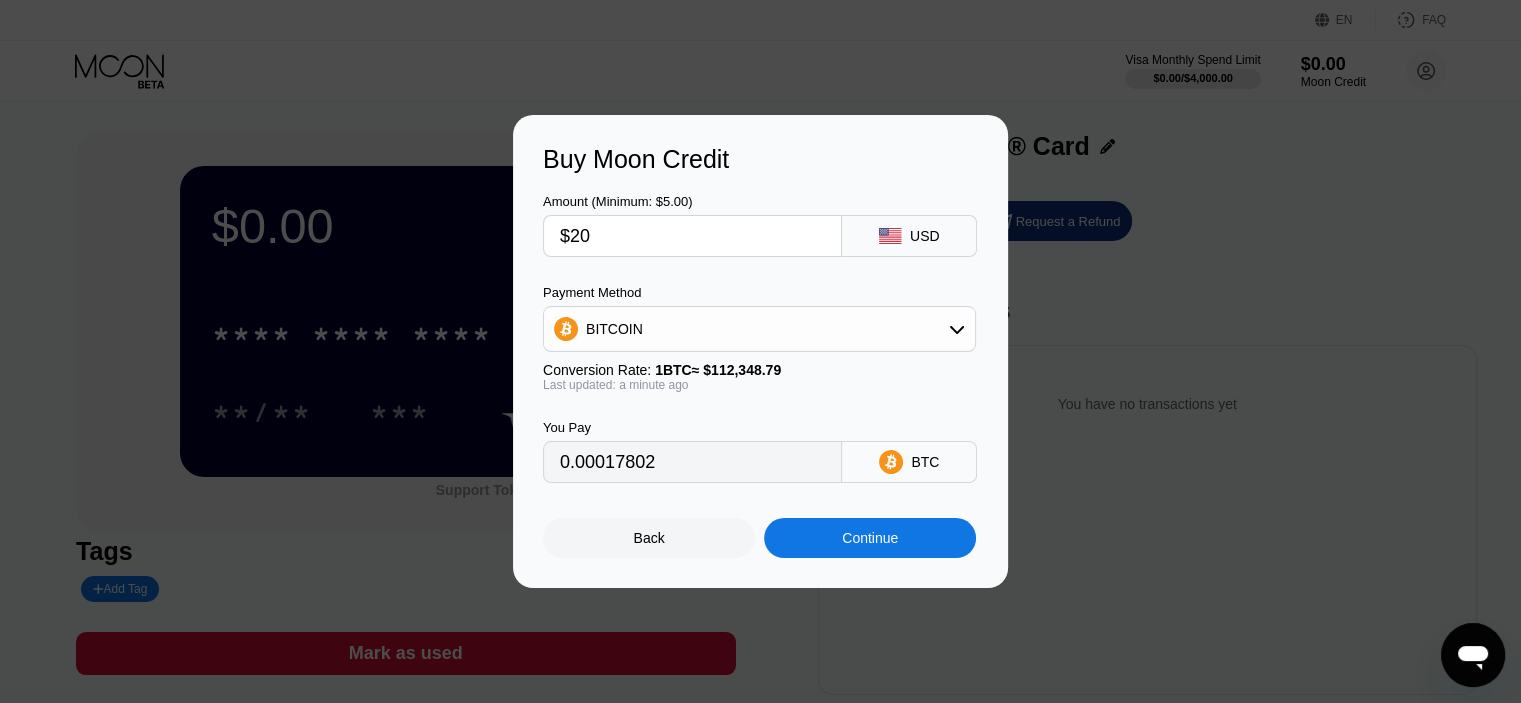 click on "Back" at bounding box center [649, 538] 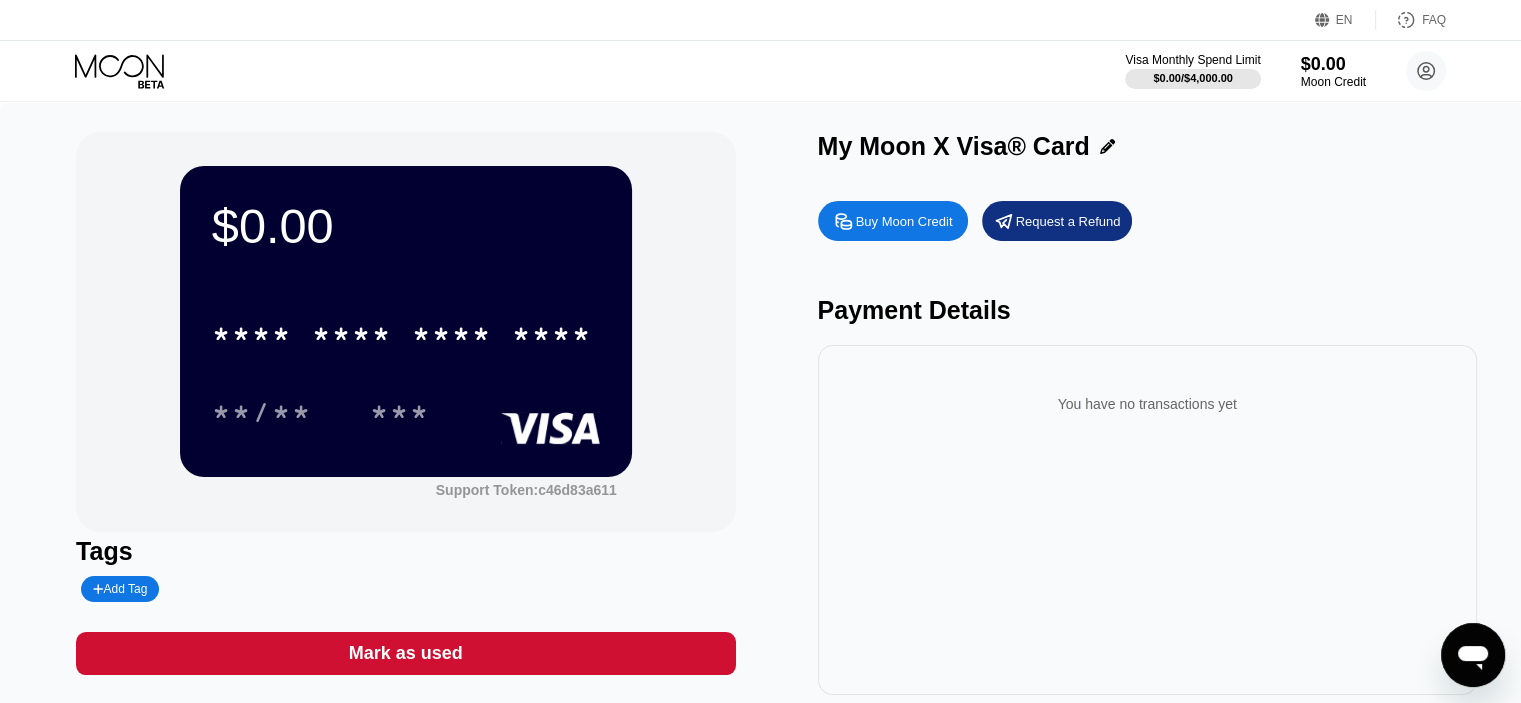 click on "Buy Moon Credit" at bounding box center (904, 221) 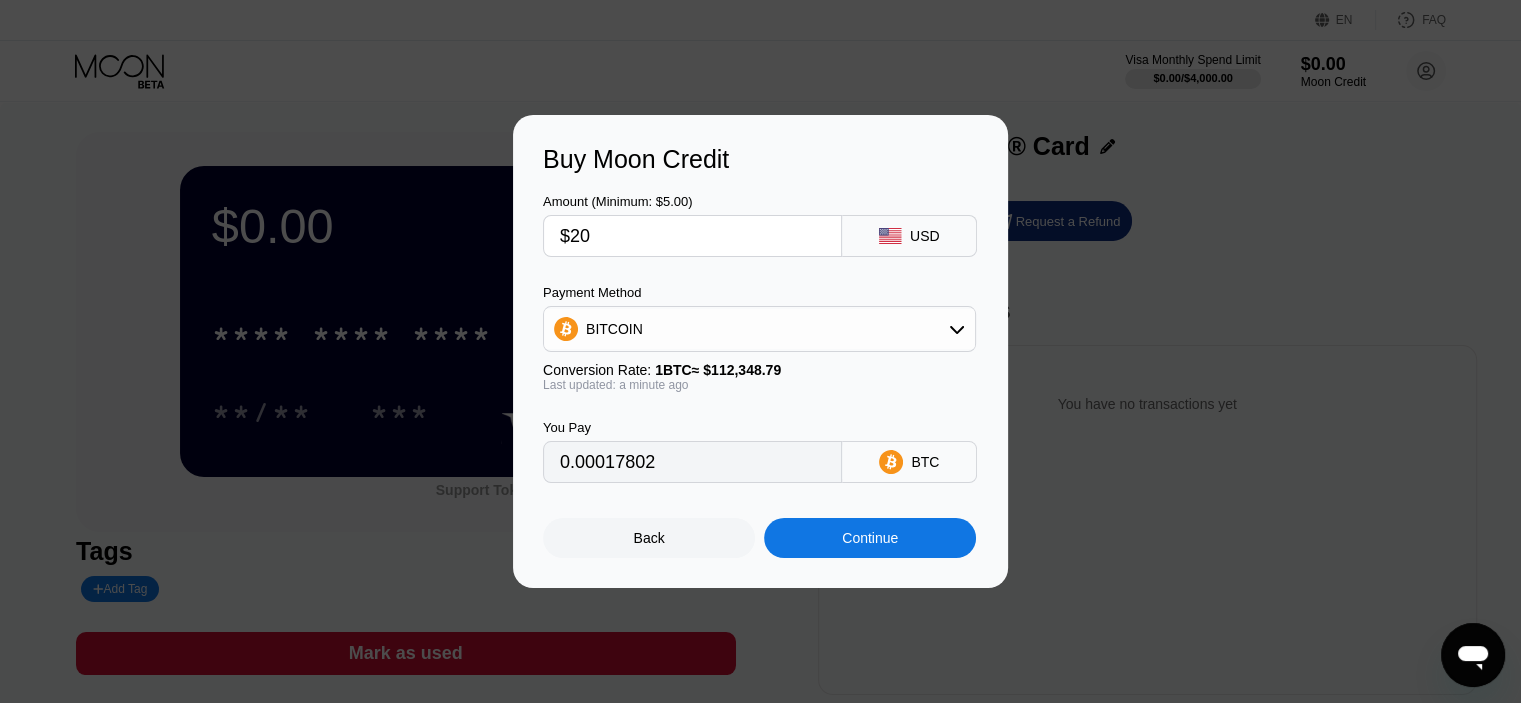 drag, startPoint x: 608, startPoint y: 242, endPoint x: 548, endPoint y: 247, distance: 60.207973 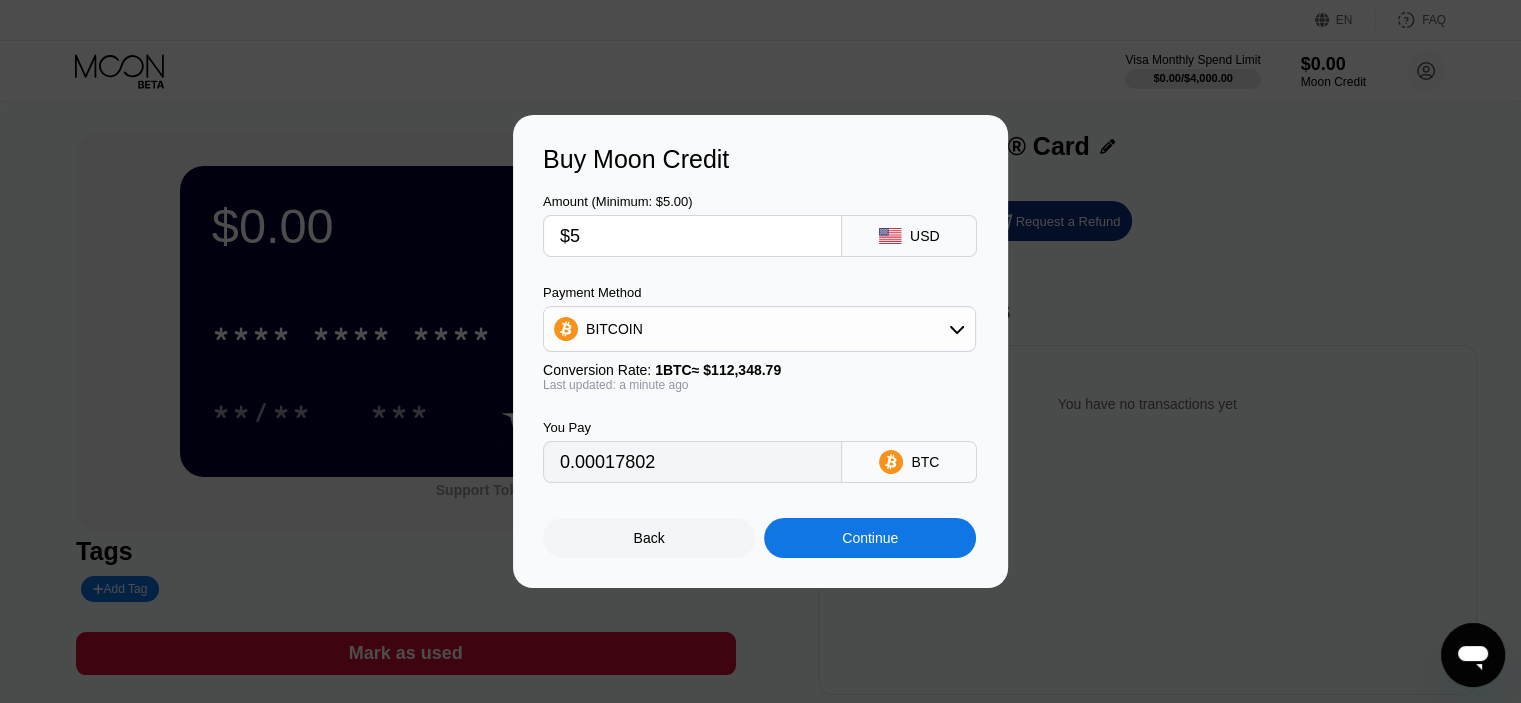 type on "0.00004451" 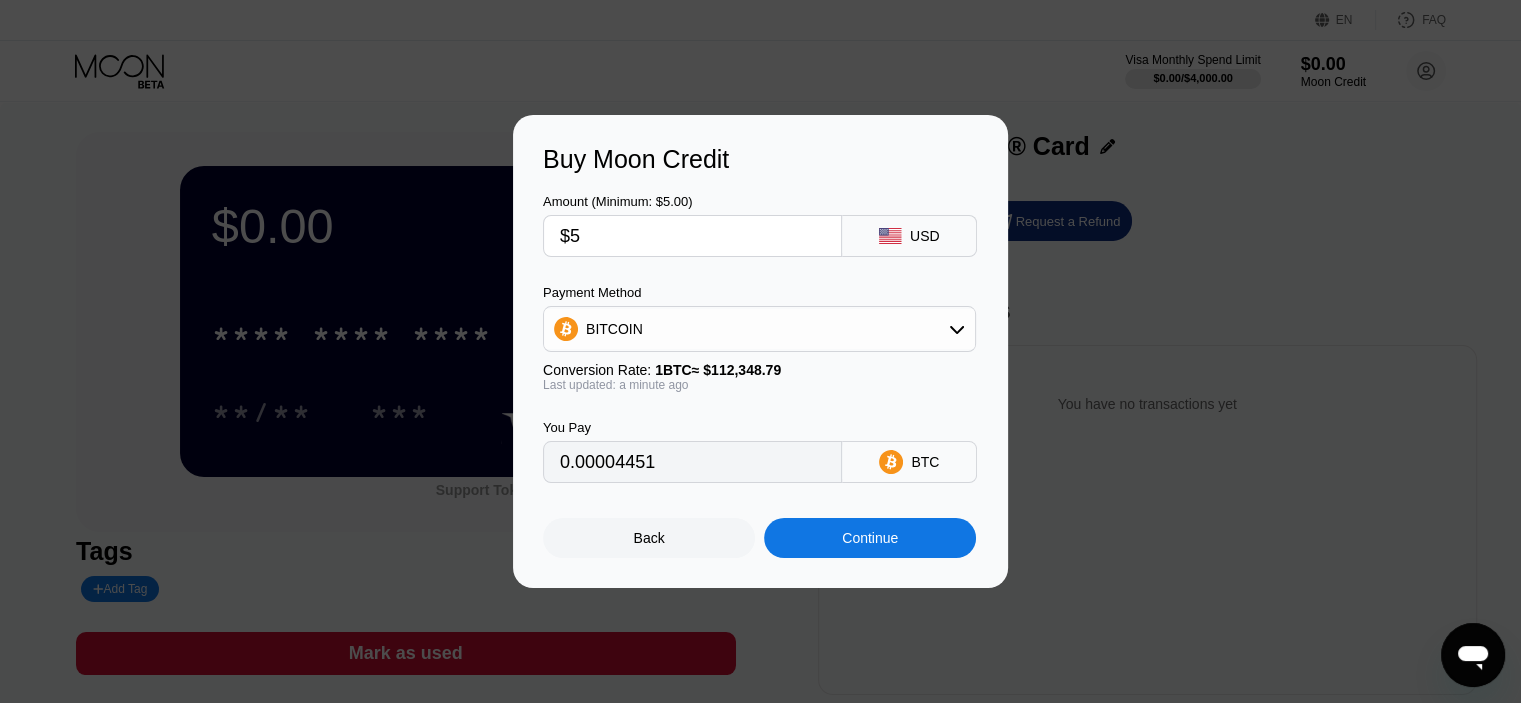 type on "$5" 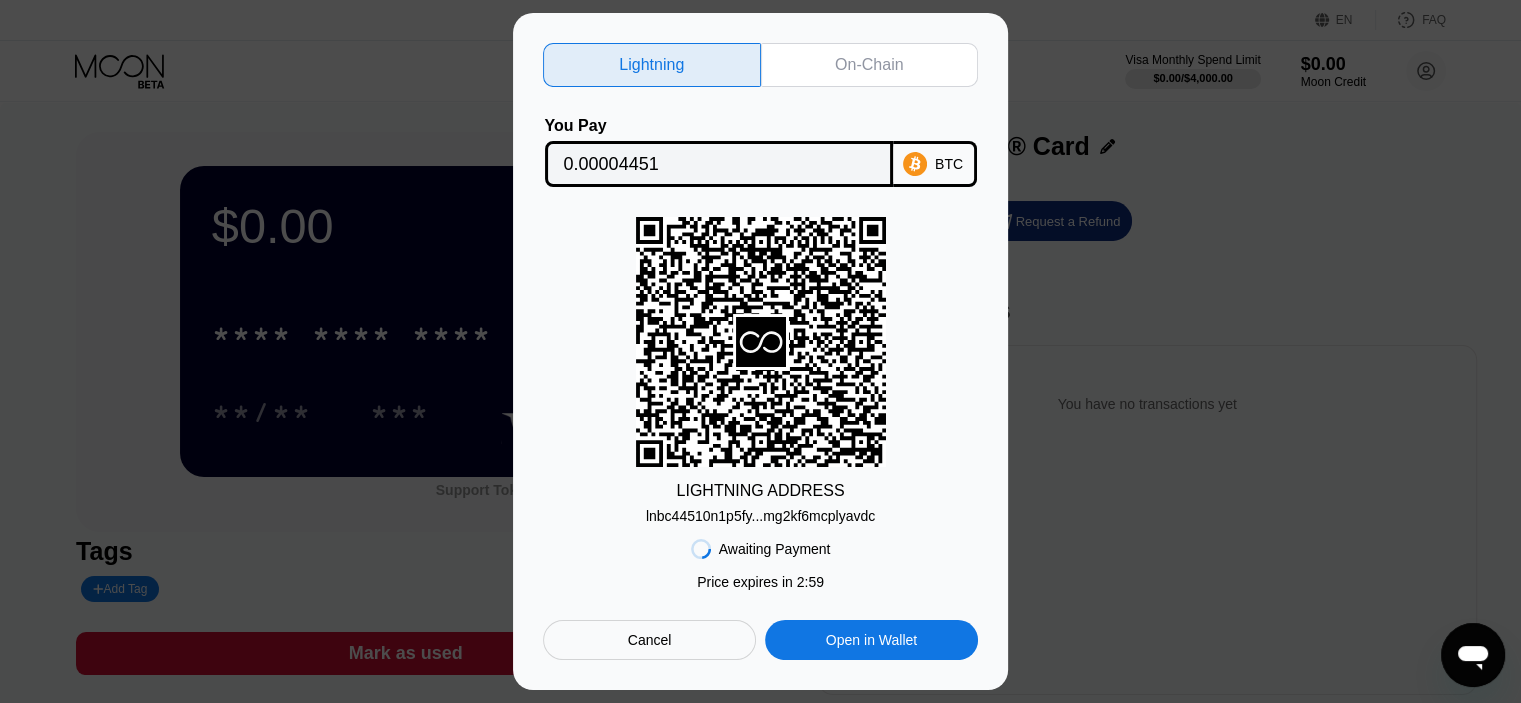 click on "On-Chain" at bounding box center (870, 65) 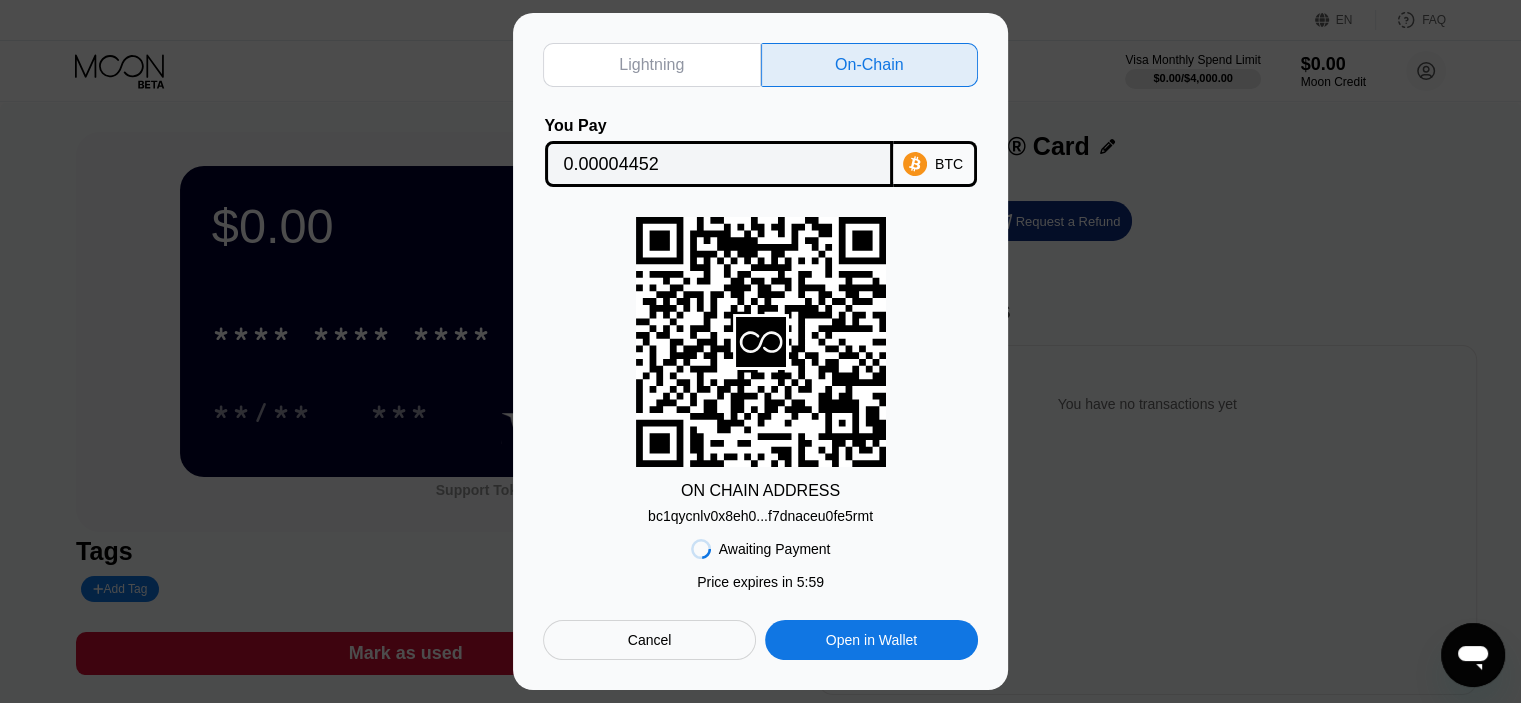 click on "bc1qycnlv0x8eh0...f7dnaceu0fe5rmt" at bounding box center (760, 516) 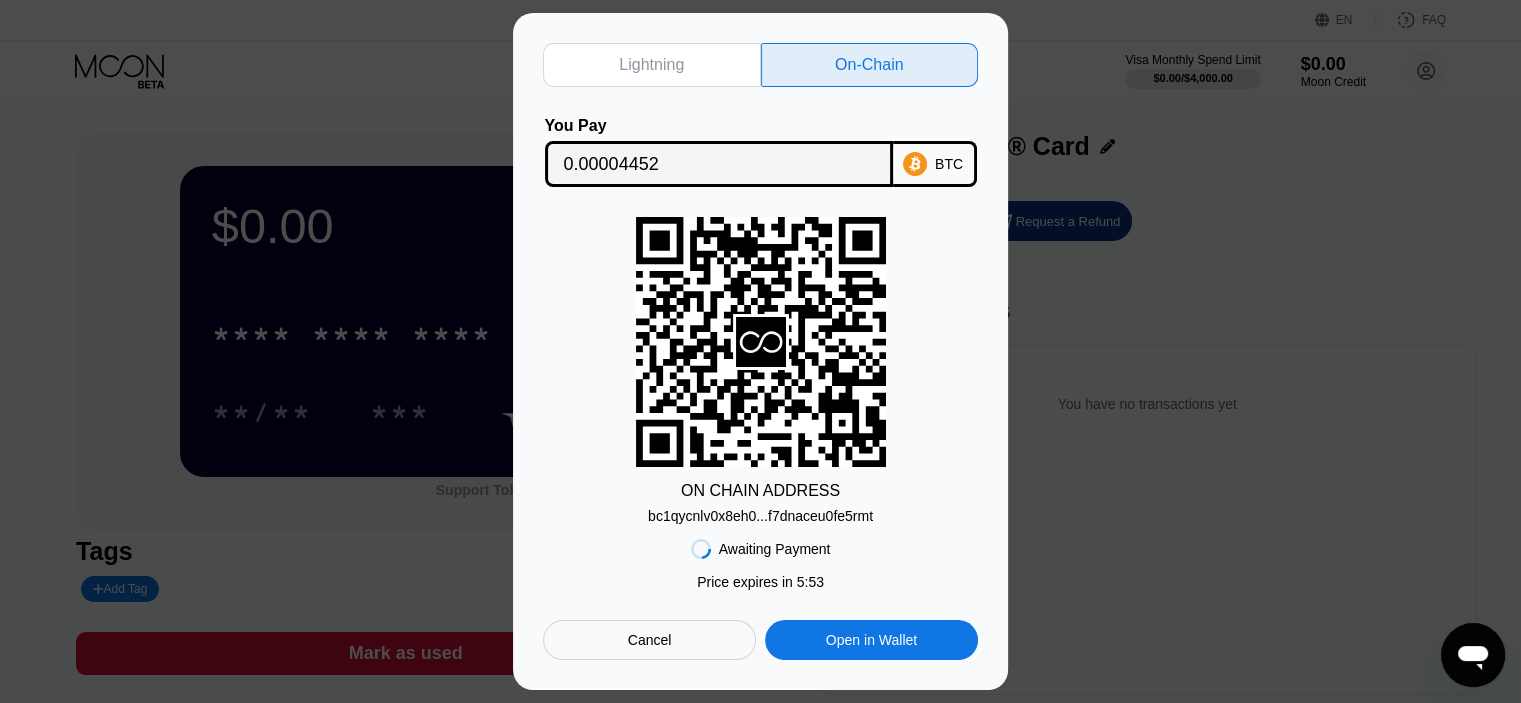 click on "0.00004452" at bounding box center (719, 164) 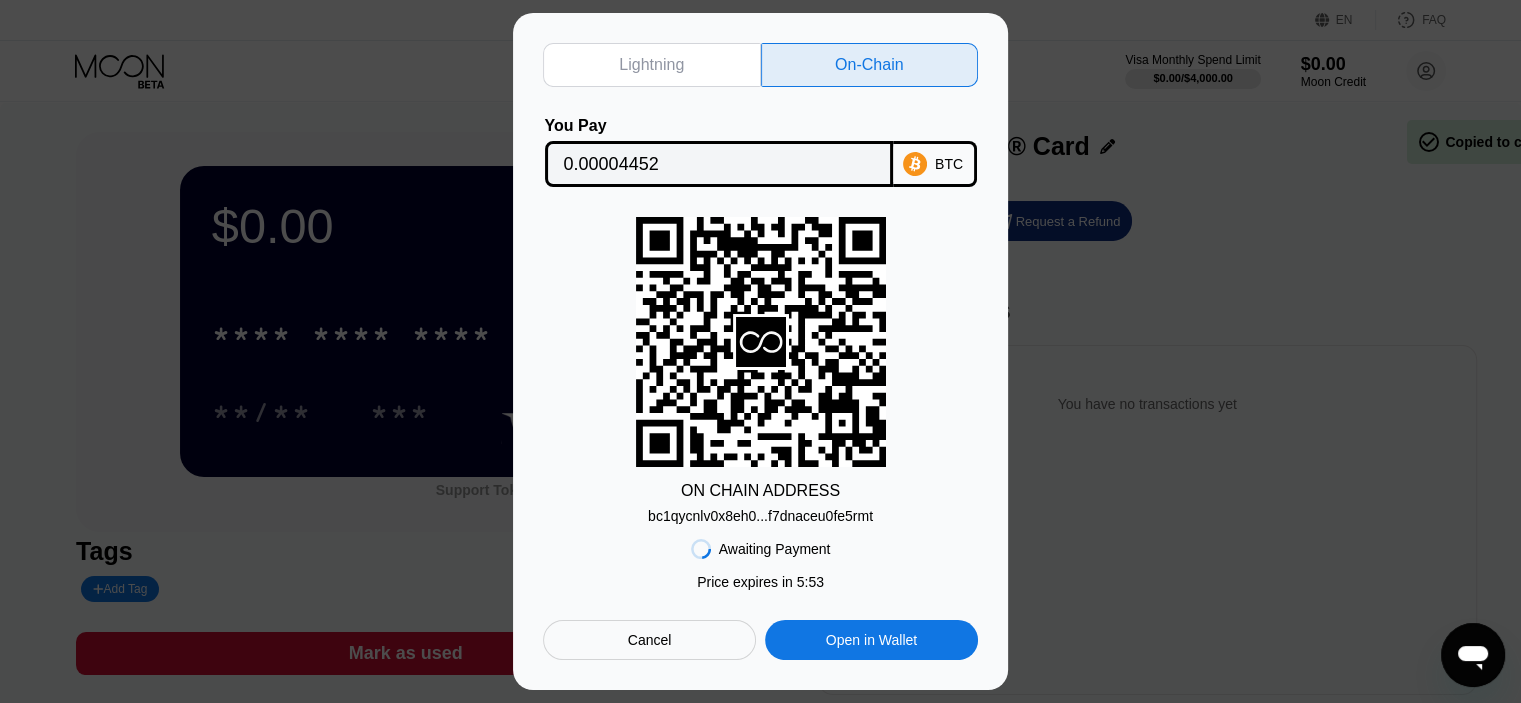 click on "0.00004452" at bounding box center (719, 164) 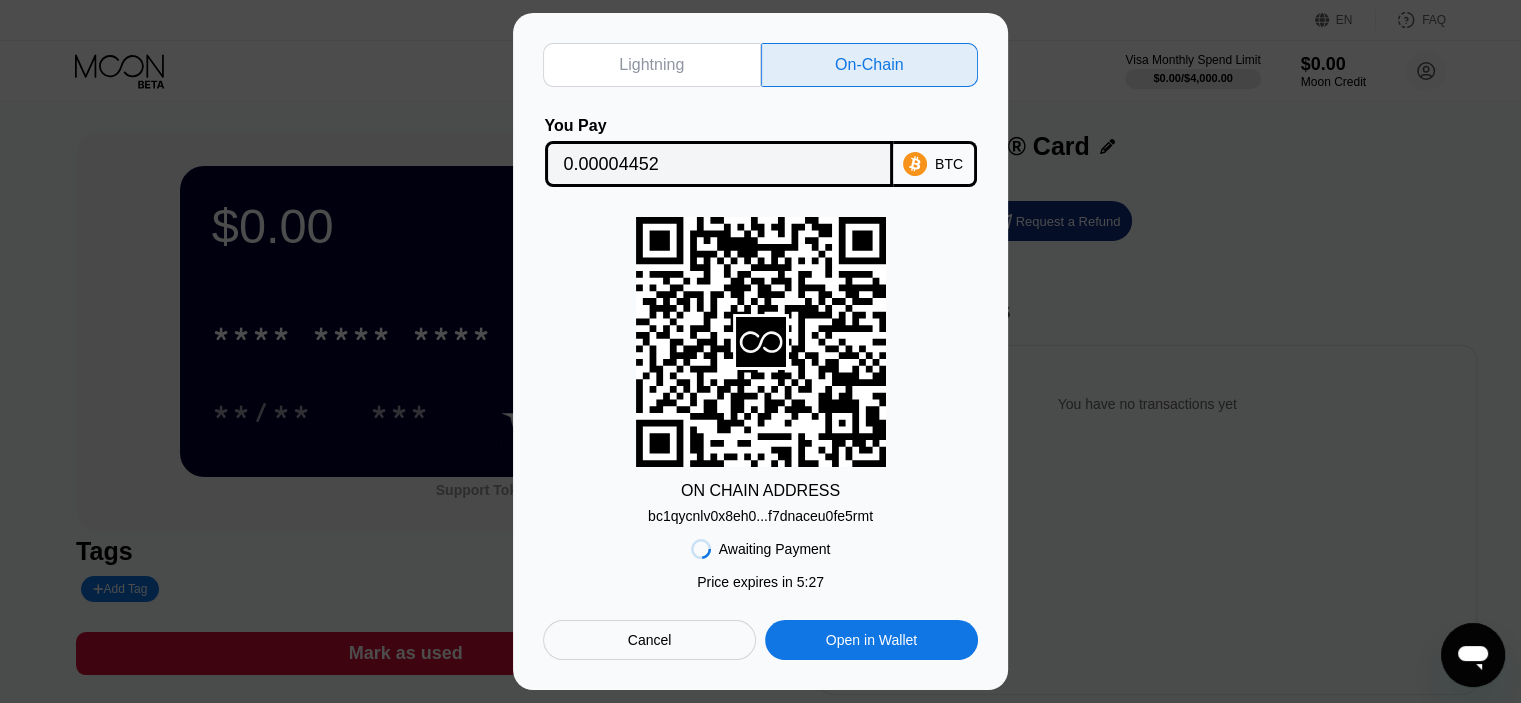 click on "ON CHAIN   ADDRESS bc1qycnlv0x8eh0...f7dnaceu0fe5rmt" at bounding box center [760, 370] 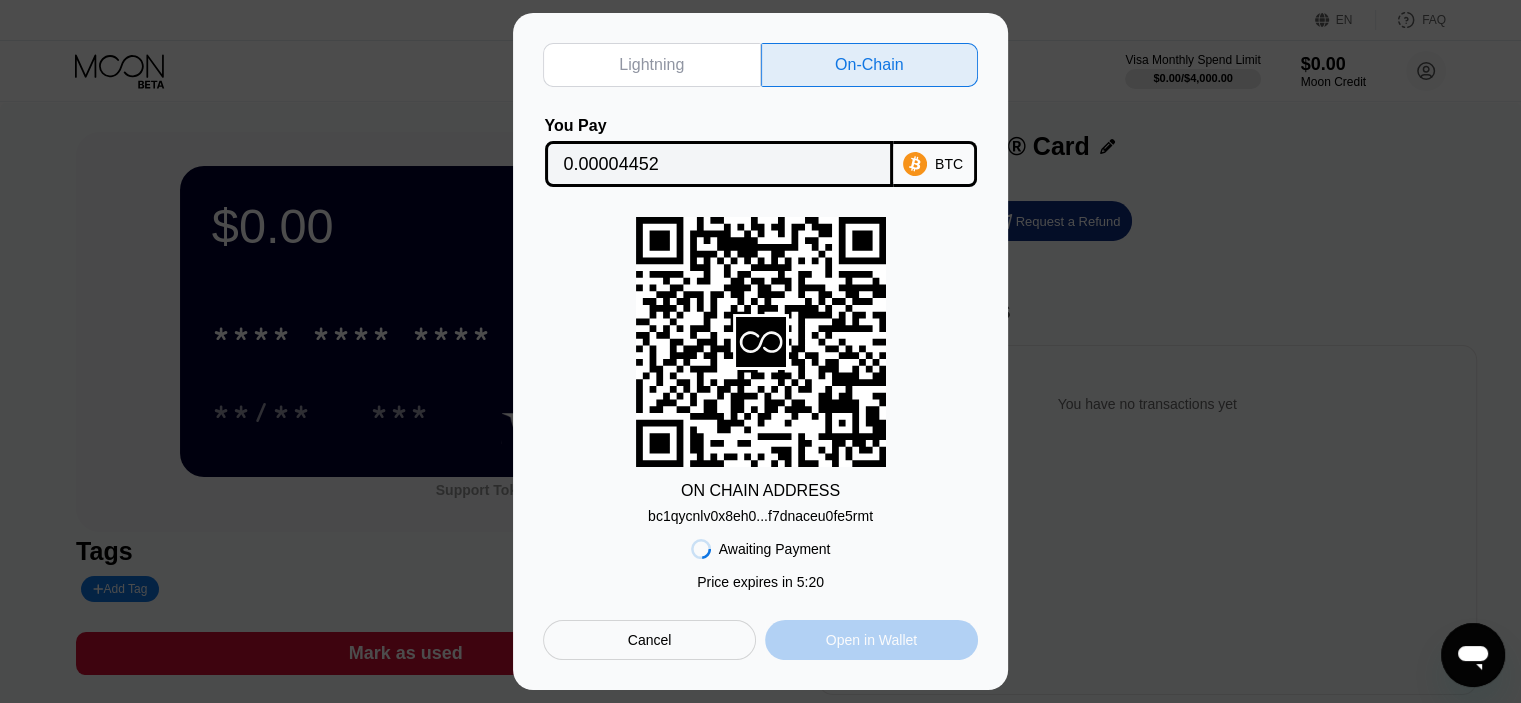click on "Open in Wallet" at bounding box center [871, 640] 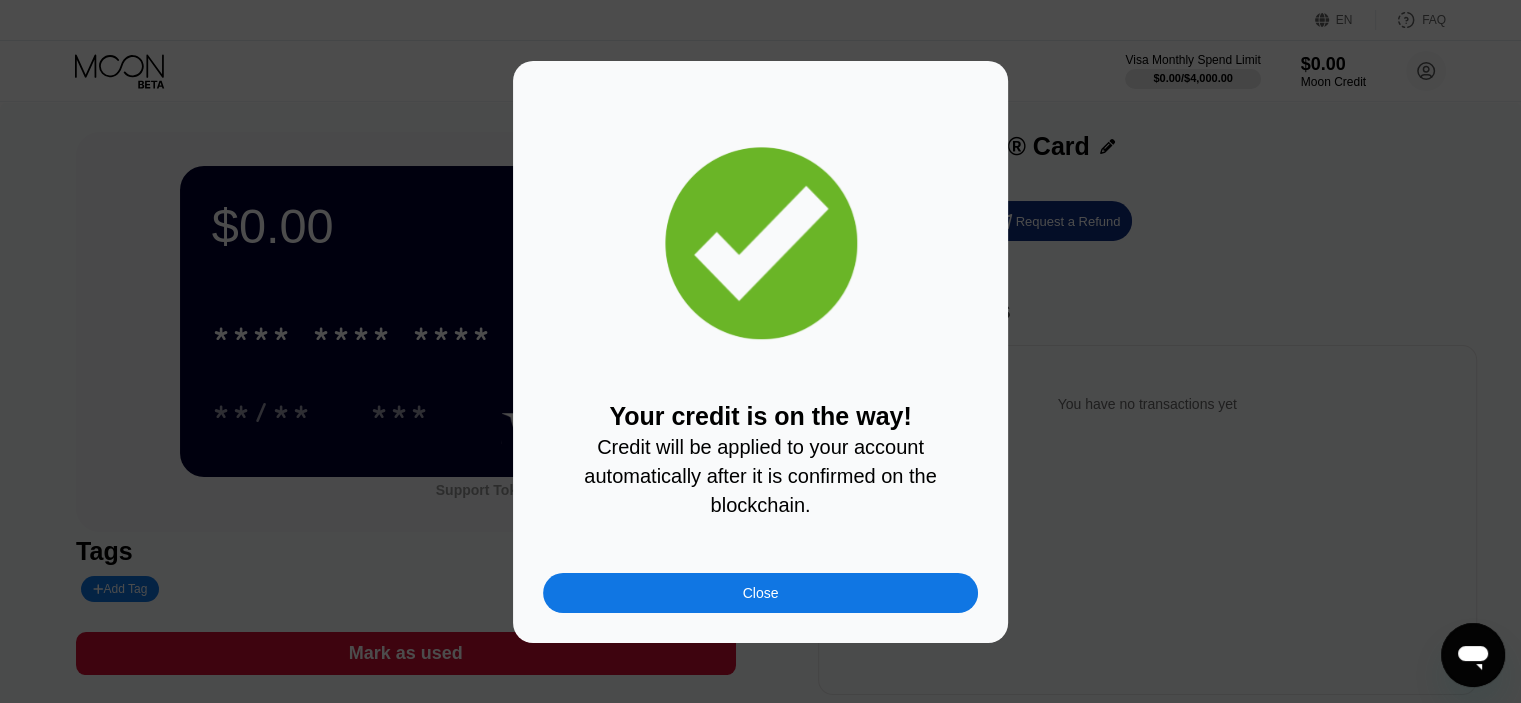 click on "Your credit is on the way! Credit will be applied to your account automatically after it is confirmed on the blockchain. Close" at bounding box center [760, 352] 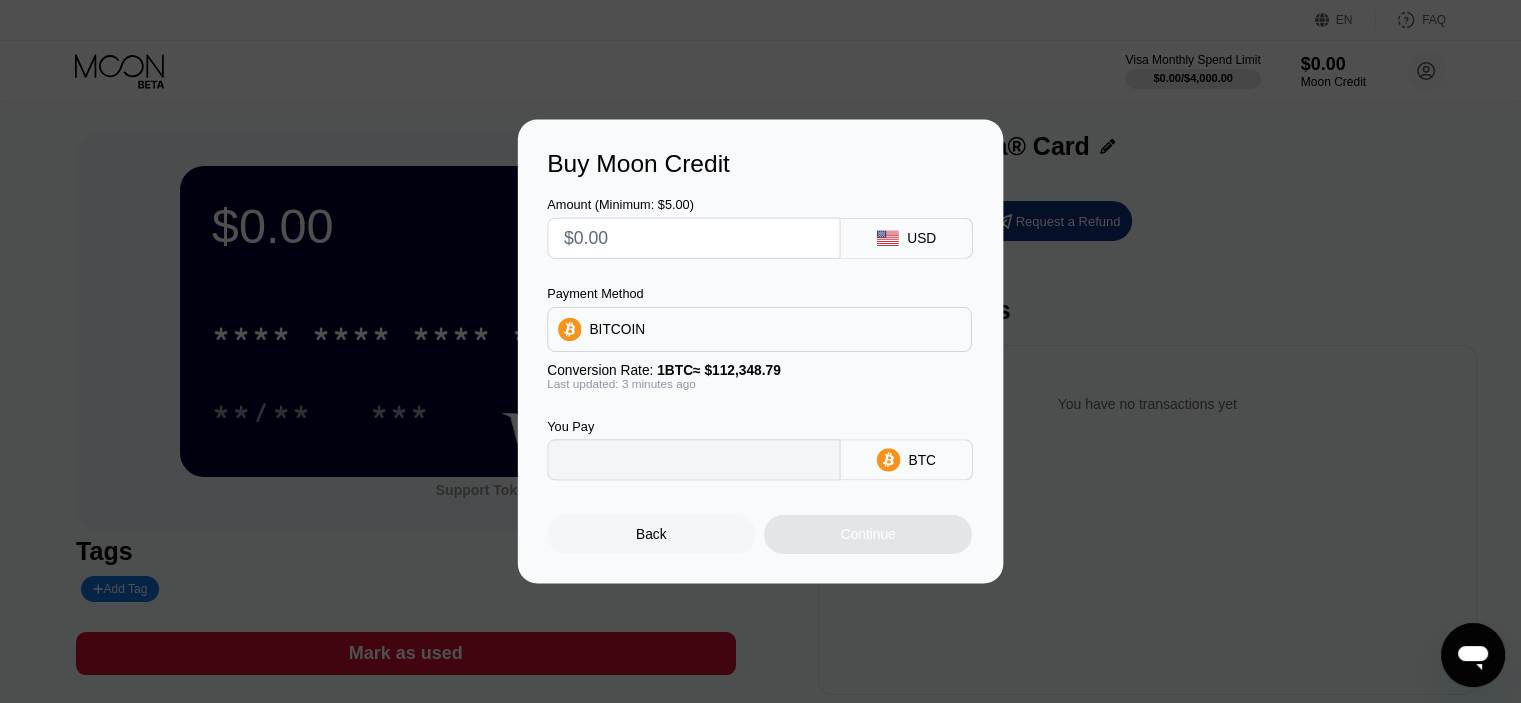 type on "0" 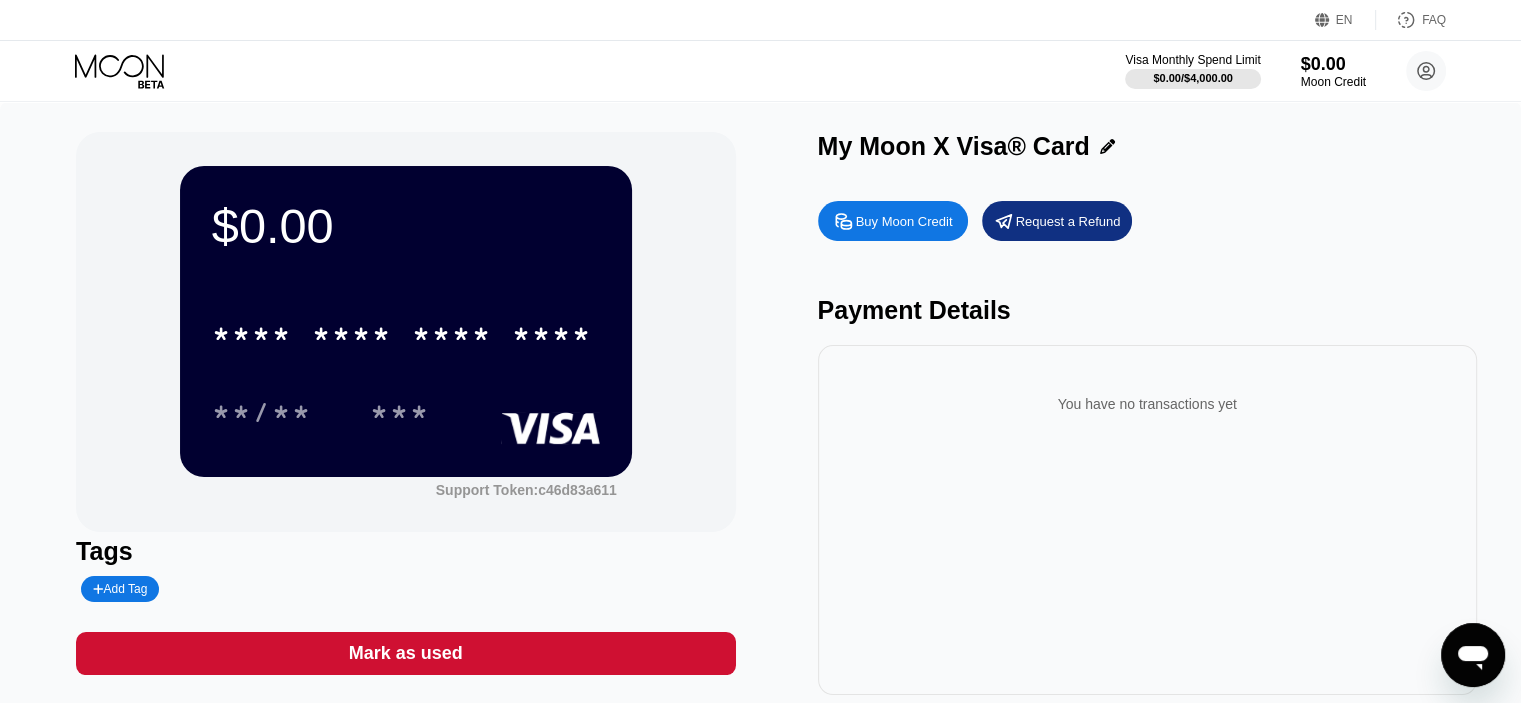 click on "$0.00 * * * * * * * * * * * * **** **/** *** Support Token:  c46d83a611 Tags  Add Tag Mark as used My Moon X Visa® Card Buy Moon Credit Request a Refund Payment Details You have no transactions yet" at bounding box center [760, 423] 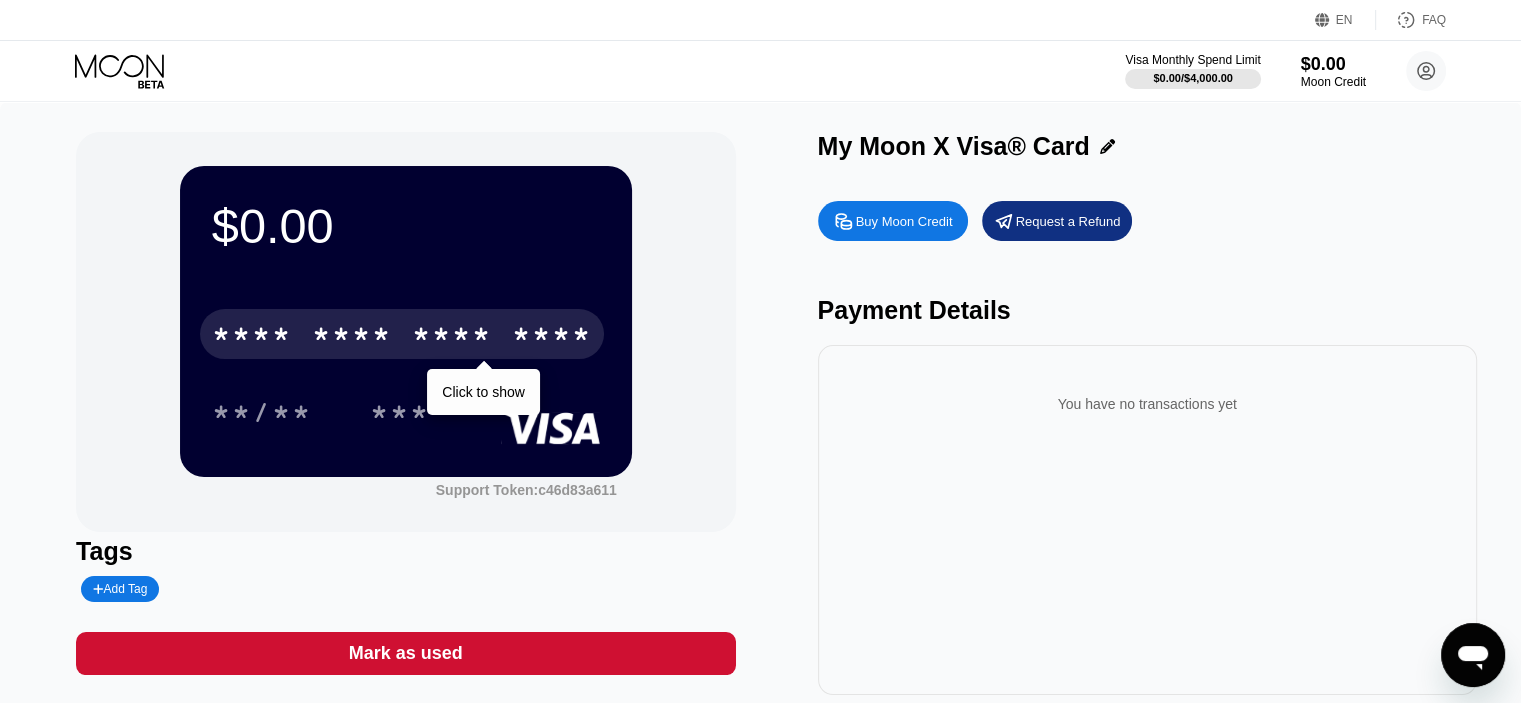 click on "* * * *" at bounding box center [352, 337] 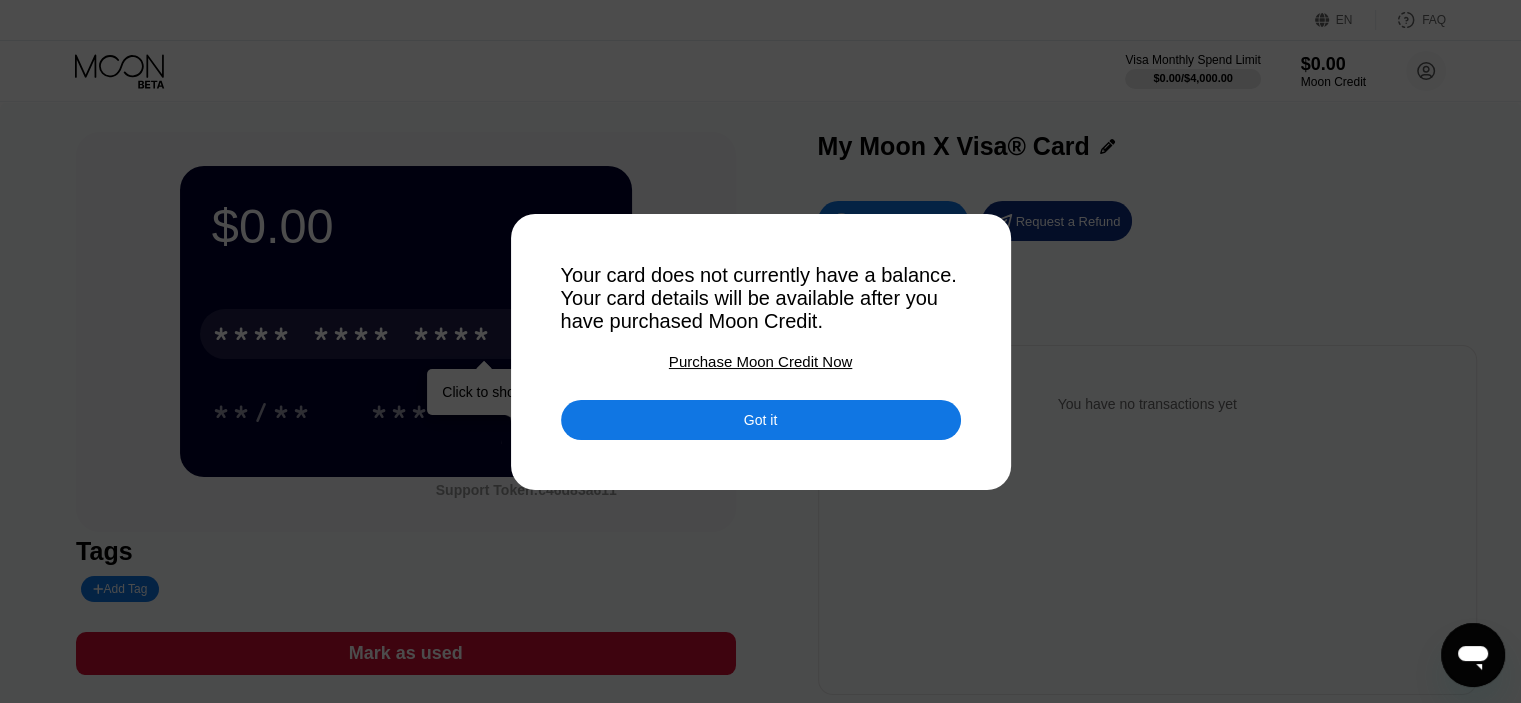 click on "Got it" at bounding box center [761, 420] 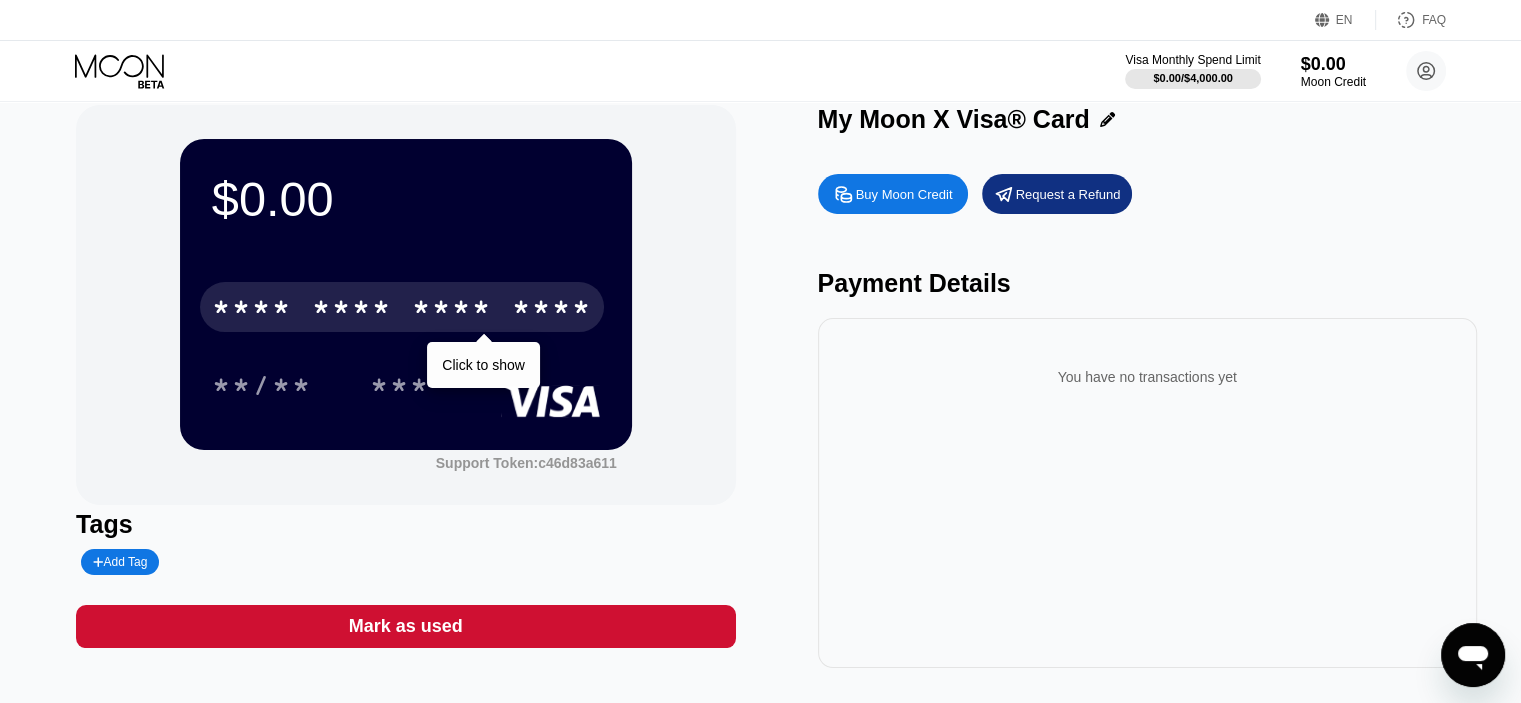 scroll, scrollTop: 0, scrollLeft: 0, axis: both 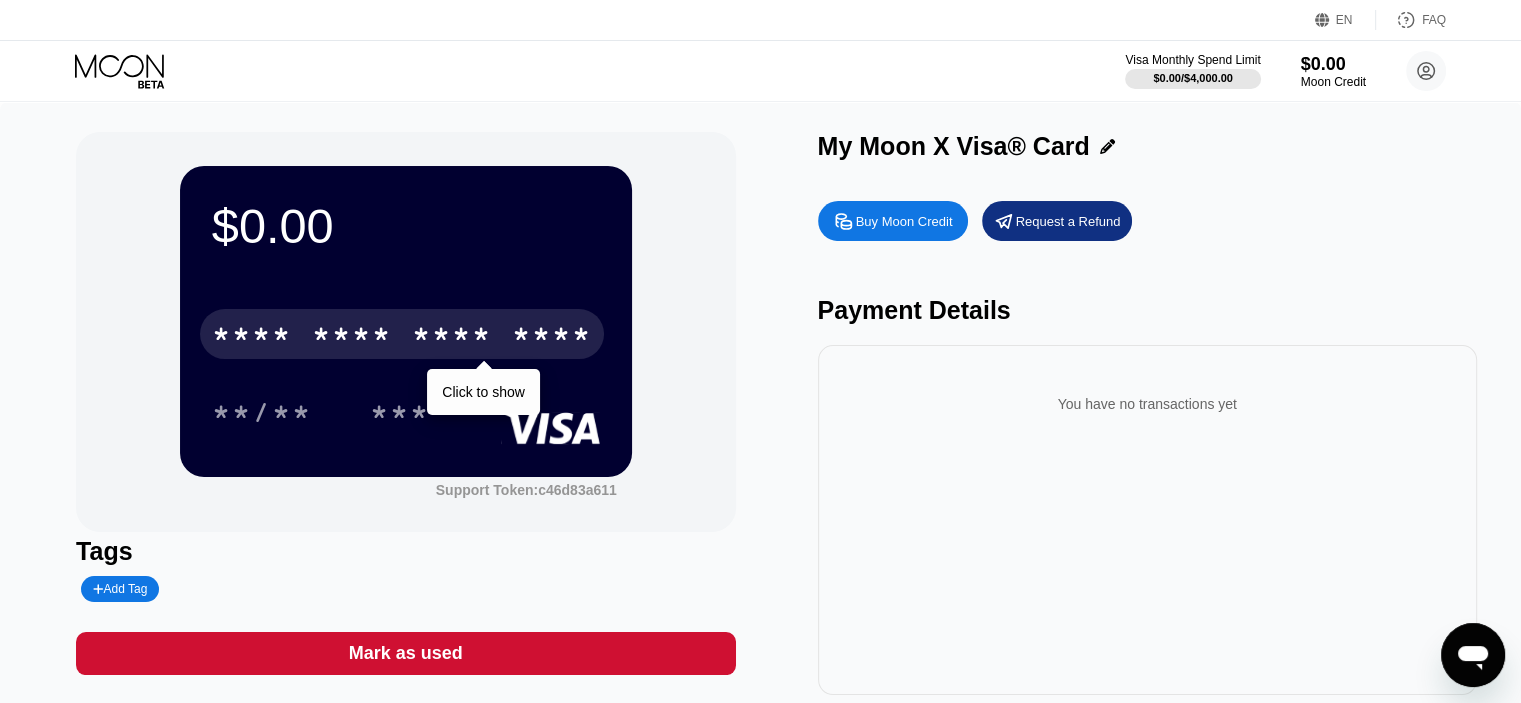click on "You have no transactions yet" at bounding box center (1147, 520) 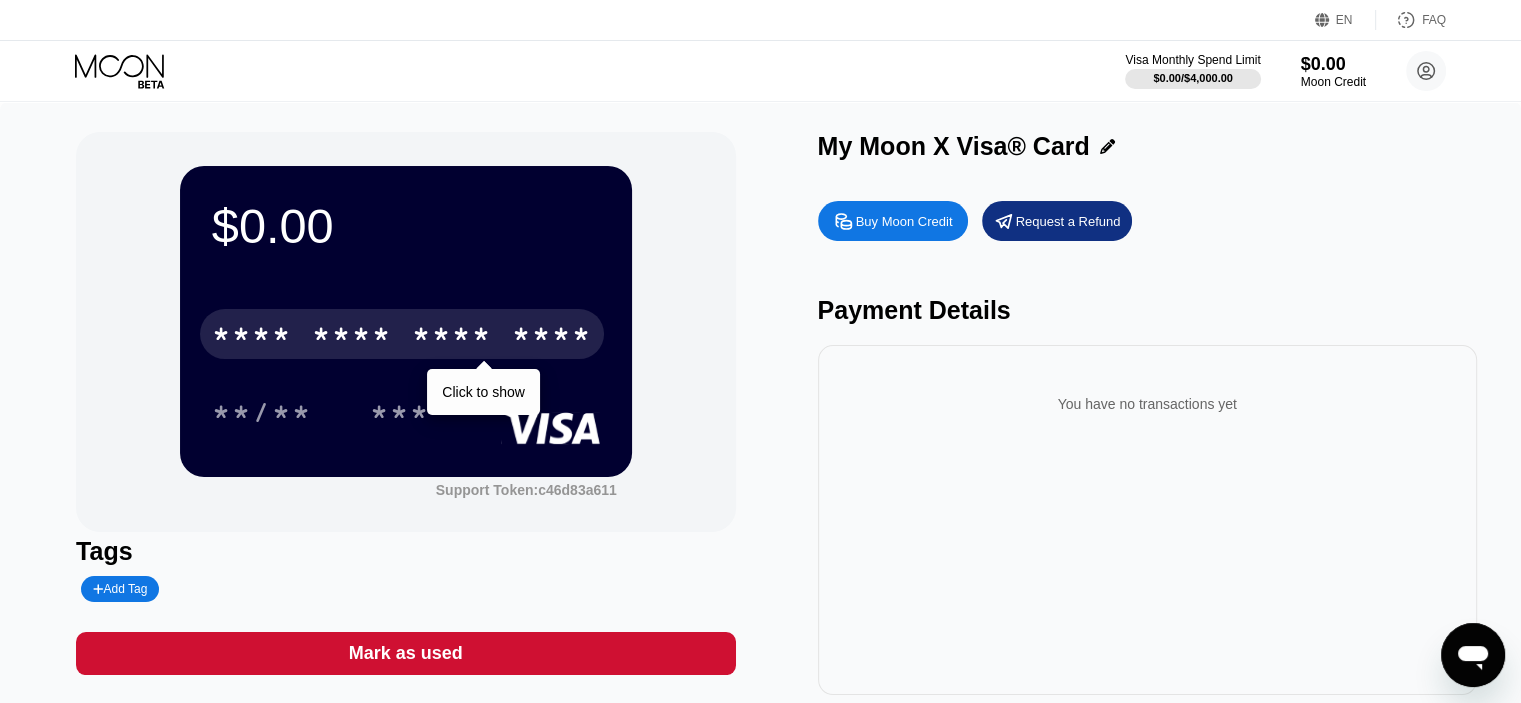 click on "$0.00 * * * * * * * * * * * * **** Click to show **/** *** Support Token:  c46d83a611 Tags  Add Tag Mark as used My Moon X Visa® Card Buy Moon Credit Request a Refund Payment Details You have no transactions yet" at bounding box center (760, 423) 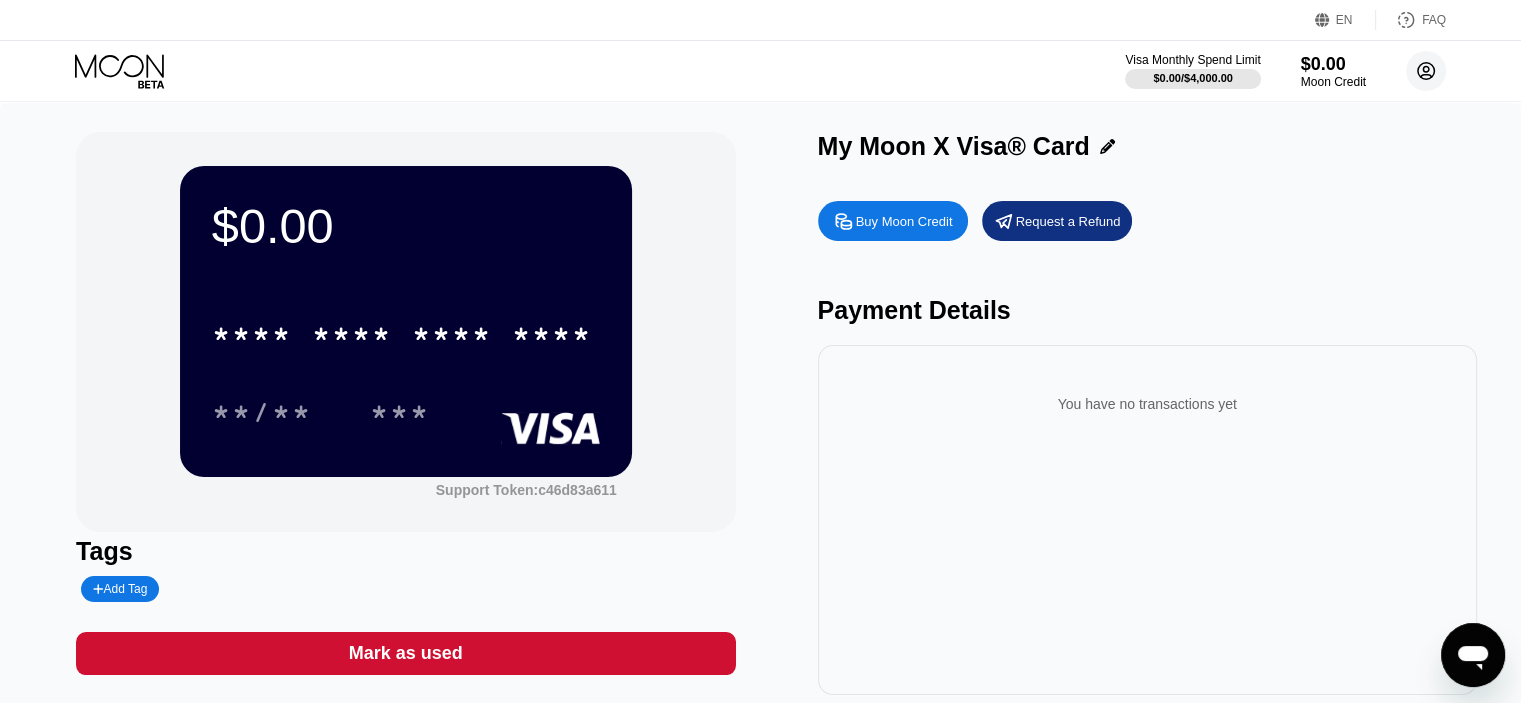 click 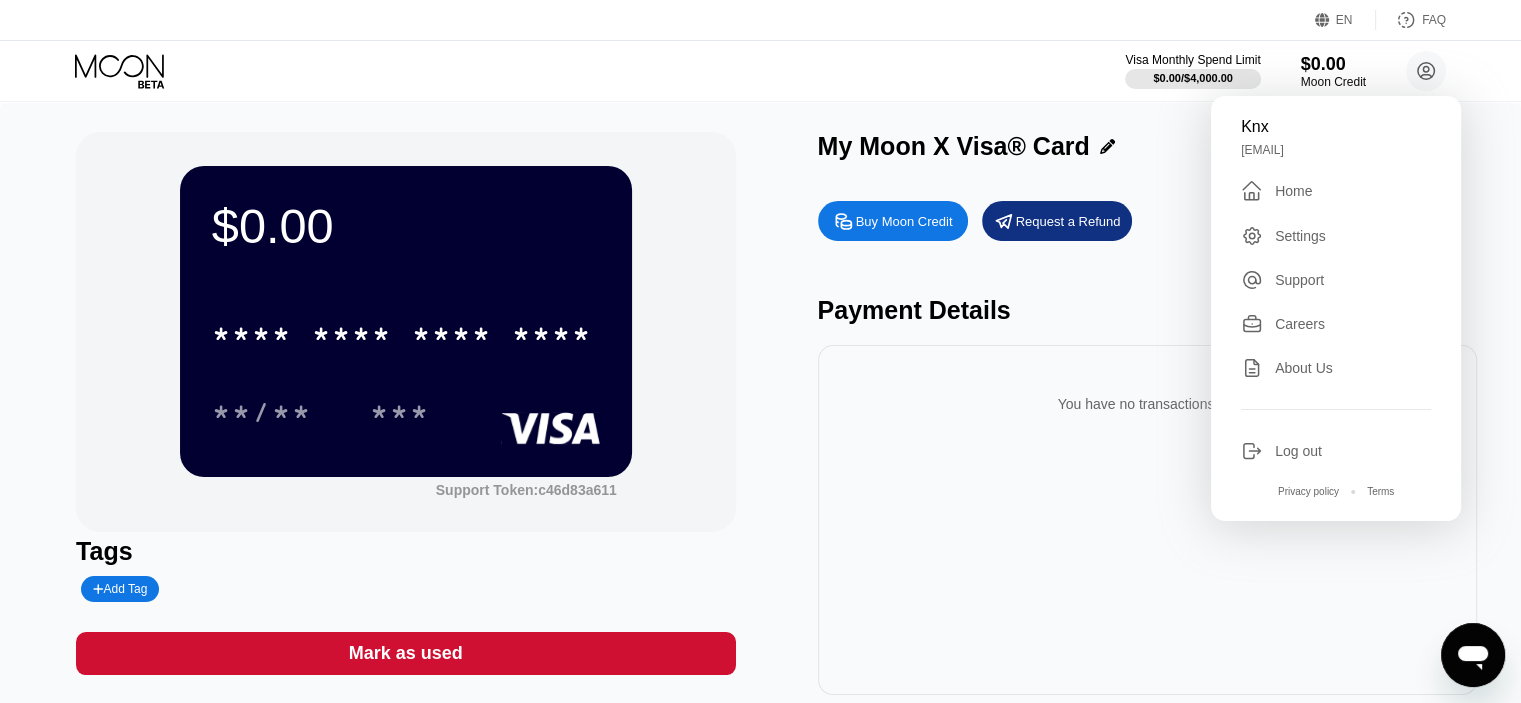 click on "Visa Monthly Spend Limit $0.00 / $4,000.00 $0.00 Moon Credit Knx bettlecat1@gmail.com  Home Settings Support Careers About Us Log out Privacy policy Terms" at bounding box center [760, 71] 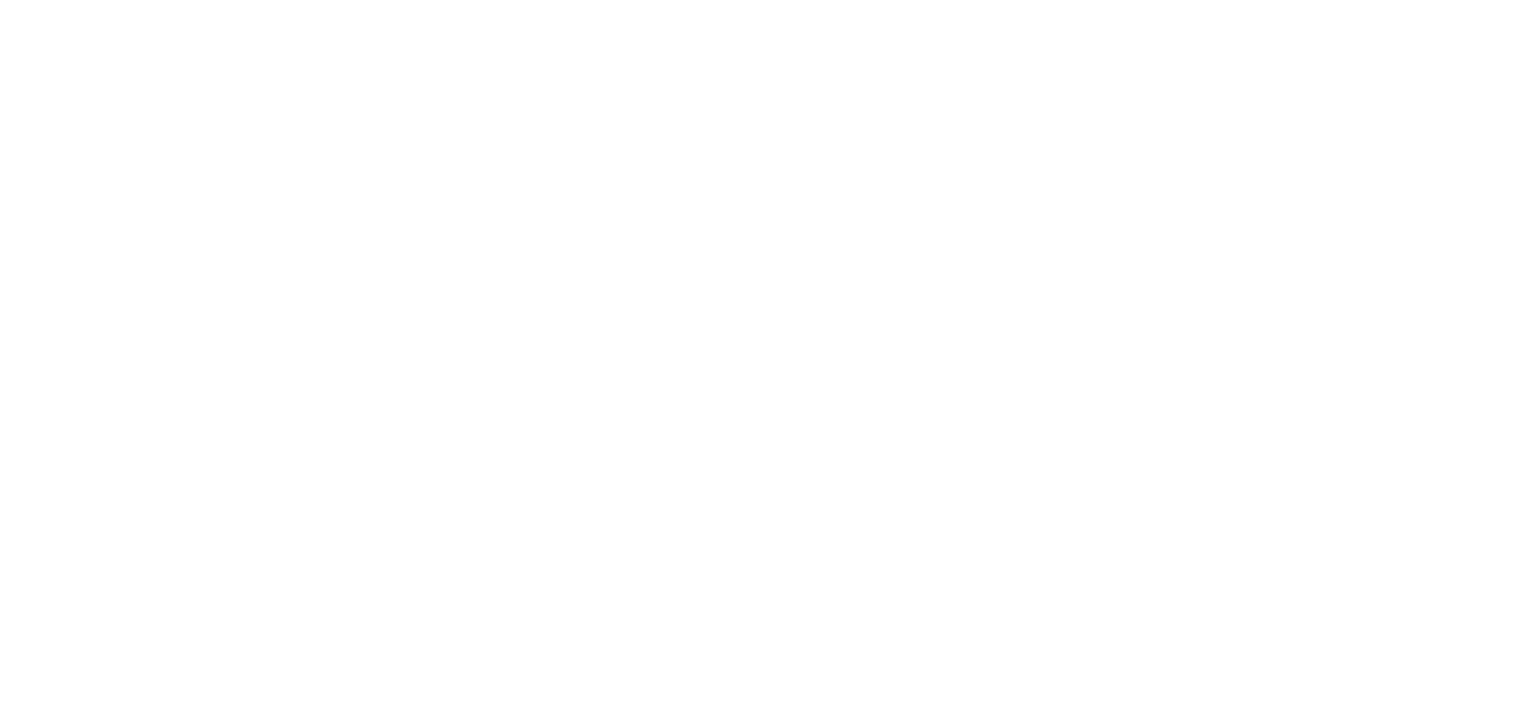 scroll, scrollTop: 0, scrollLeft: 0, axis: both 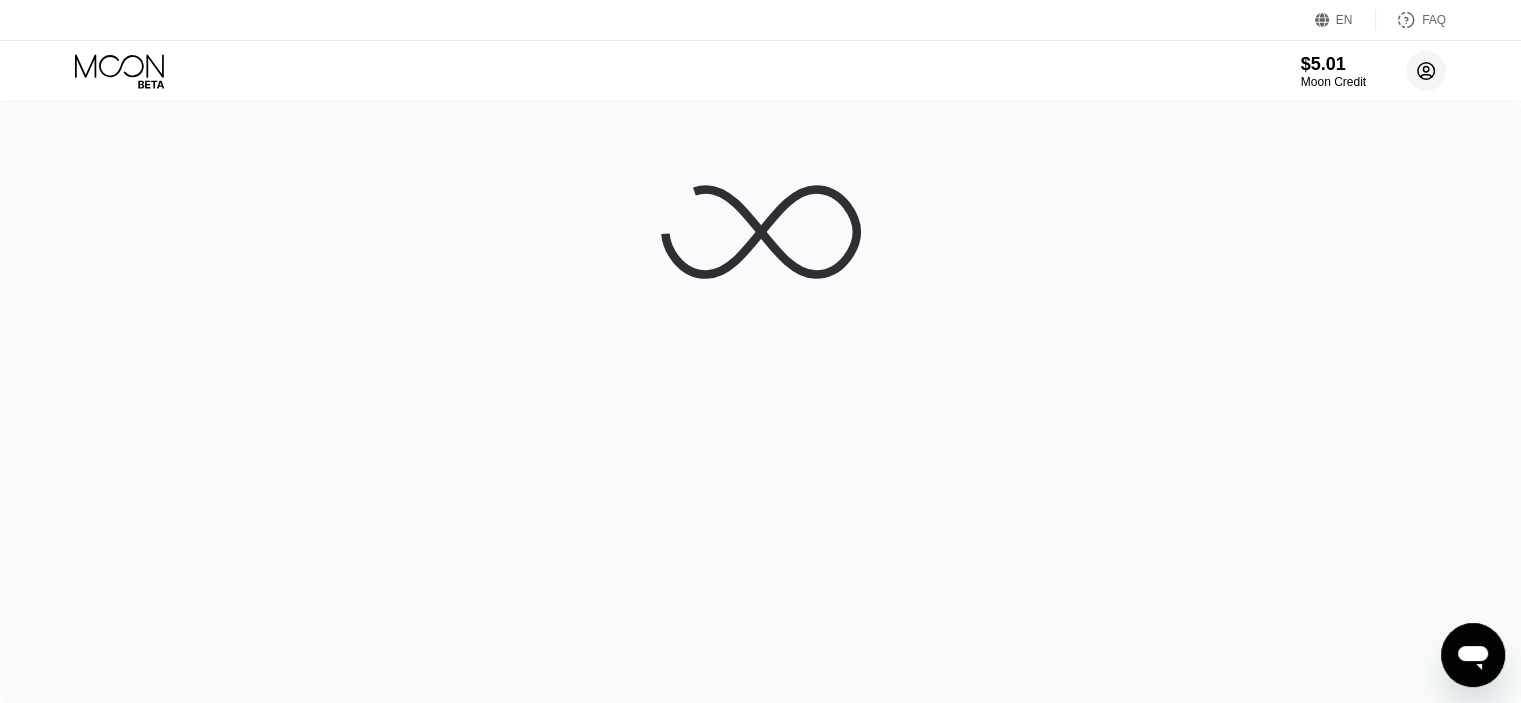 click 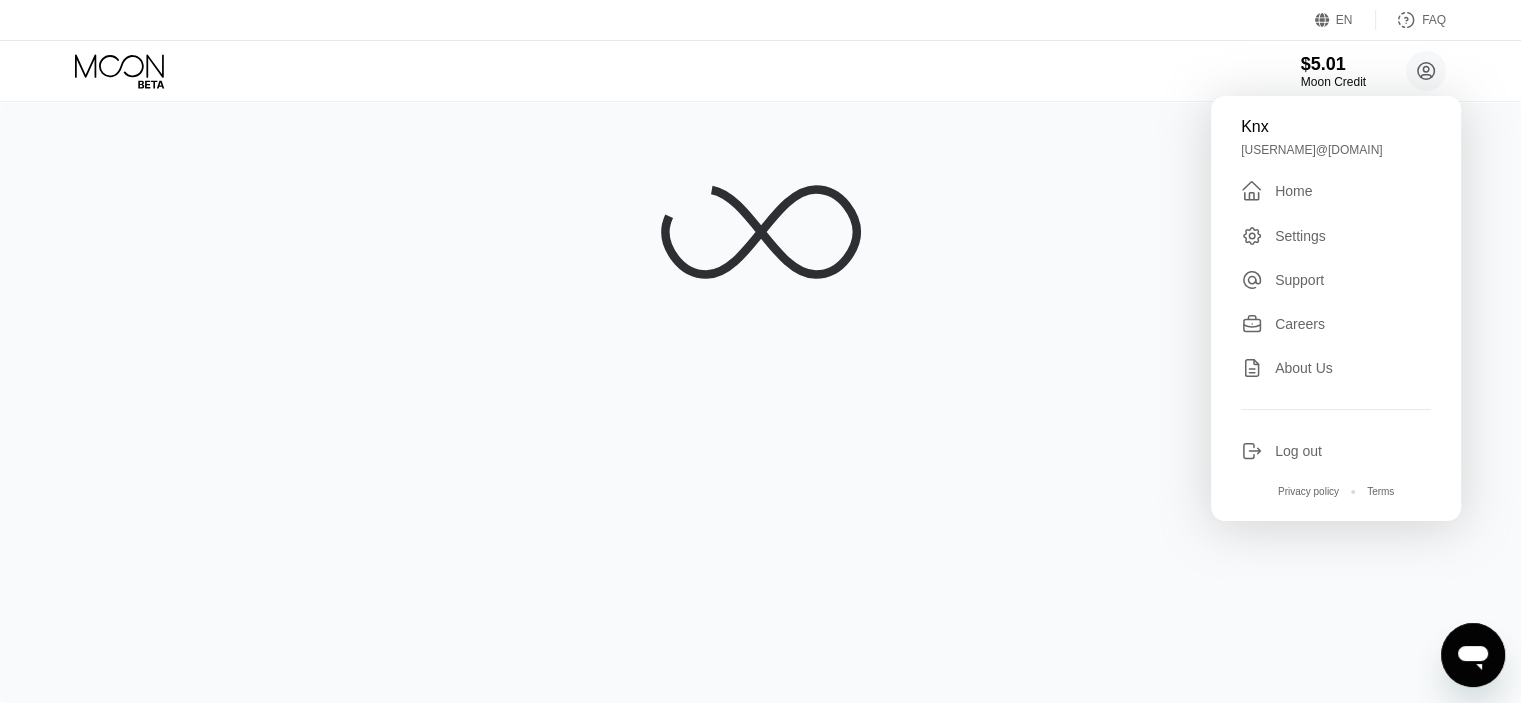 click on "Settings" at bounding box center [1336, 236] 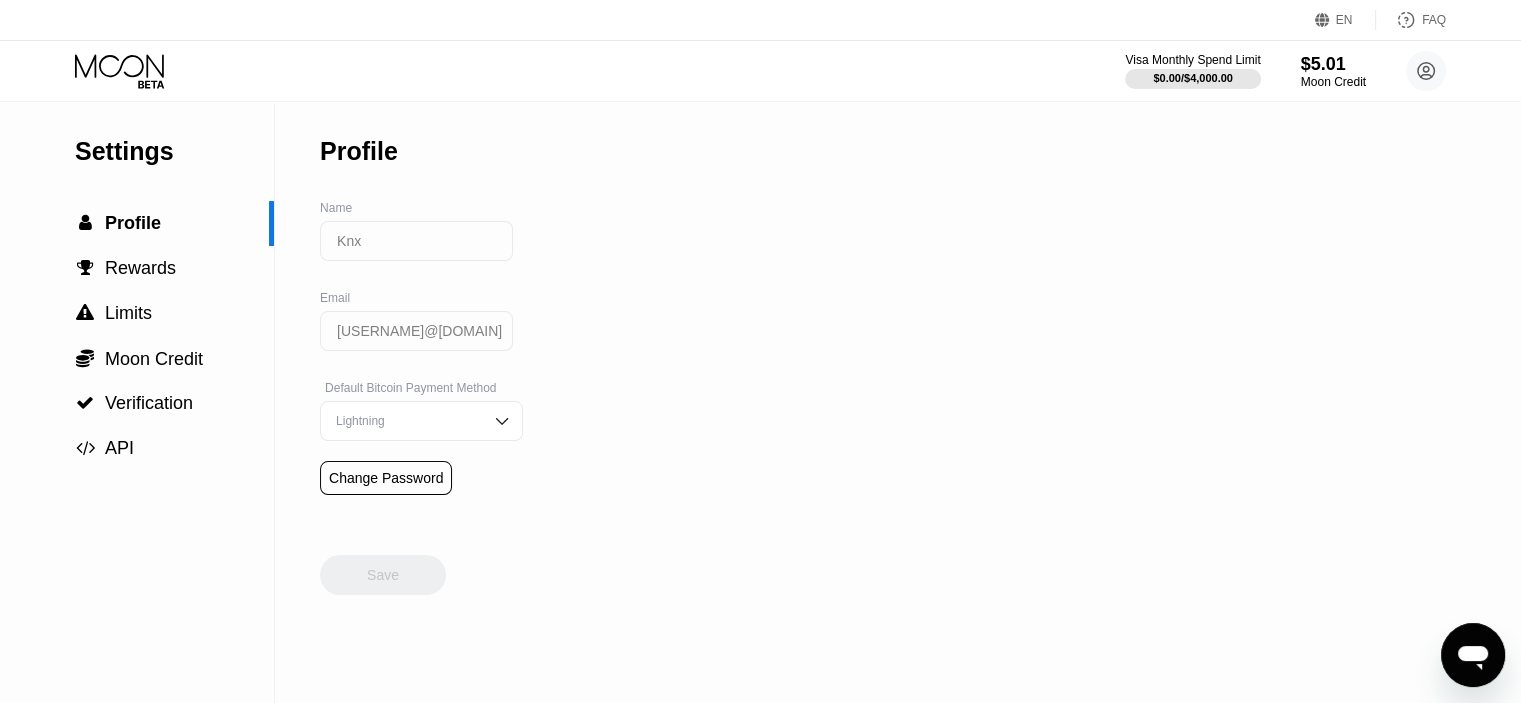 click on "Knx" at bounding box center [416, 241] 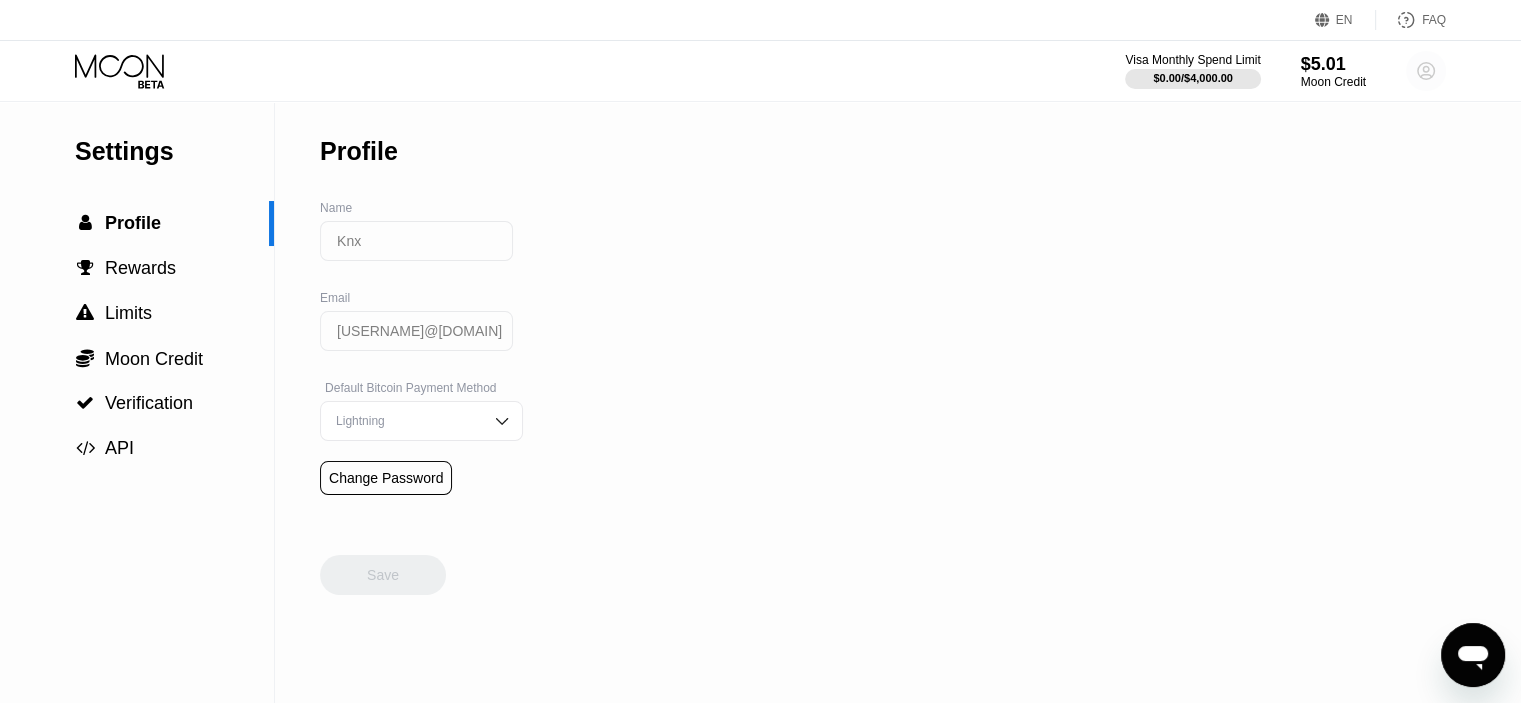 click 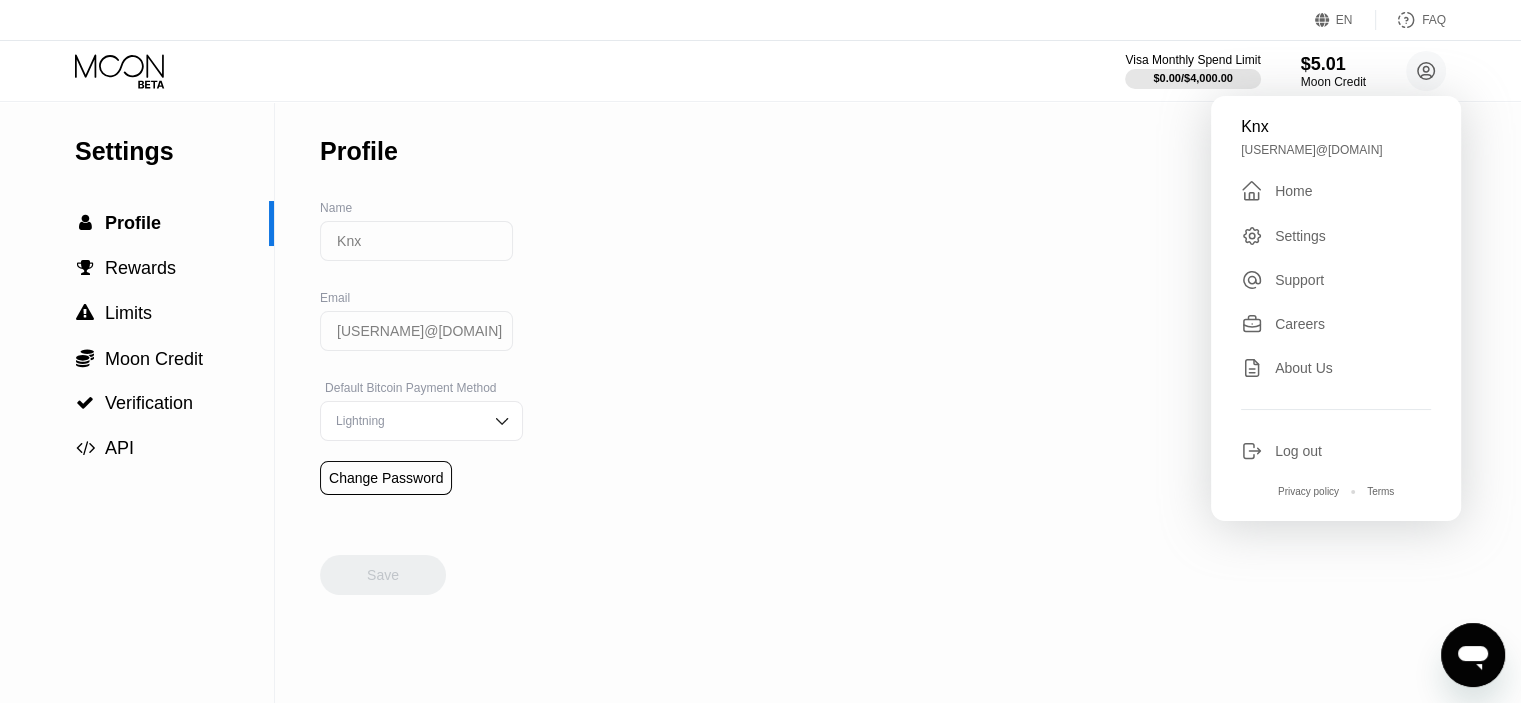 click on "Log out" at bounding box center [1336, 451] 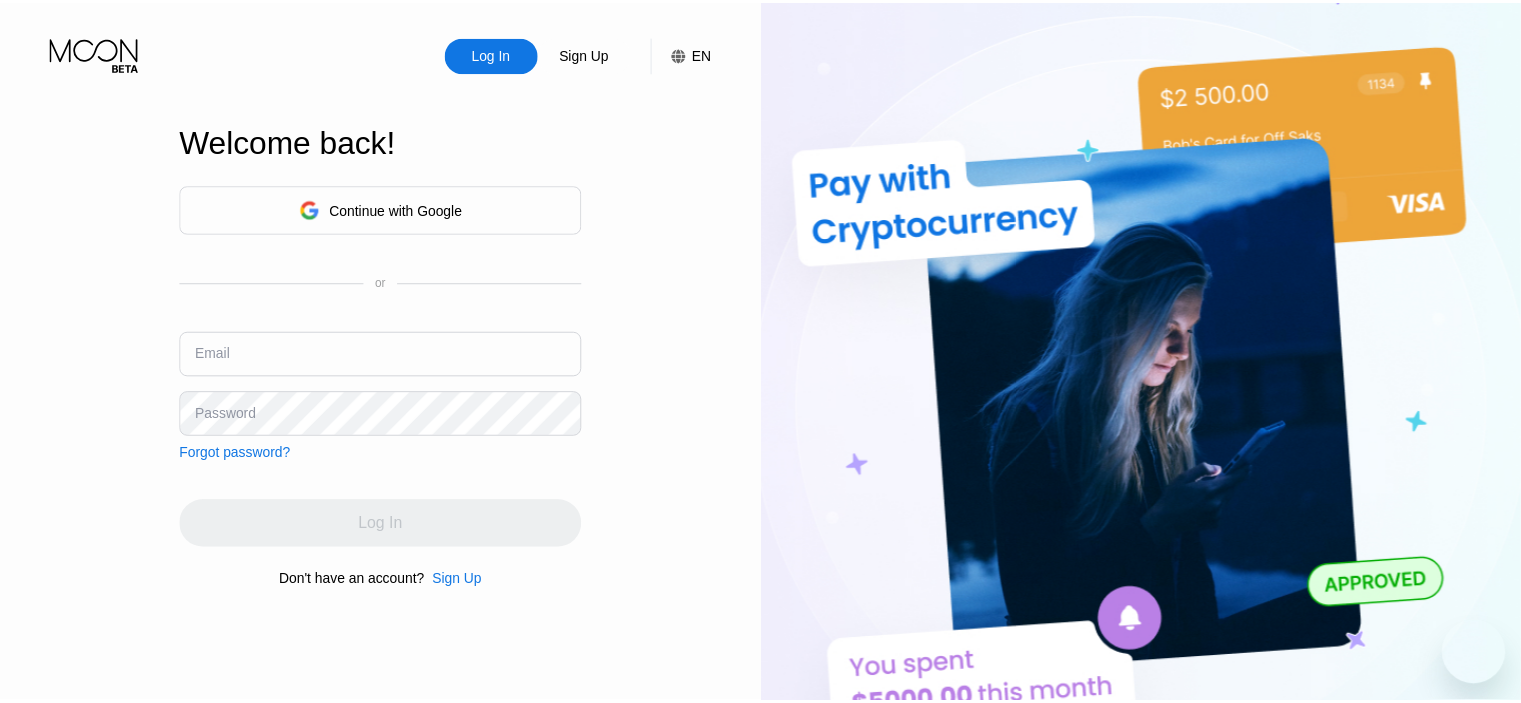 scroll, scrollTop: 0, scrollLeft: 0, axis: both 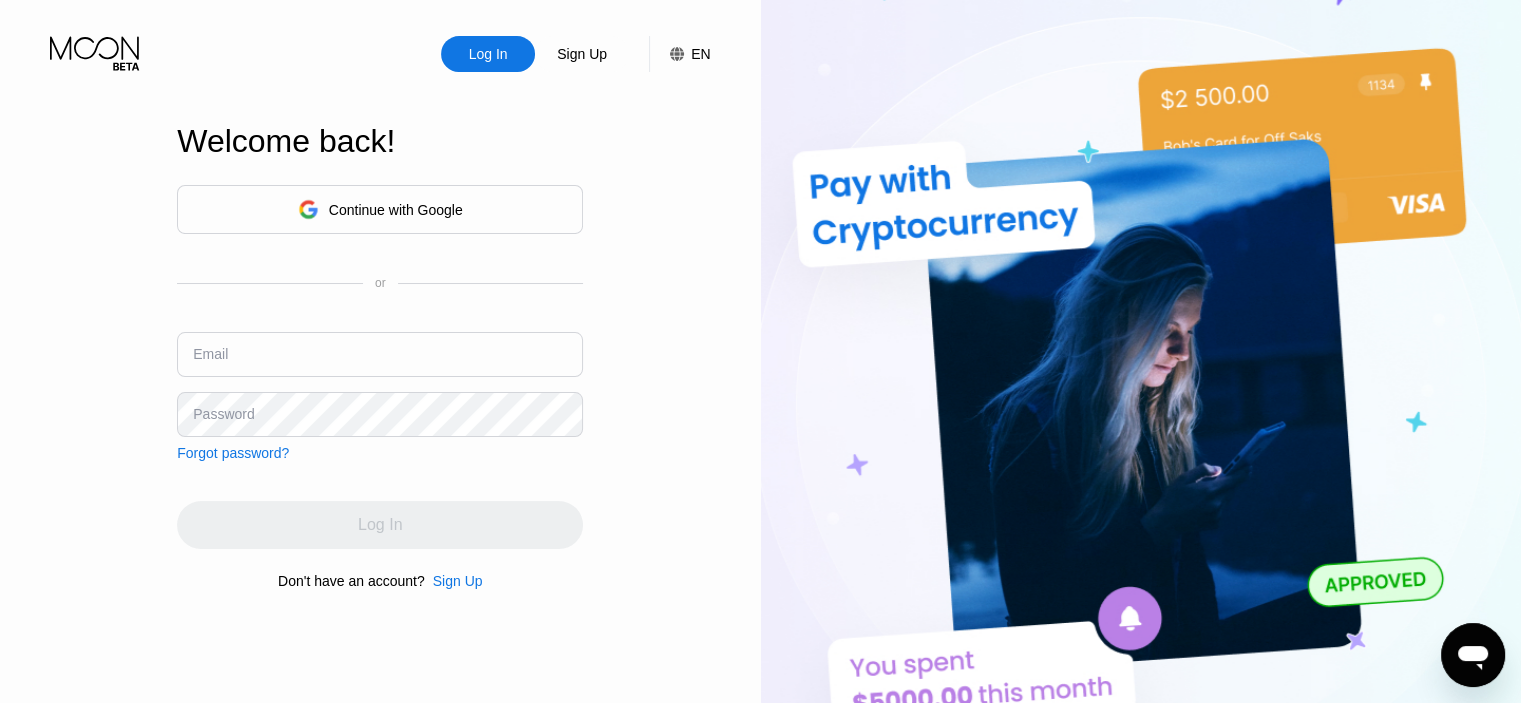 click on "Continue with Google" at bounding box center (396, 210) 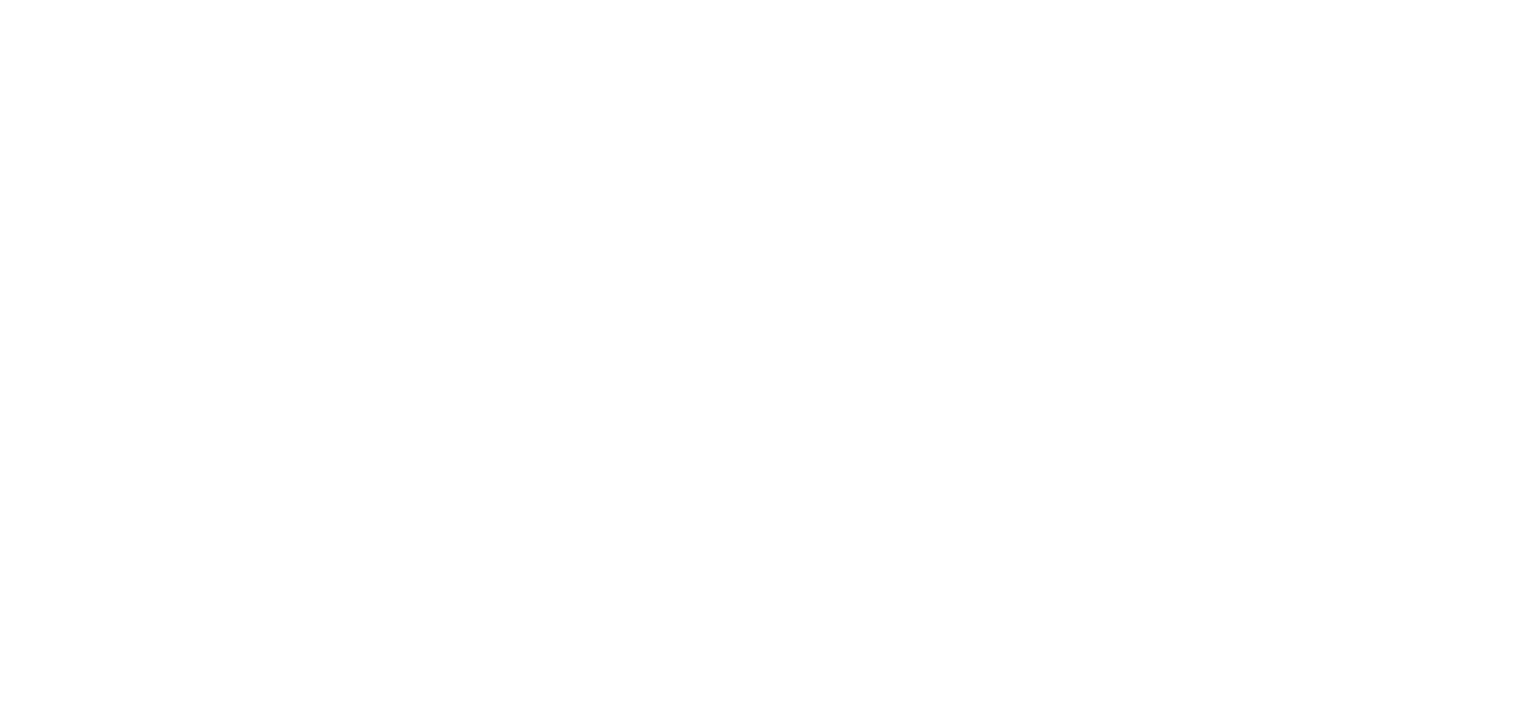 scroll, scrollTop: 0, scrollLeft: 0, axis: both 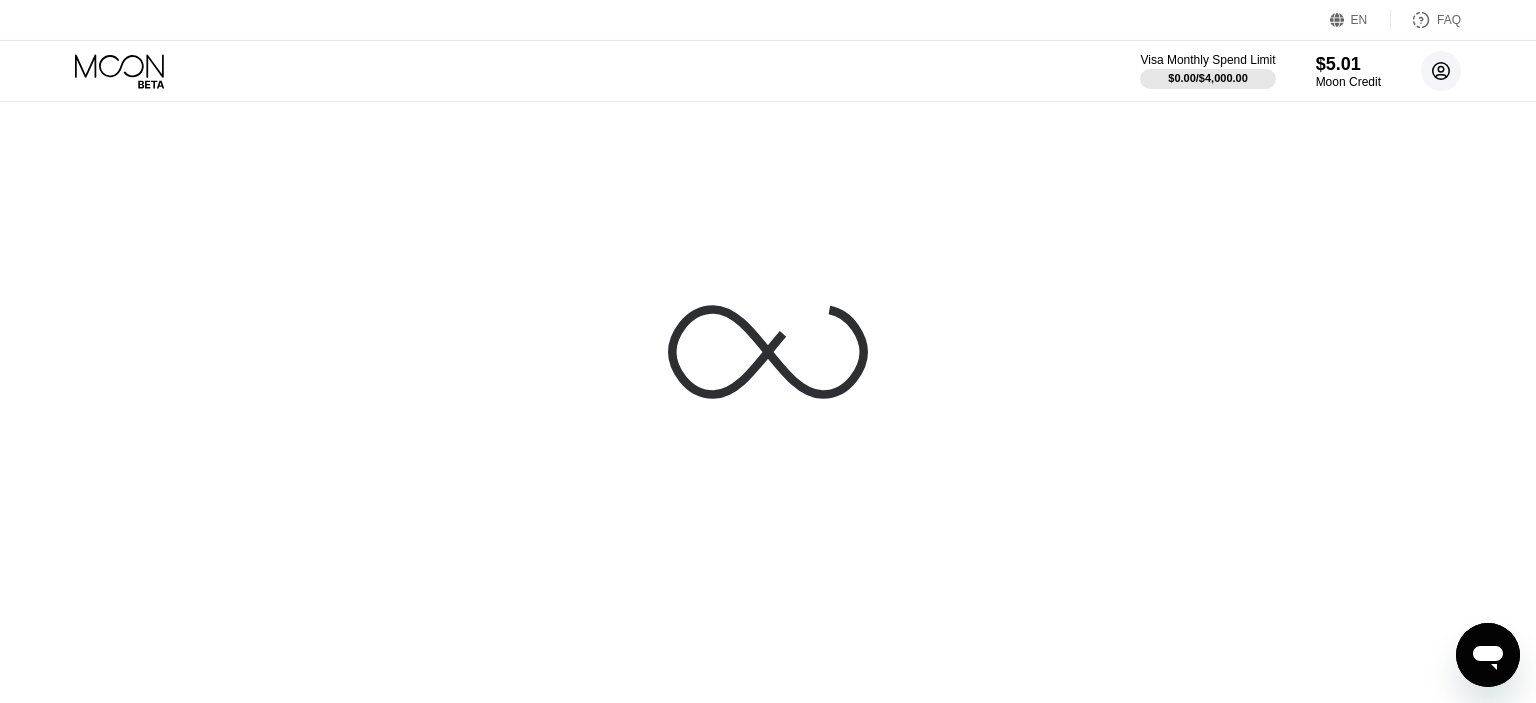 click 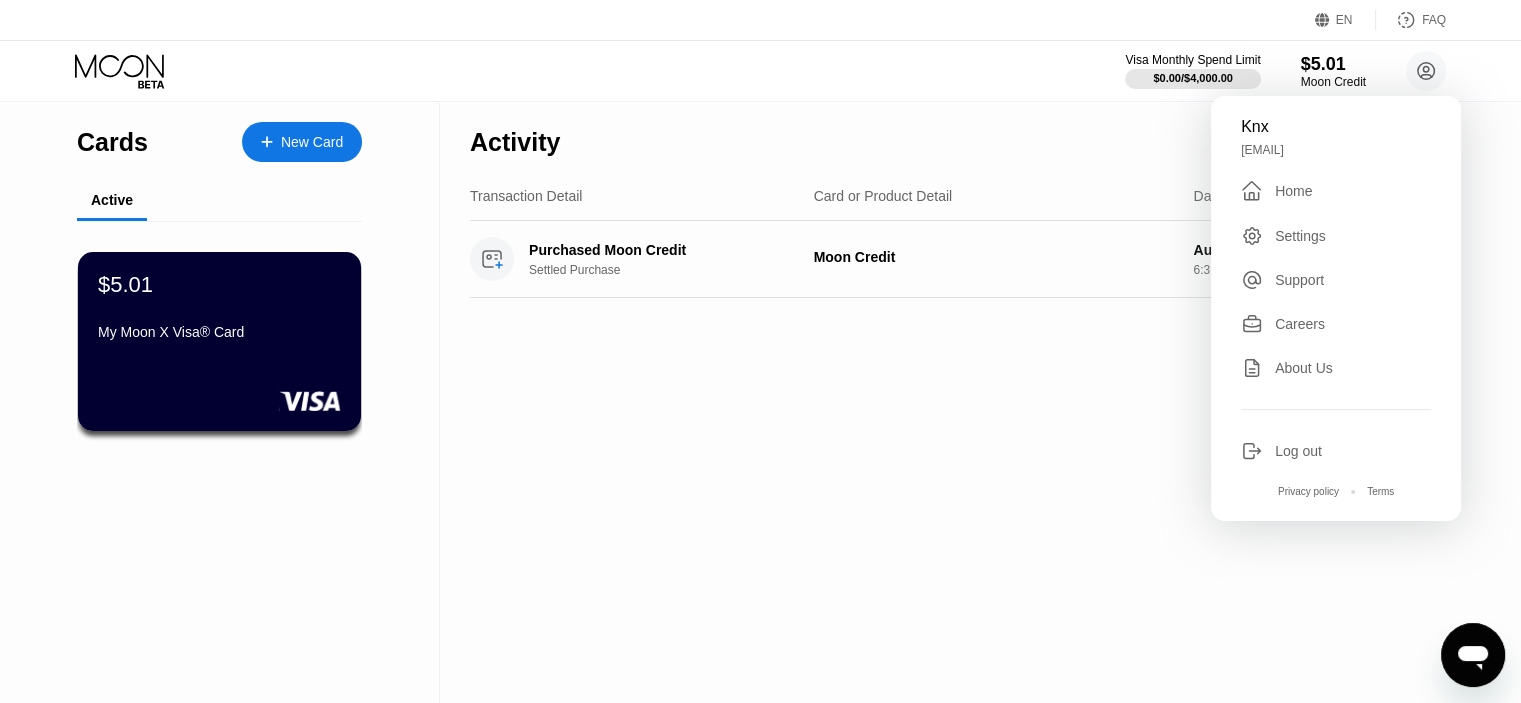 click on "Knx" at bounding box center [1336, 127] 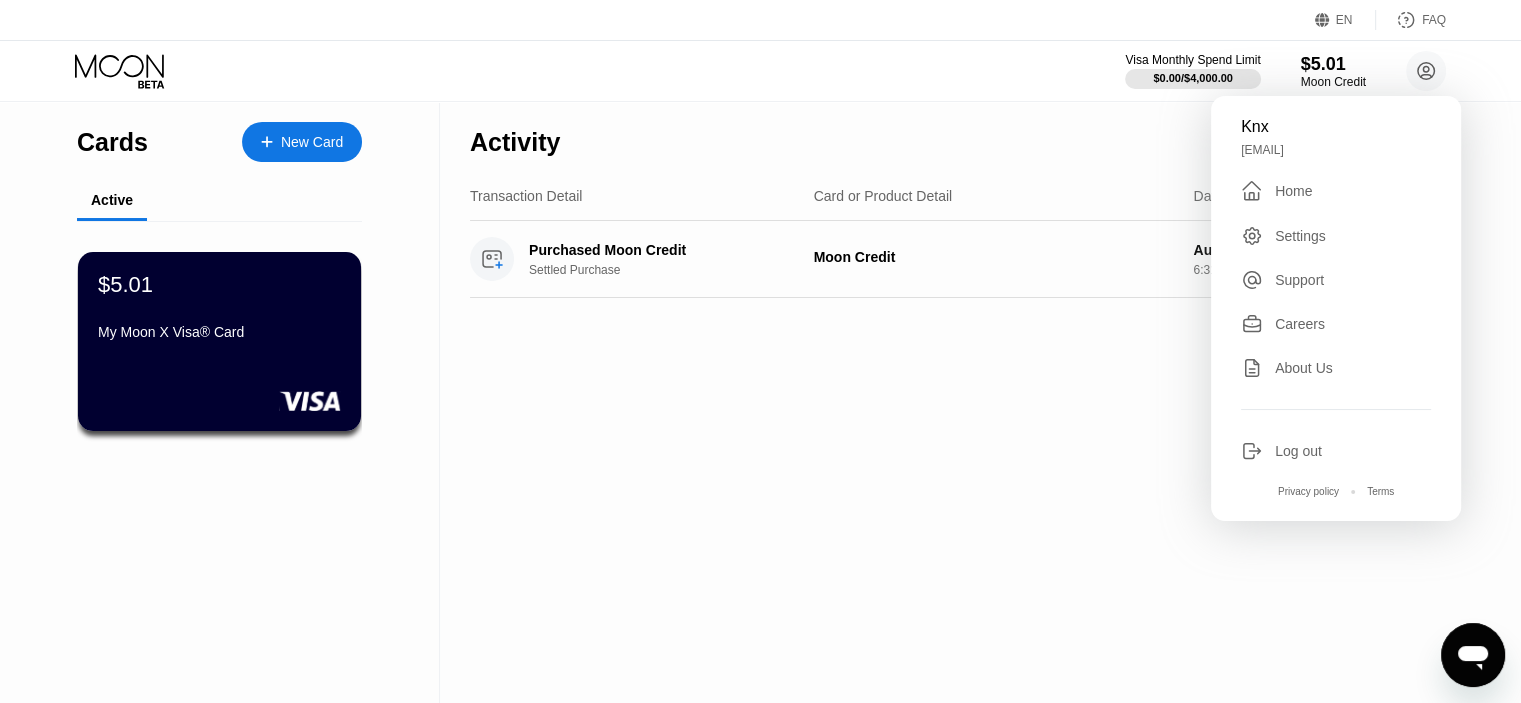 click on "Settings" at bounding box center [1336, 236] 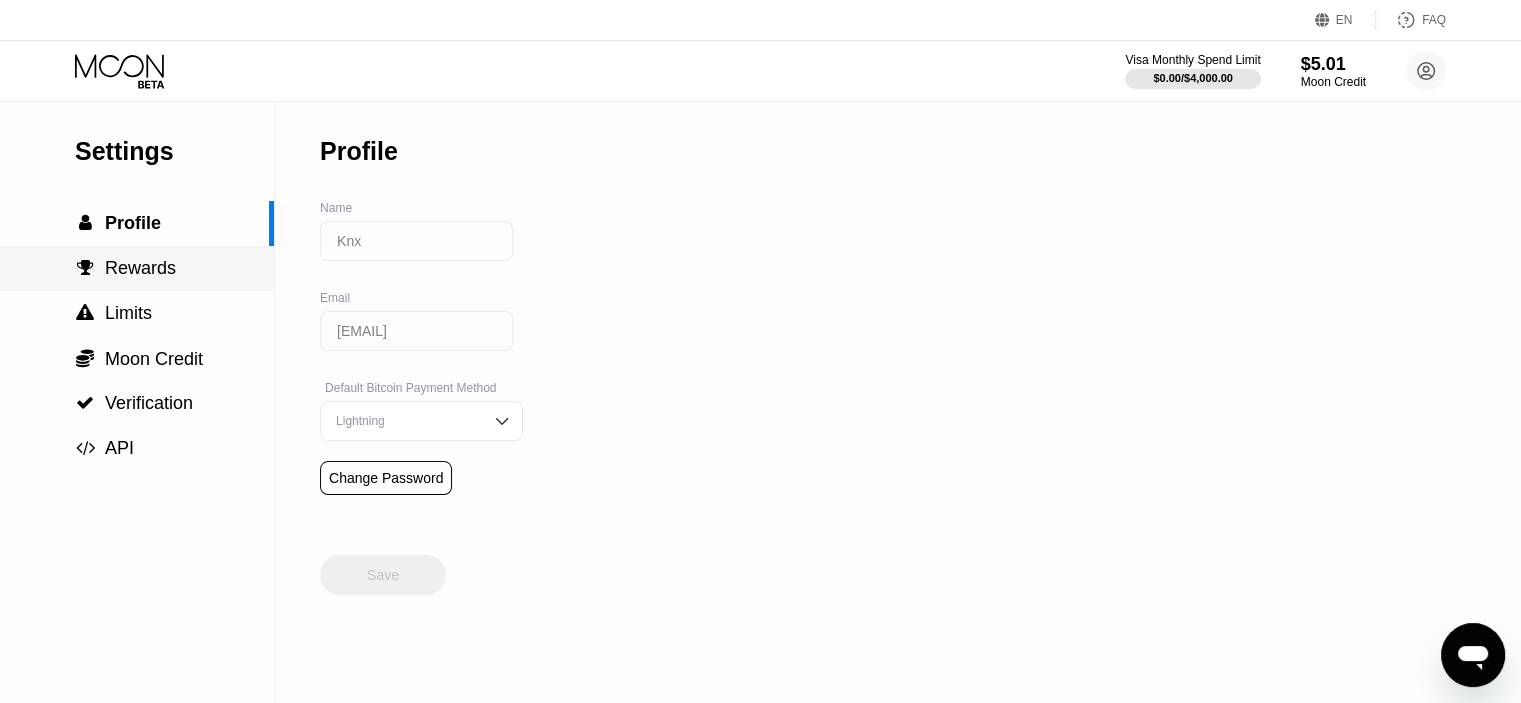 click on "Rewards" at bounding box center (140, 268) 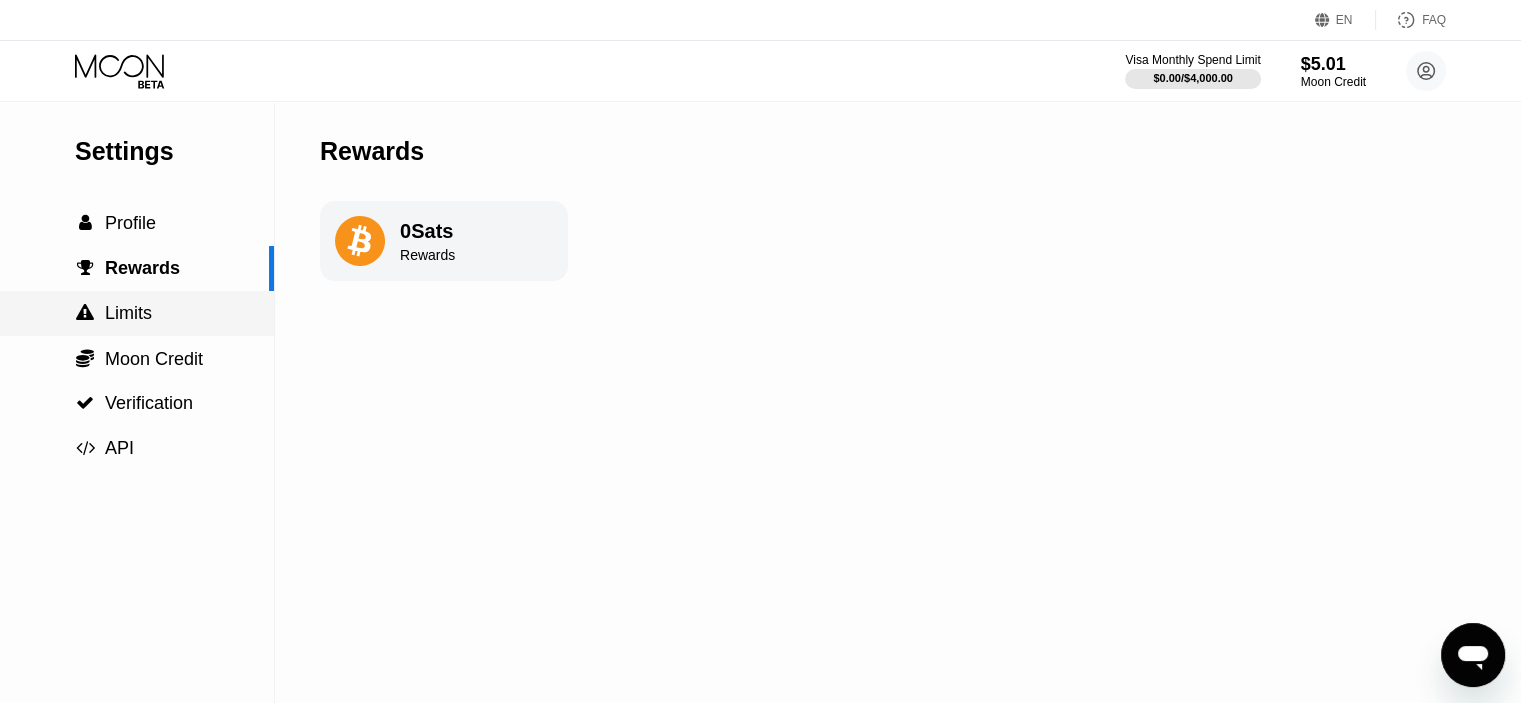 click on "Limits" at bounding box center (128, 313) 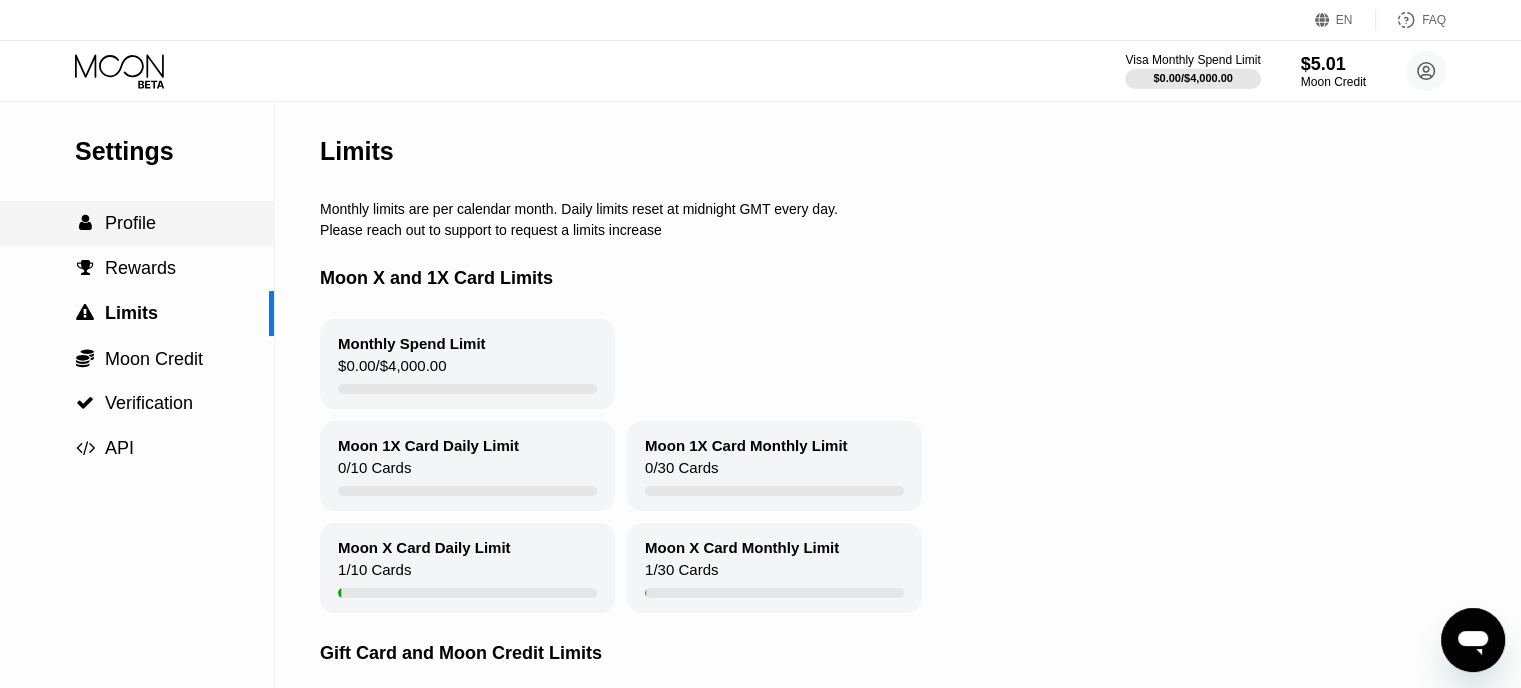 click on " Profile" at bounding box center [137, 223] 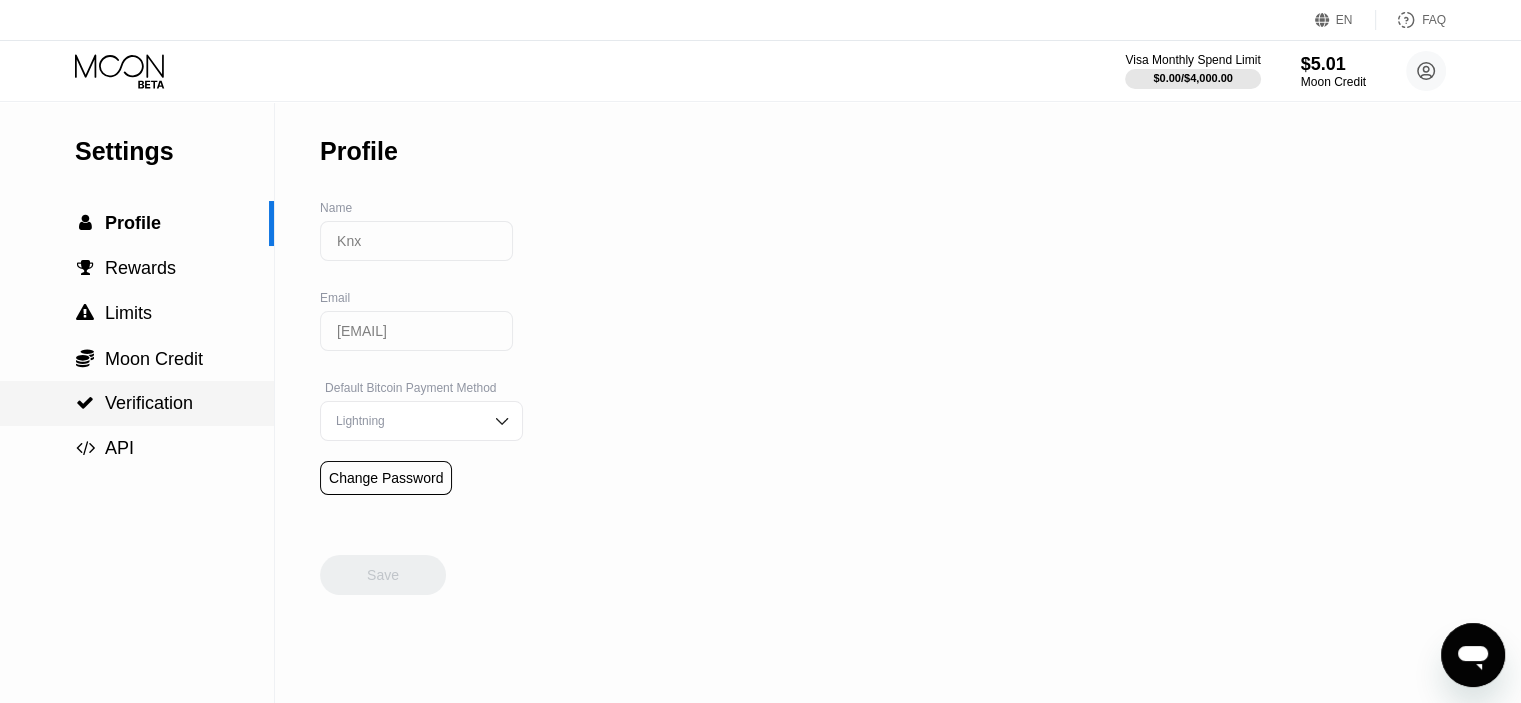 click on "Verification" at bounding box center [149, 403] 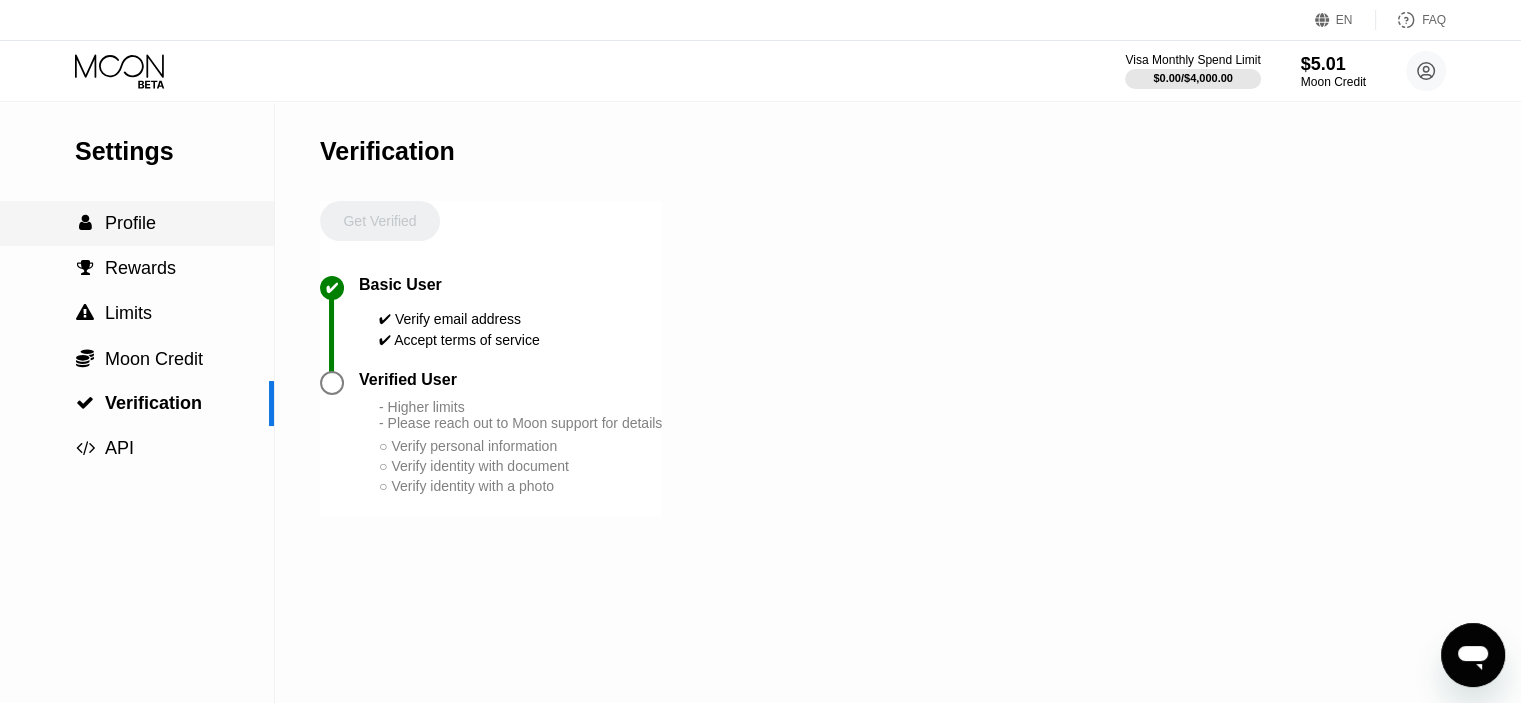 click on "Profile" at bounding box center (130, 223) 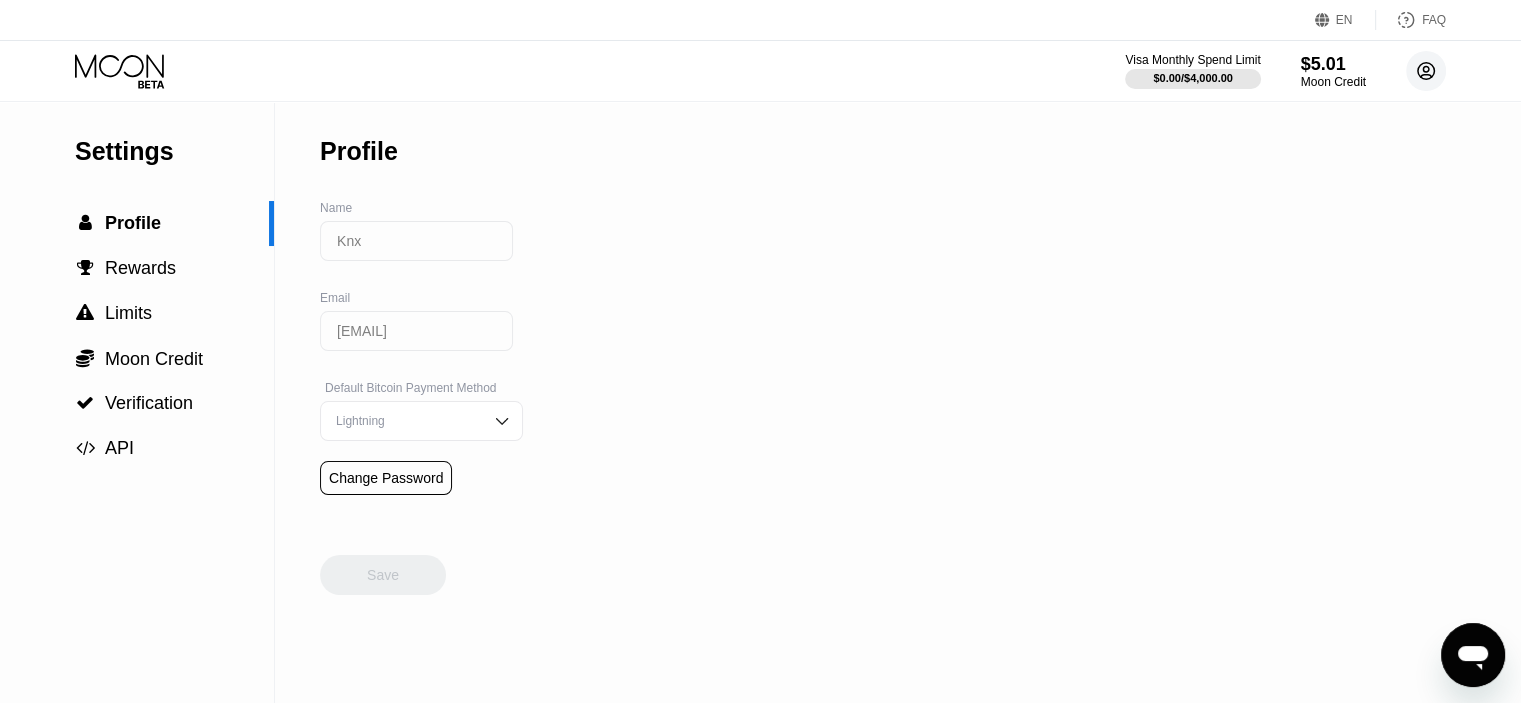 click 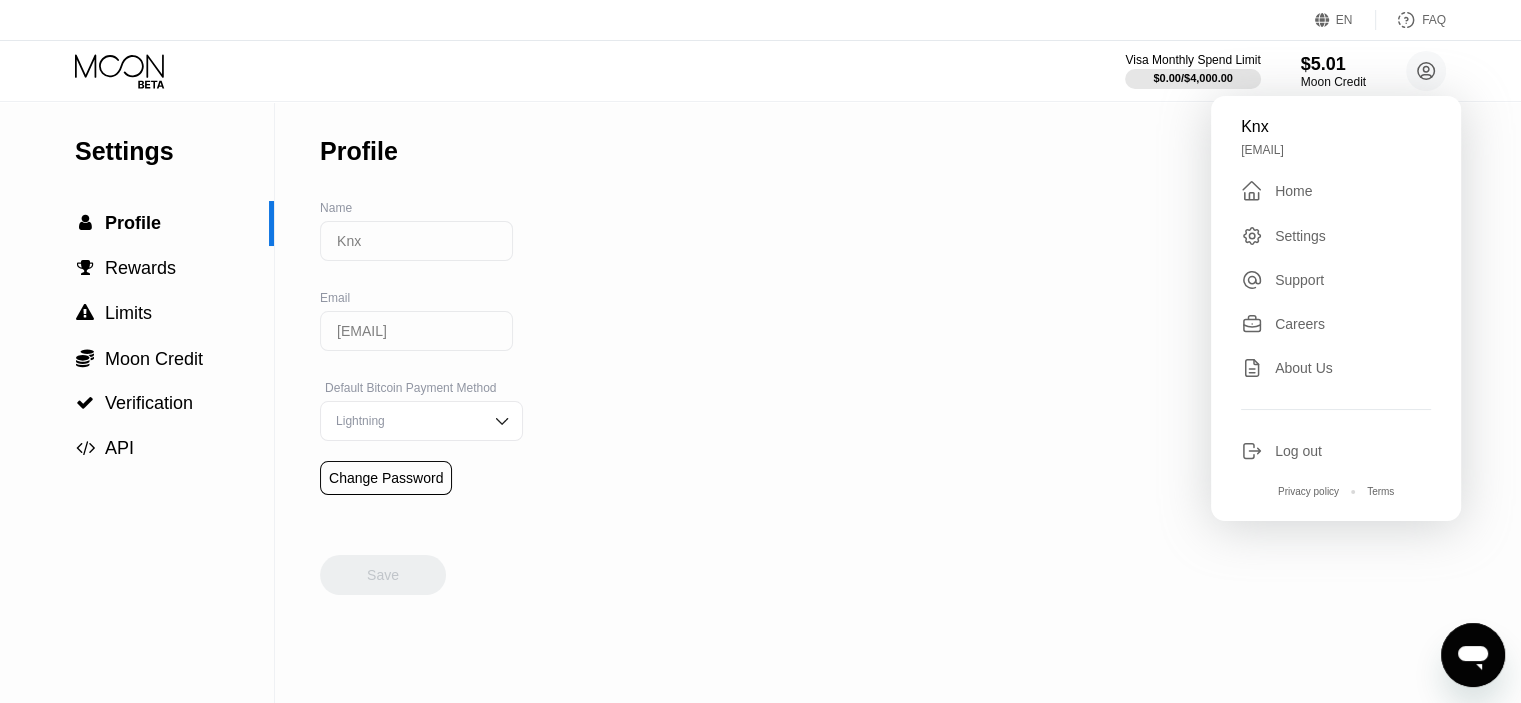 click on "Home" at bounding box center (1293, 191) 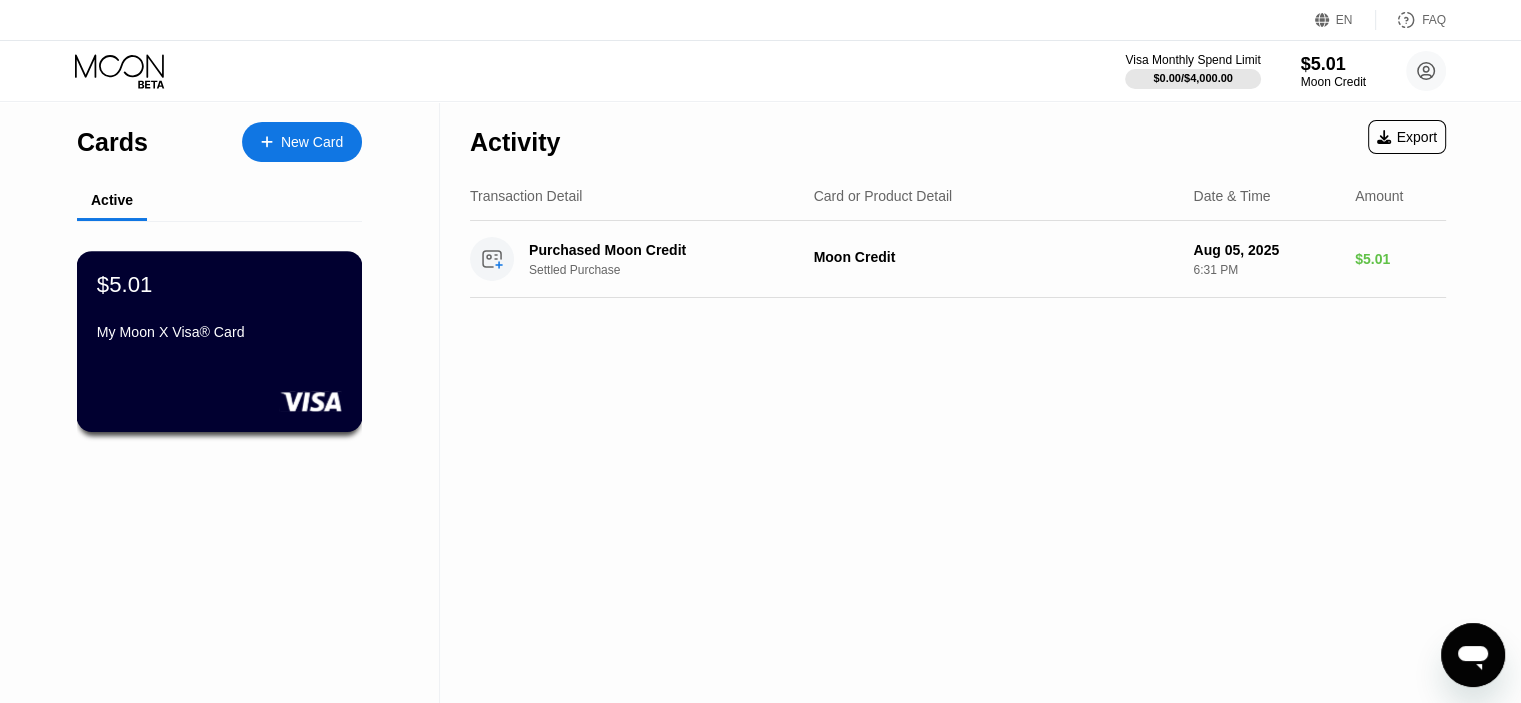 click on "$5.01 My Moon X Visa® Card" at bounding box center [219, 309] 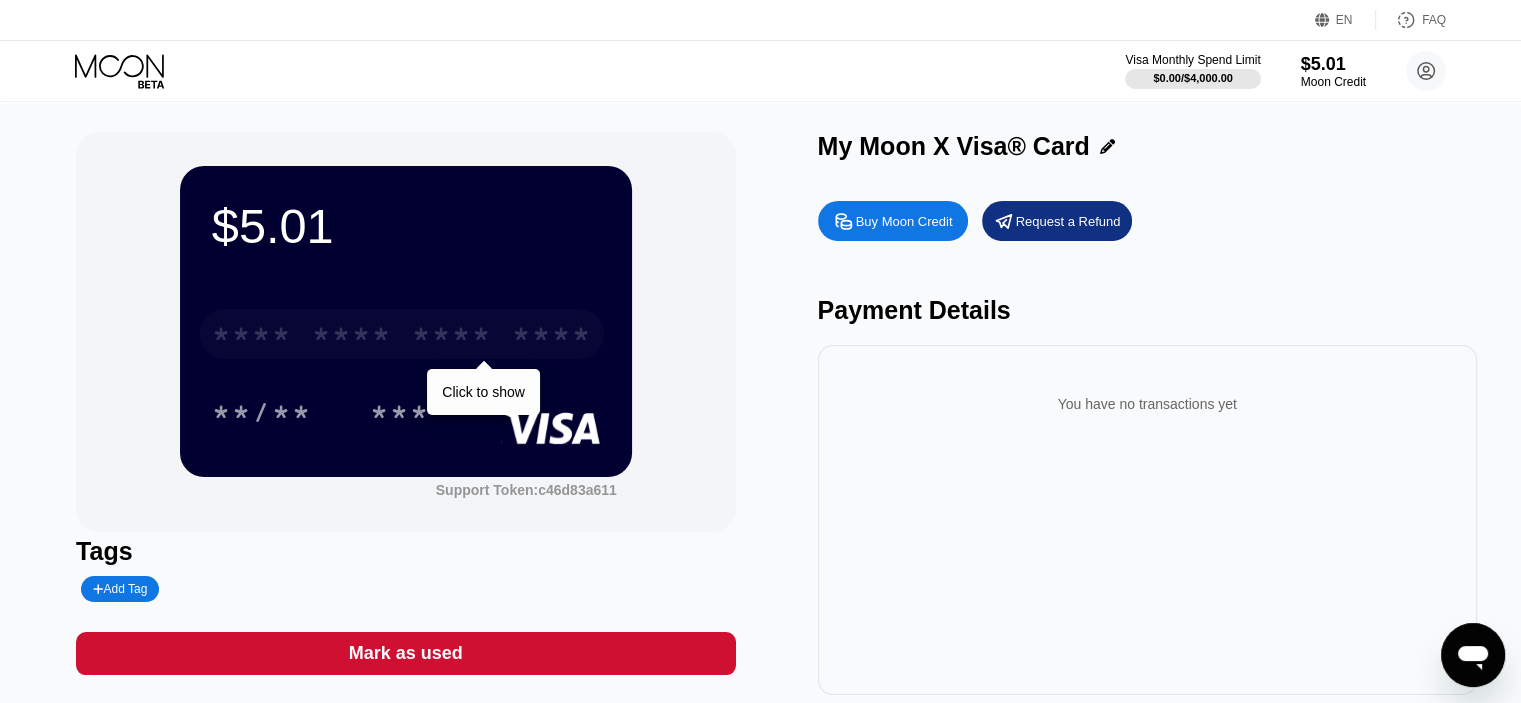 click on "* * * *" at bounding box center [352, 337] 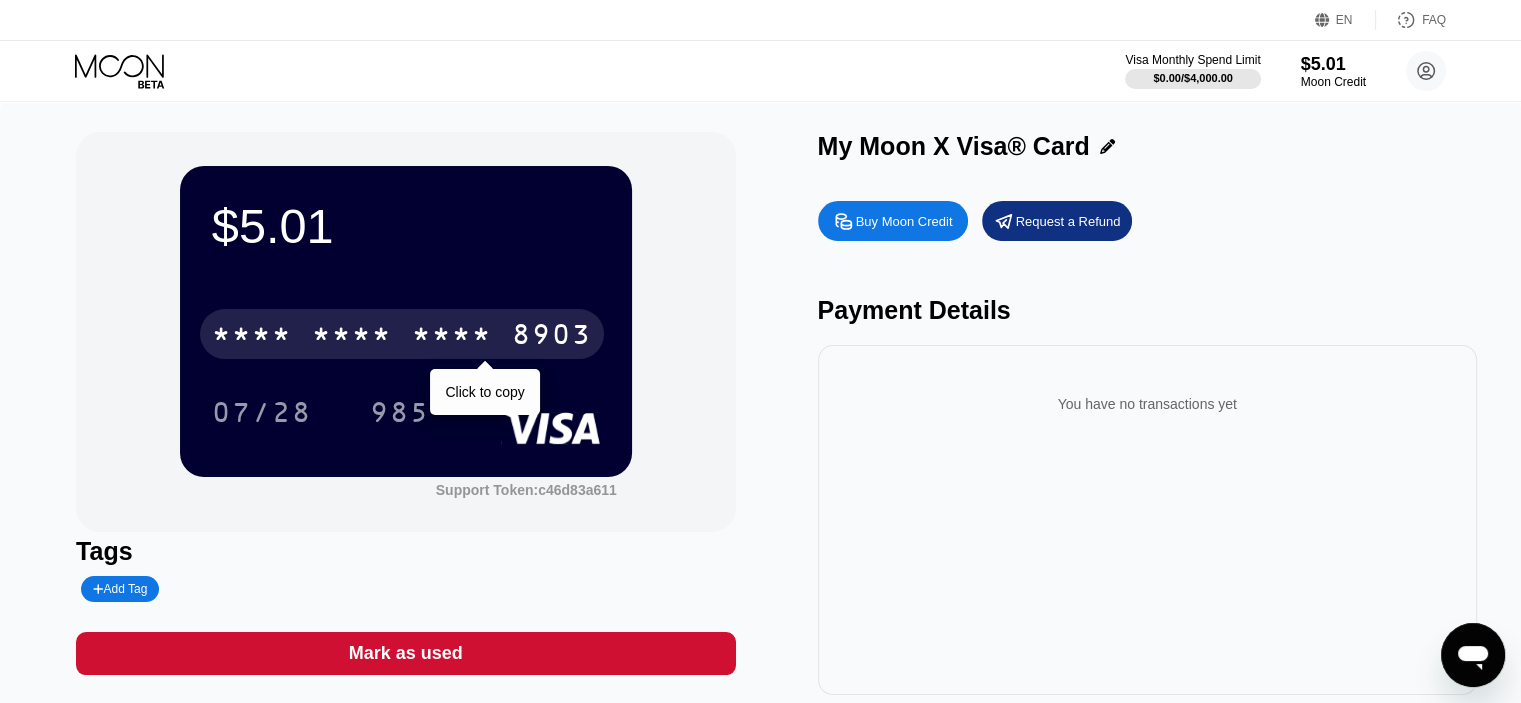 click on "* * * *" at bounding box center (452, 337) 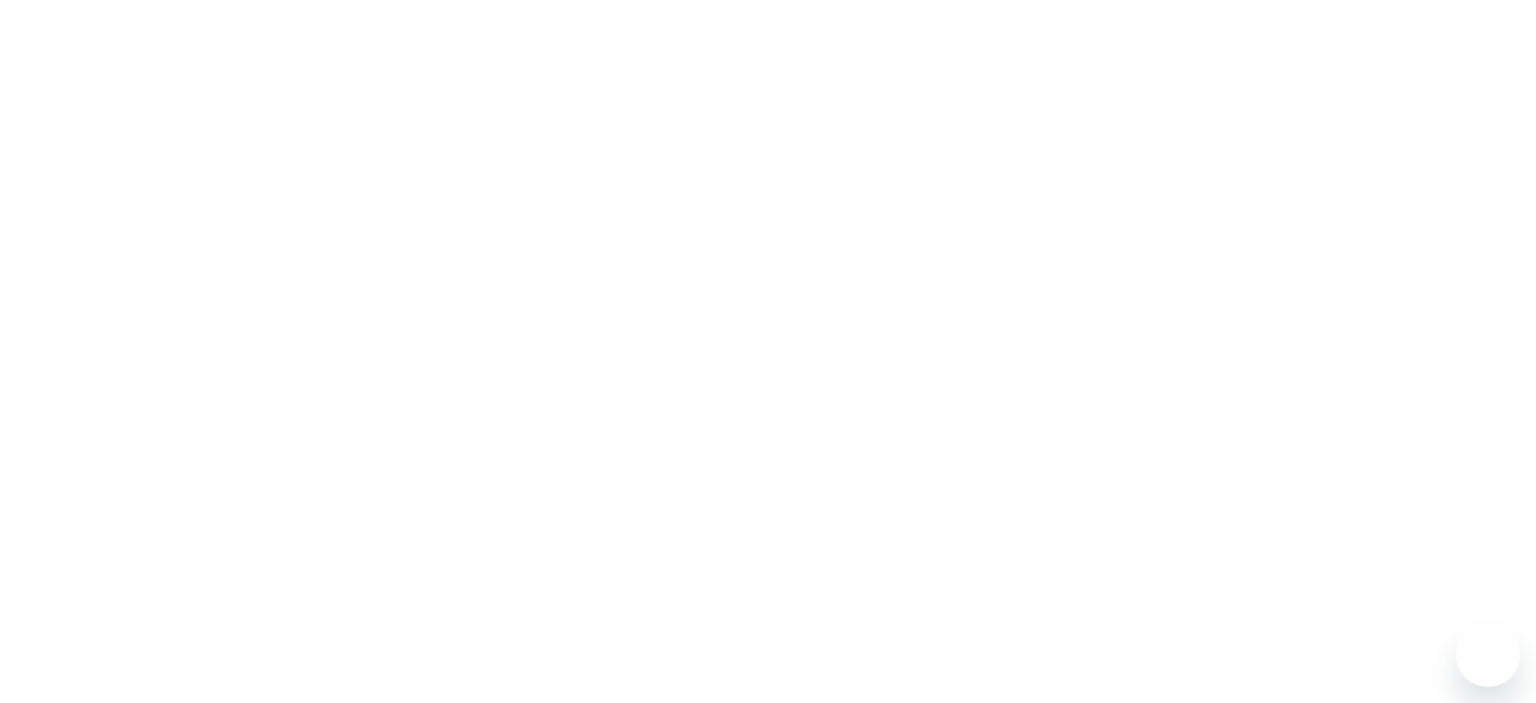 scroll, scrollTop: 0, scrollLeft: 0, axis: both 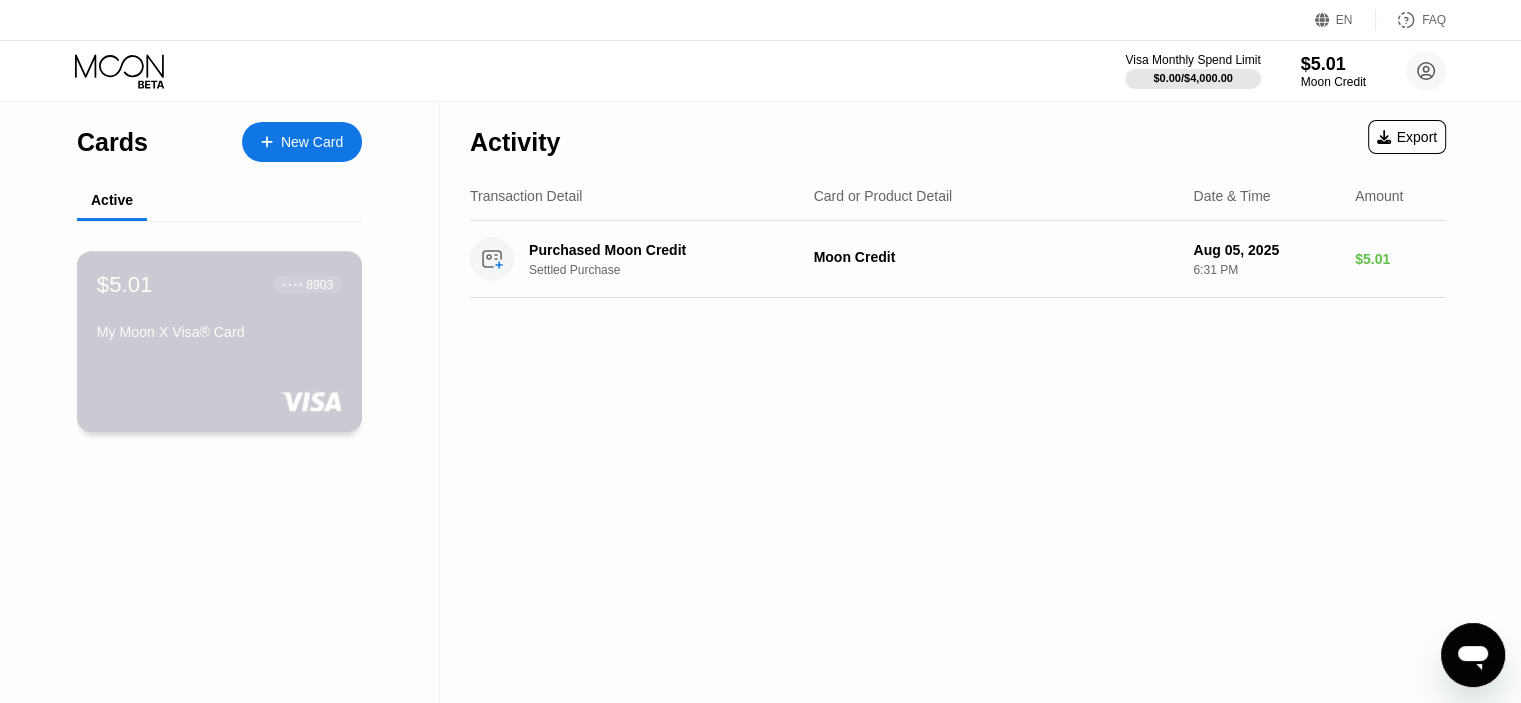 click on "$5.01 ● ● ● ● 8903 My Moon X Visa® Card" at bounding box center [220, 341] 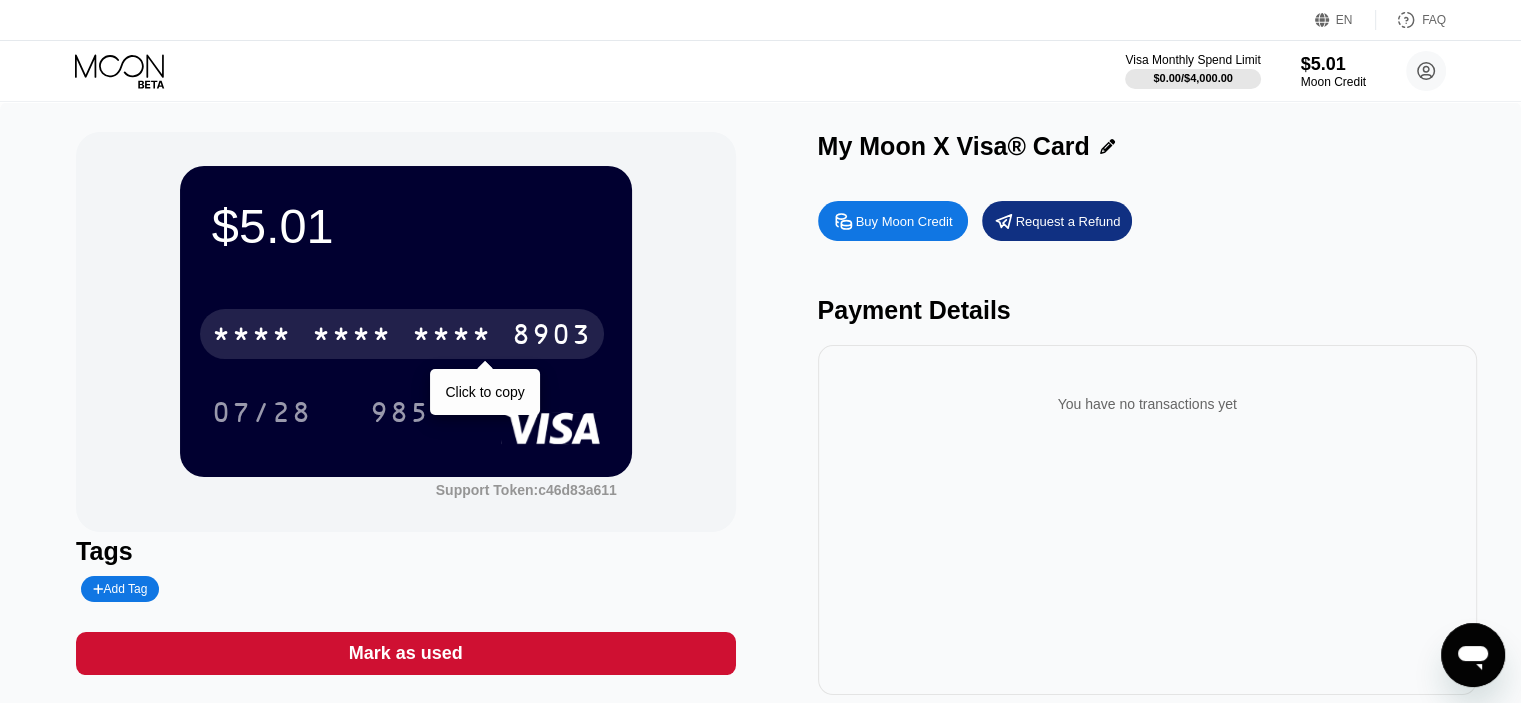 click on "* * * *" at bounding box center [452, 337] 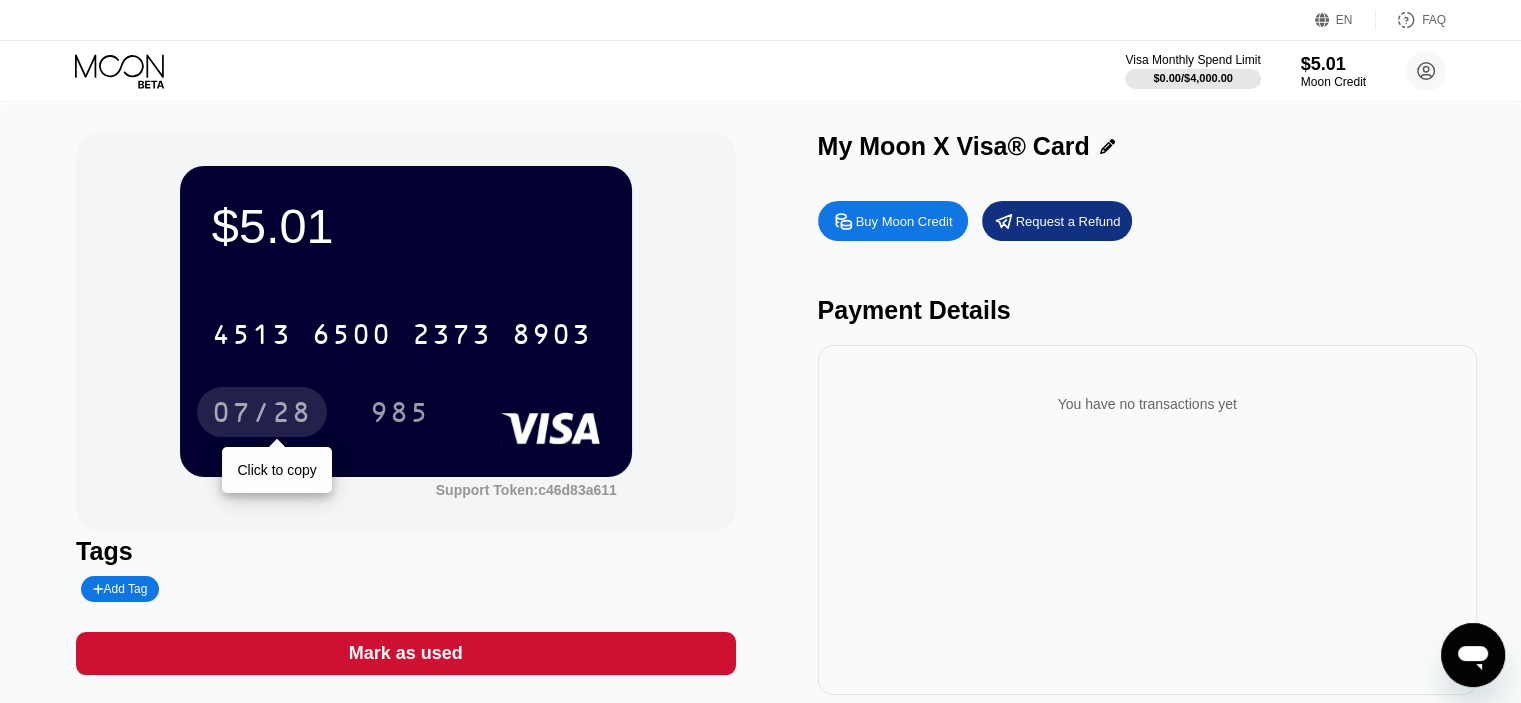 click on "07/28" at bounding box center (262, 415) 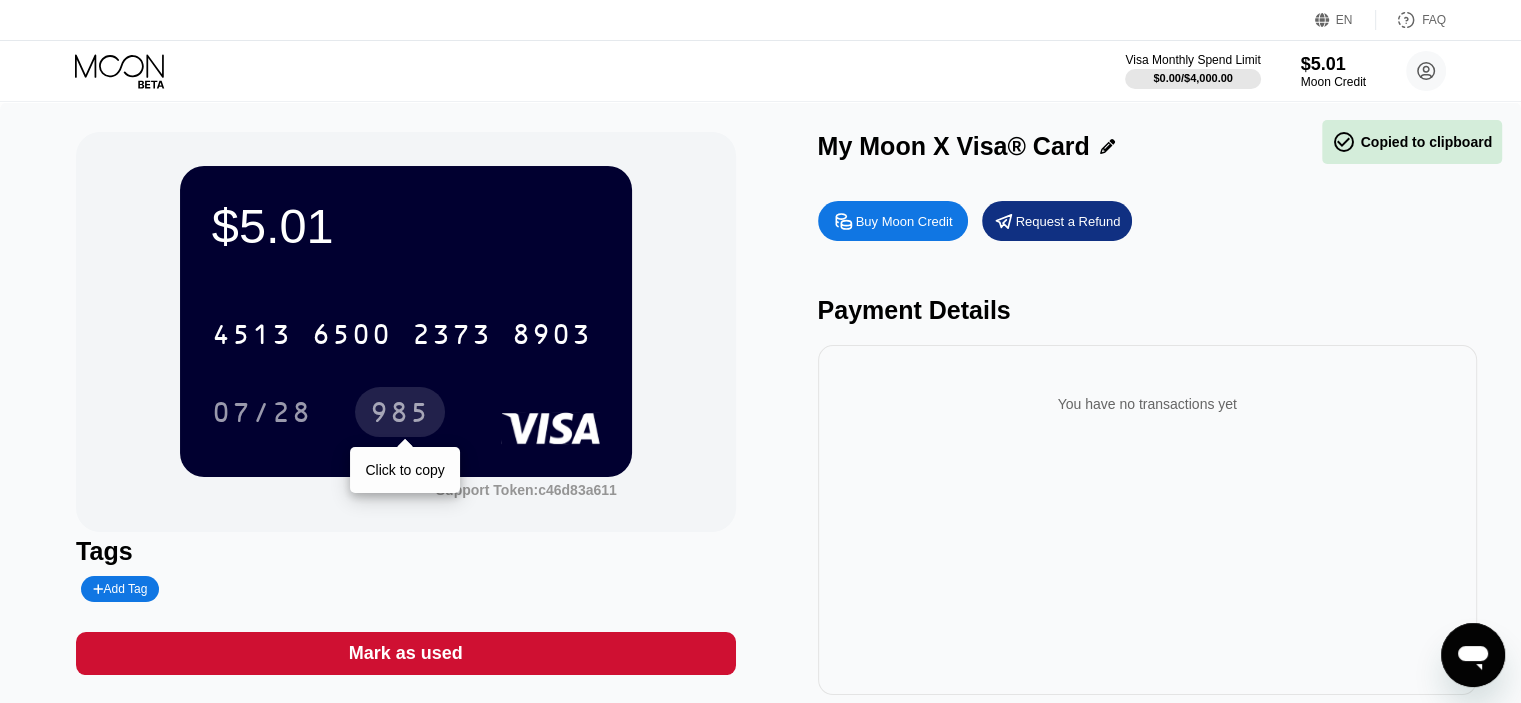 click on "985" at bounding box center (400, 415) 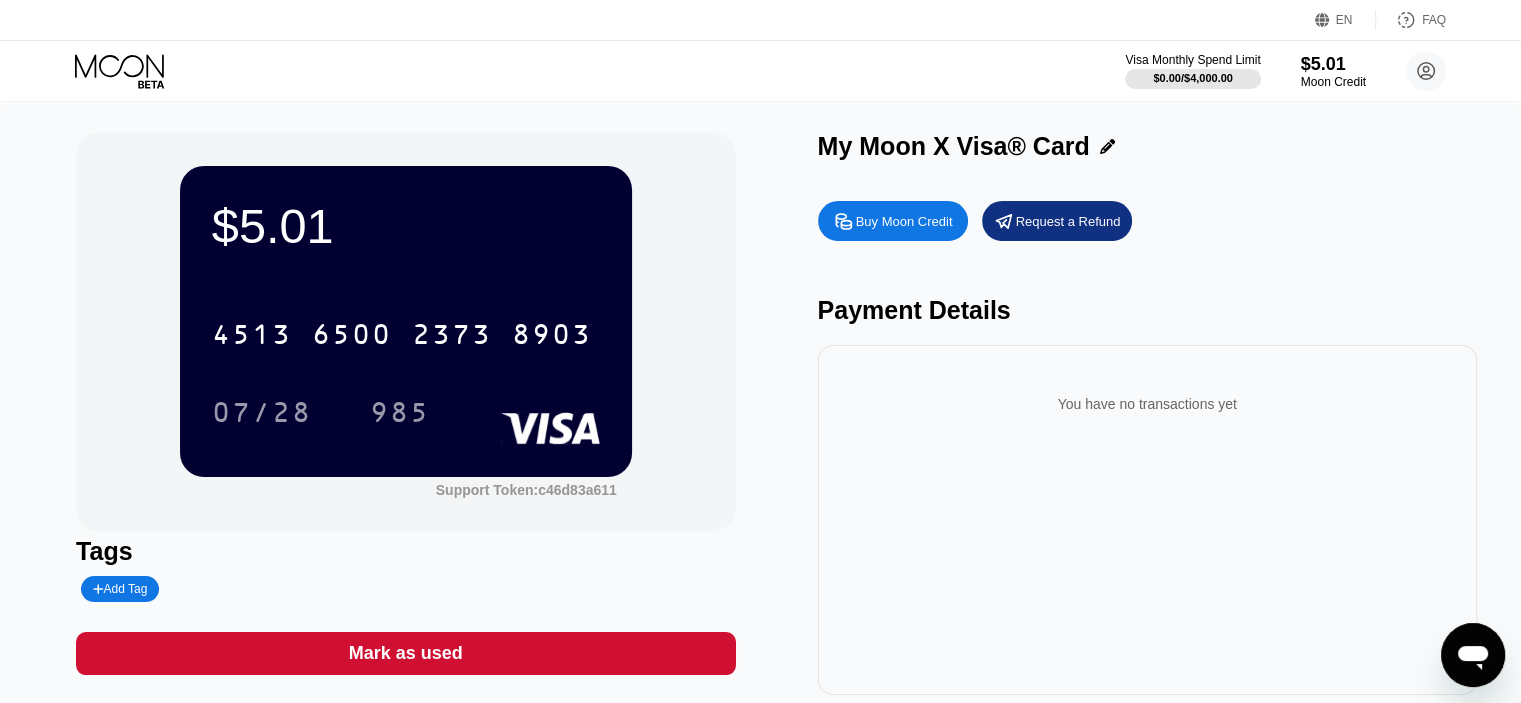 click on "$5.01 4513 6500 2373 8903 07/28 985 Support Token:  c46d83a611 Tags  Add Tag Mark as used My Moon X Visa® Card Buy Moon Credit Request a Refund Payment Details You have no transactions yet" at bounding box center (760, 423) 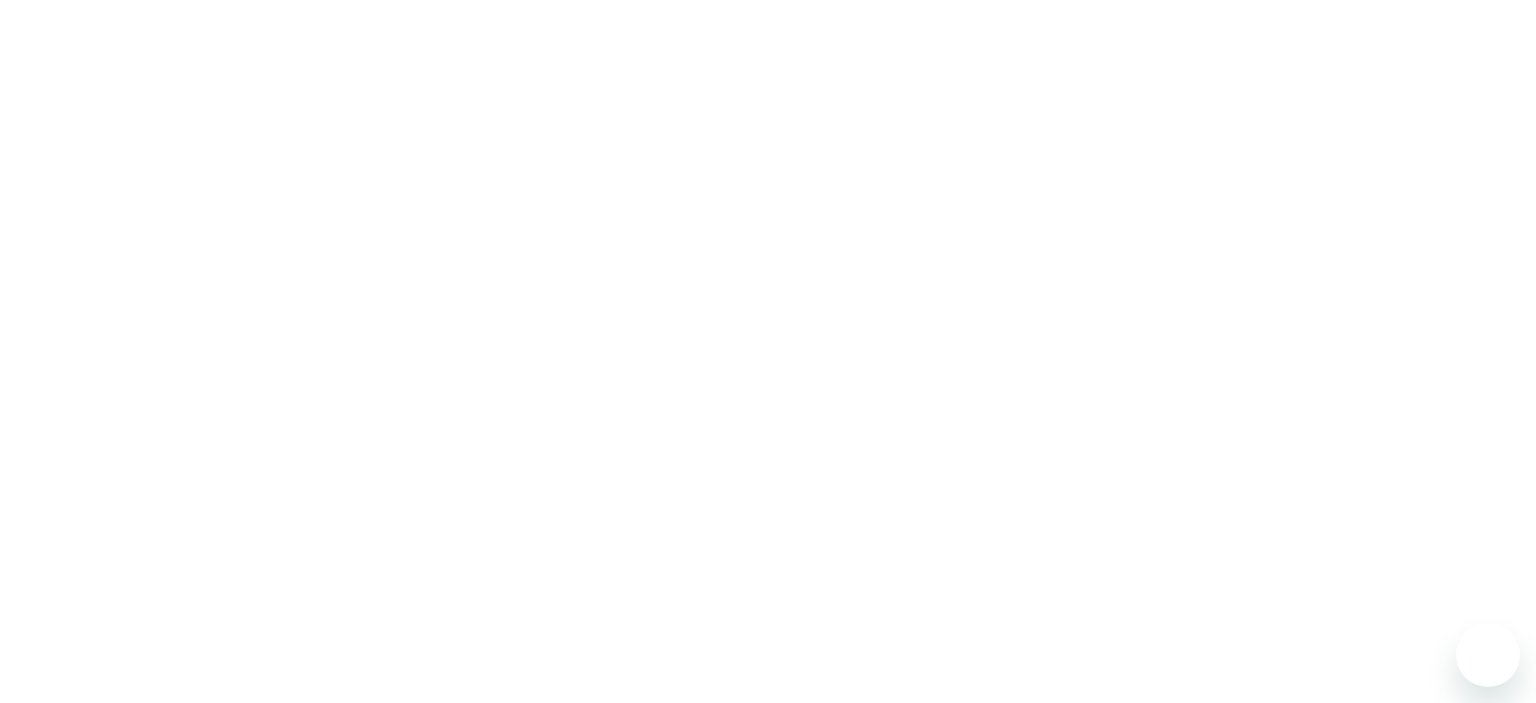 scroll, scrollTop: 0, scrollLeft: 0, axis: both 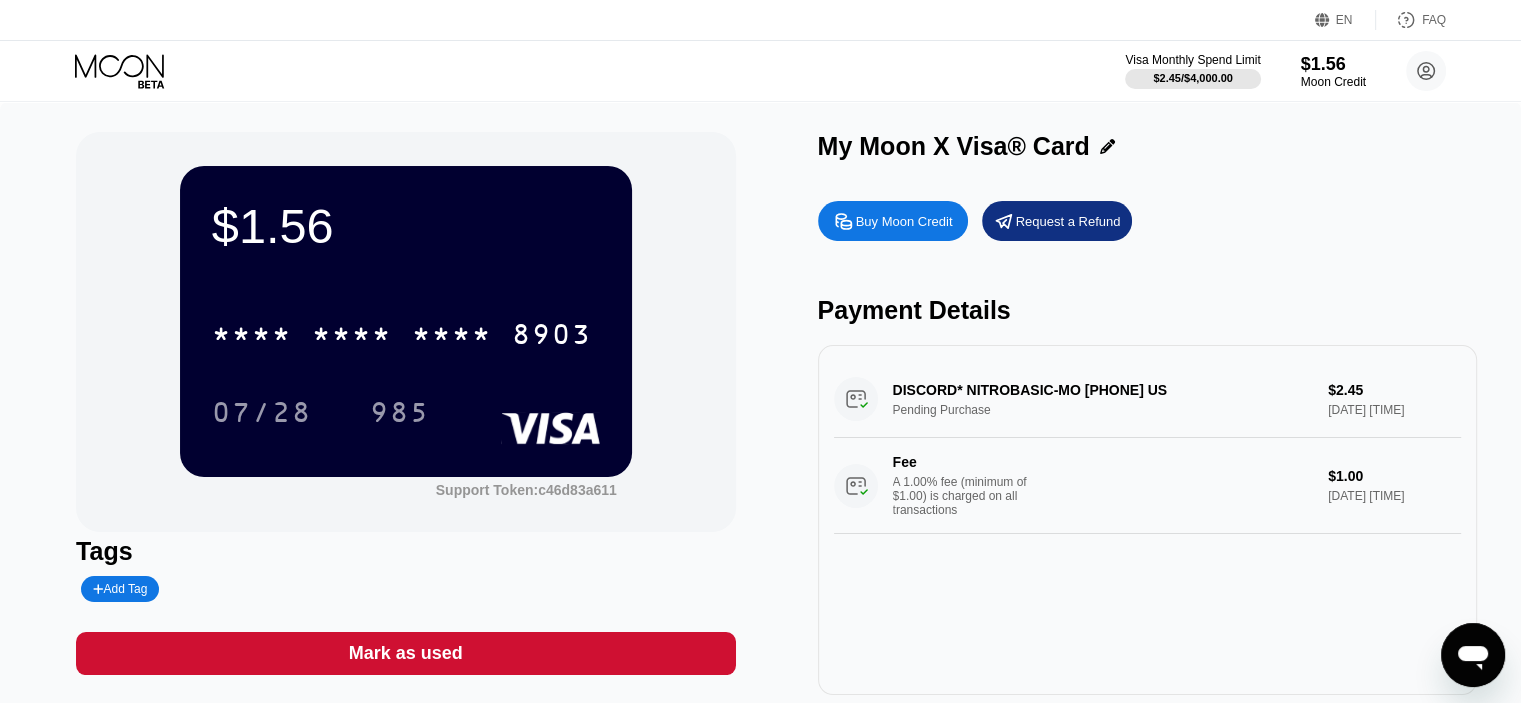 click on "DISCORD* NITROBASIC-MO   [PHONE] US Pending Purchase $2.45 [DATE] [TIME] Fee A 1.00% fee (minimum of $1.00) is charged on all transactions $1.00 [DATE] [TIME]" at bounding box center [1147, 447] 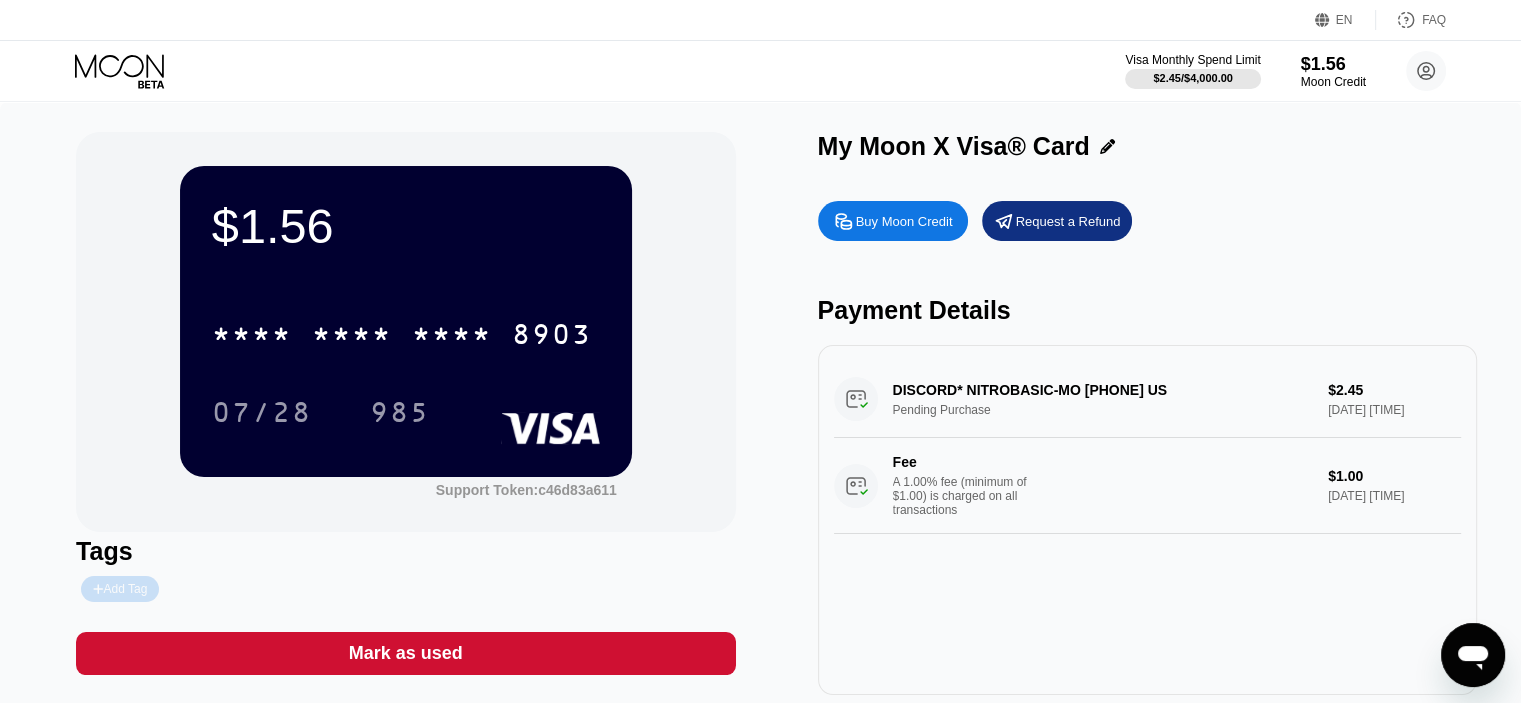 click on "Add Tag" at bounding box center [120, 589] 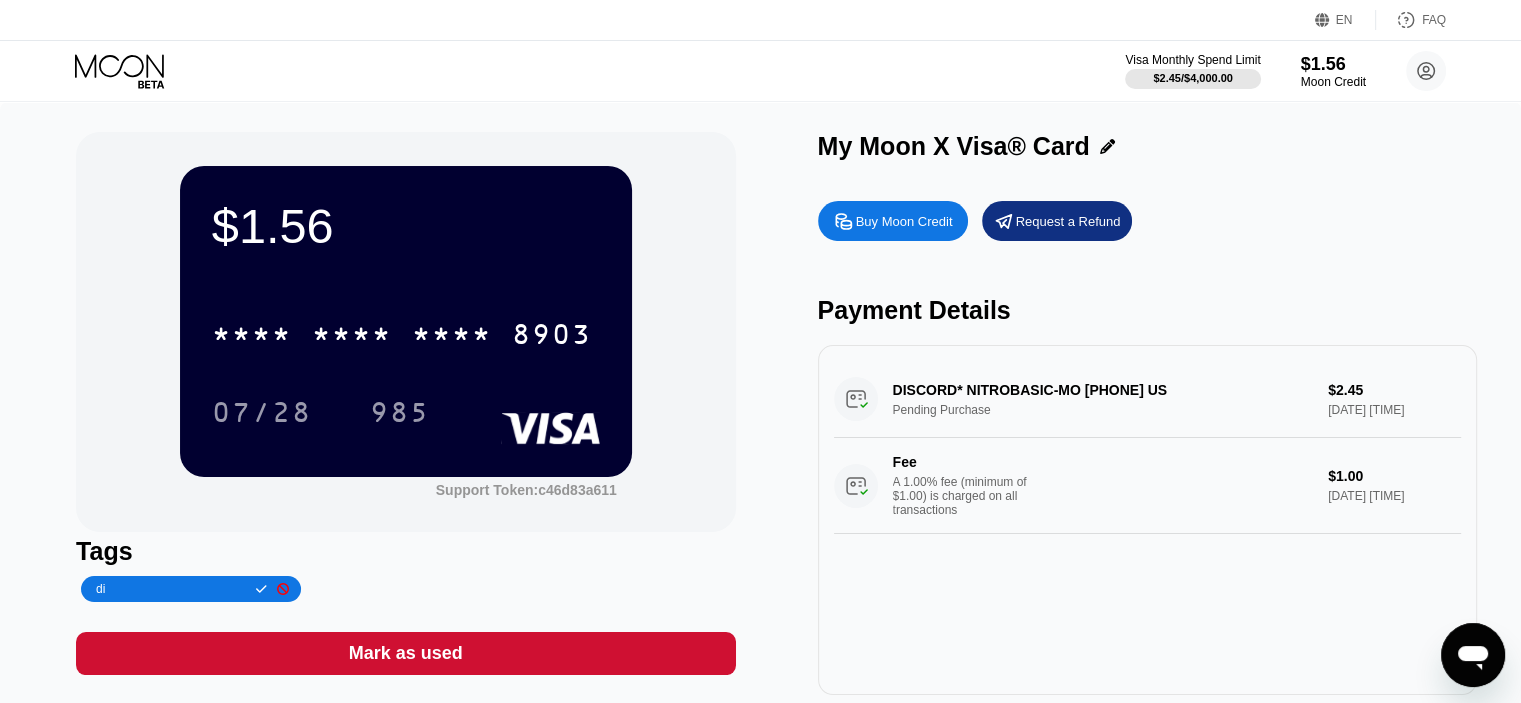 type on "di" 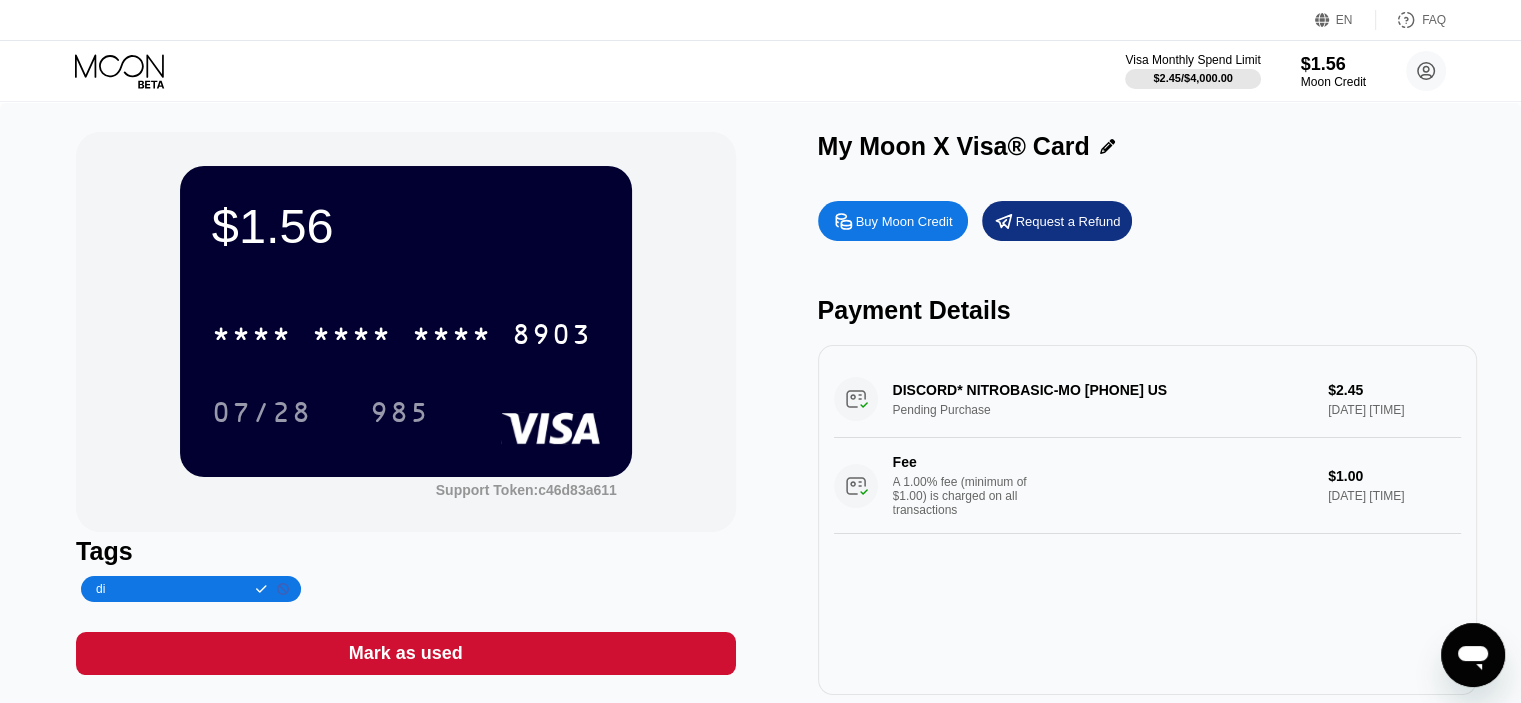 click 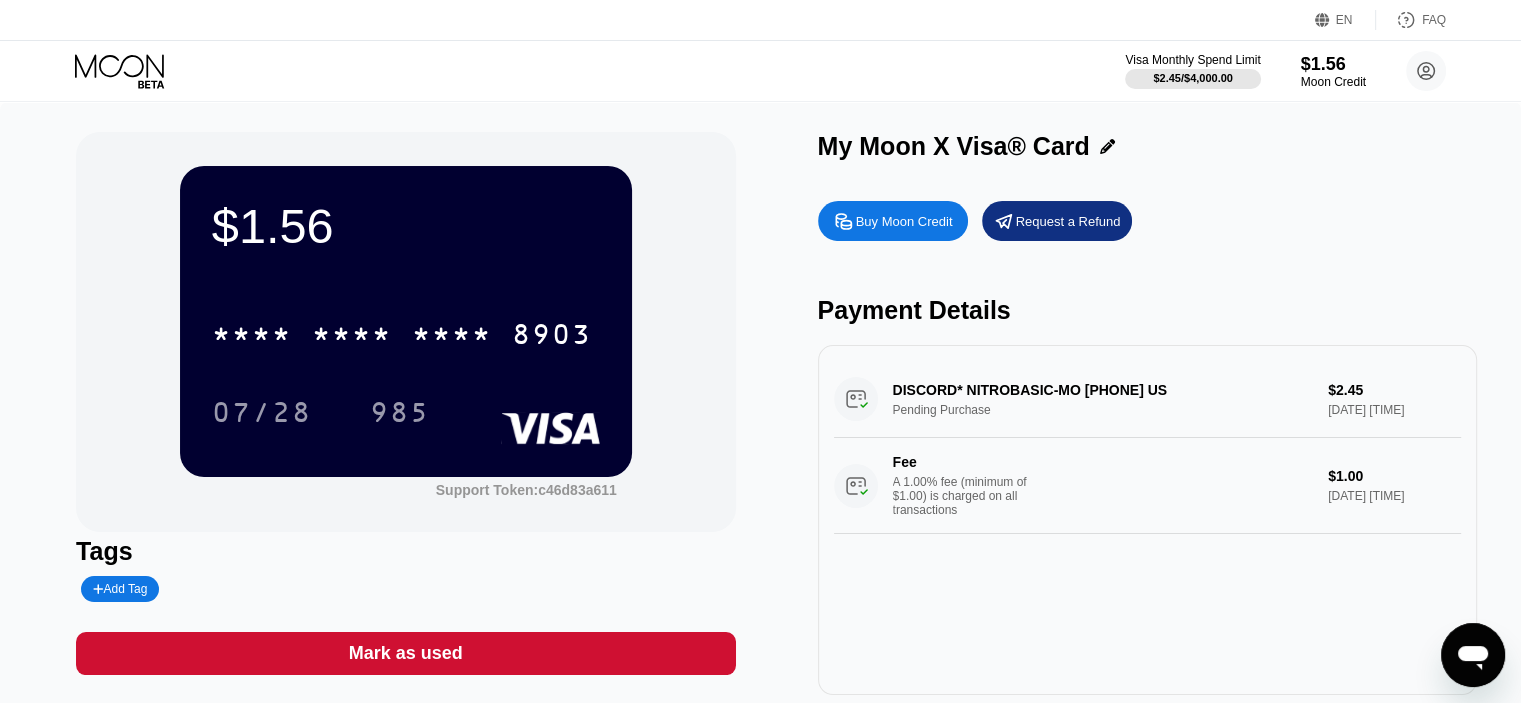 click on "Add Tag" at bounding box center (120, 589) 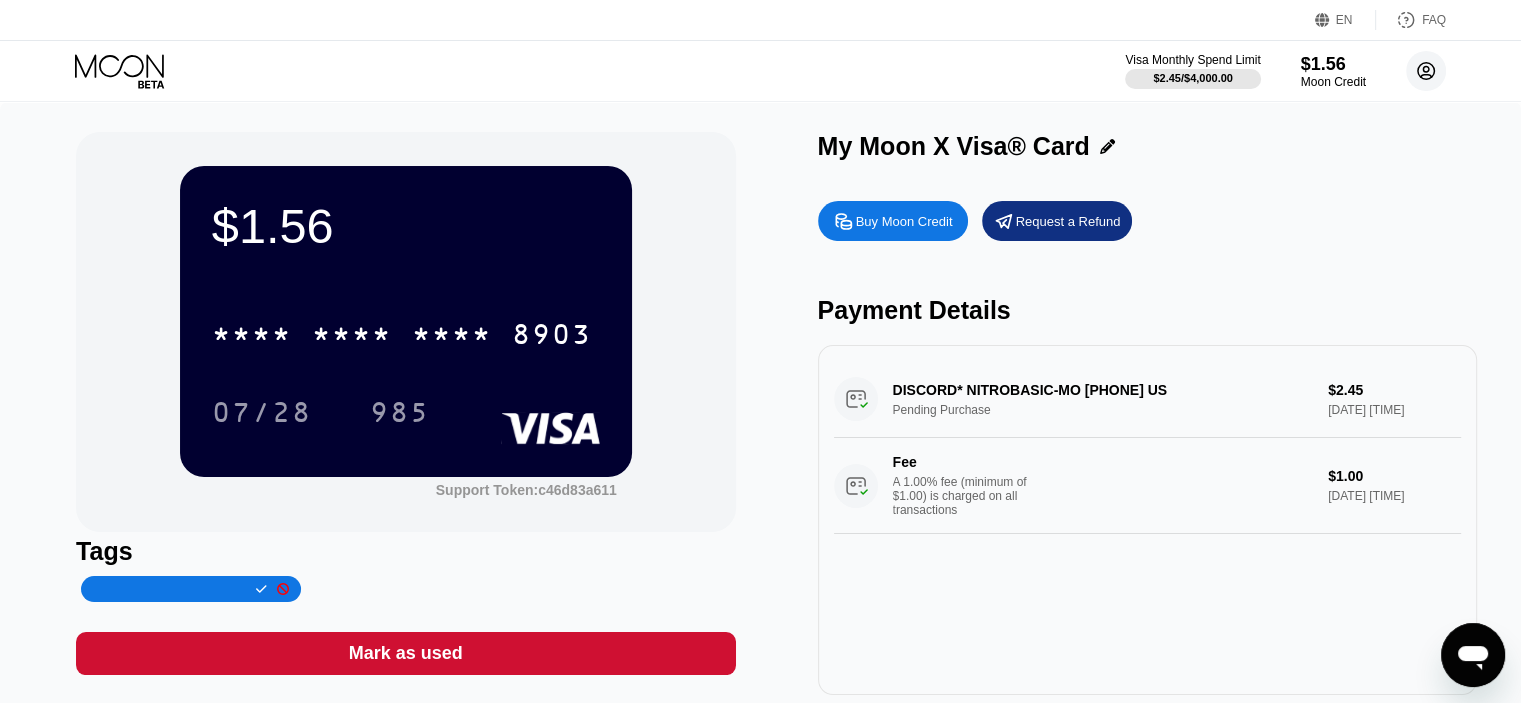 click 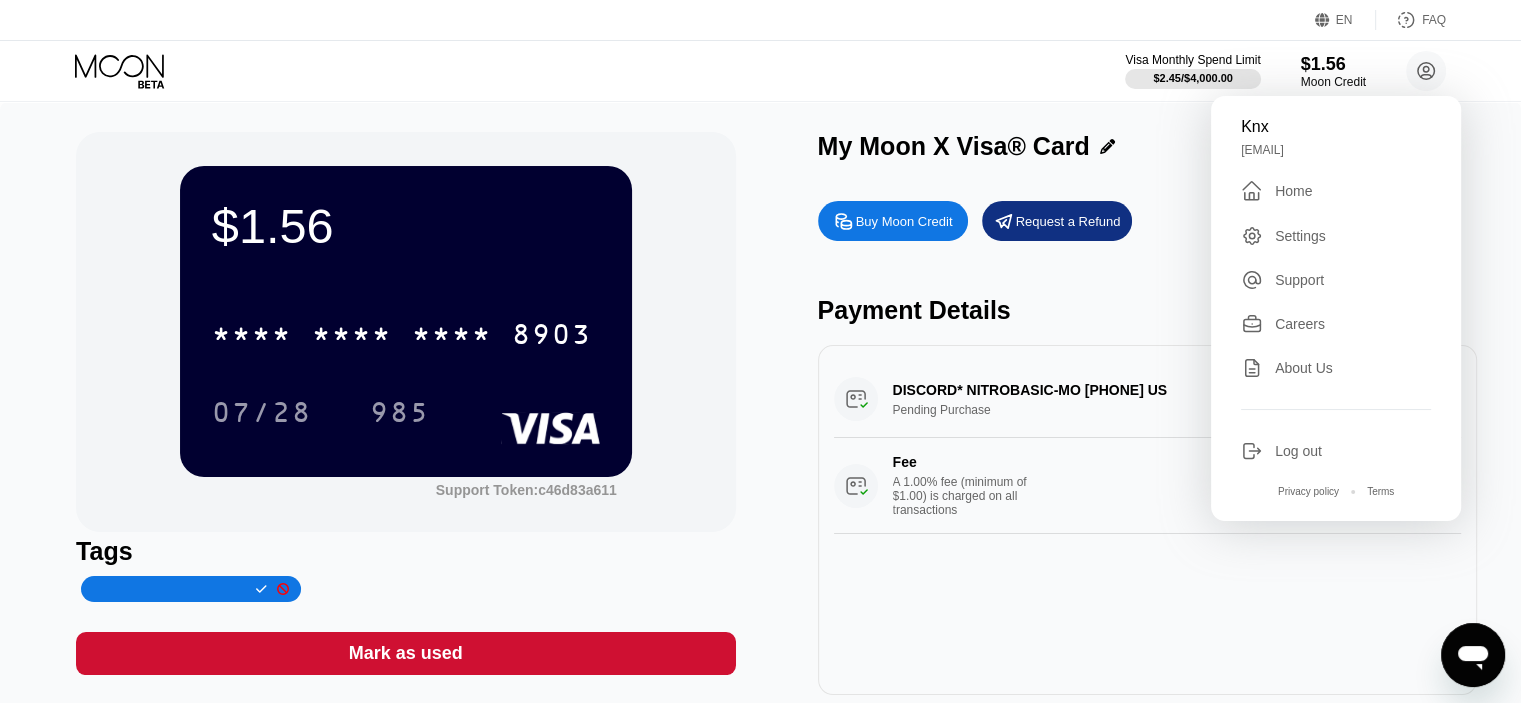 click on "Settings" at bounding box center (1336, 236) 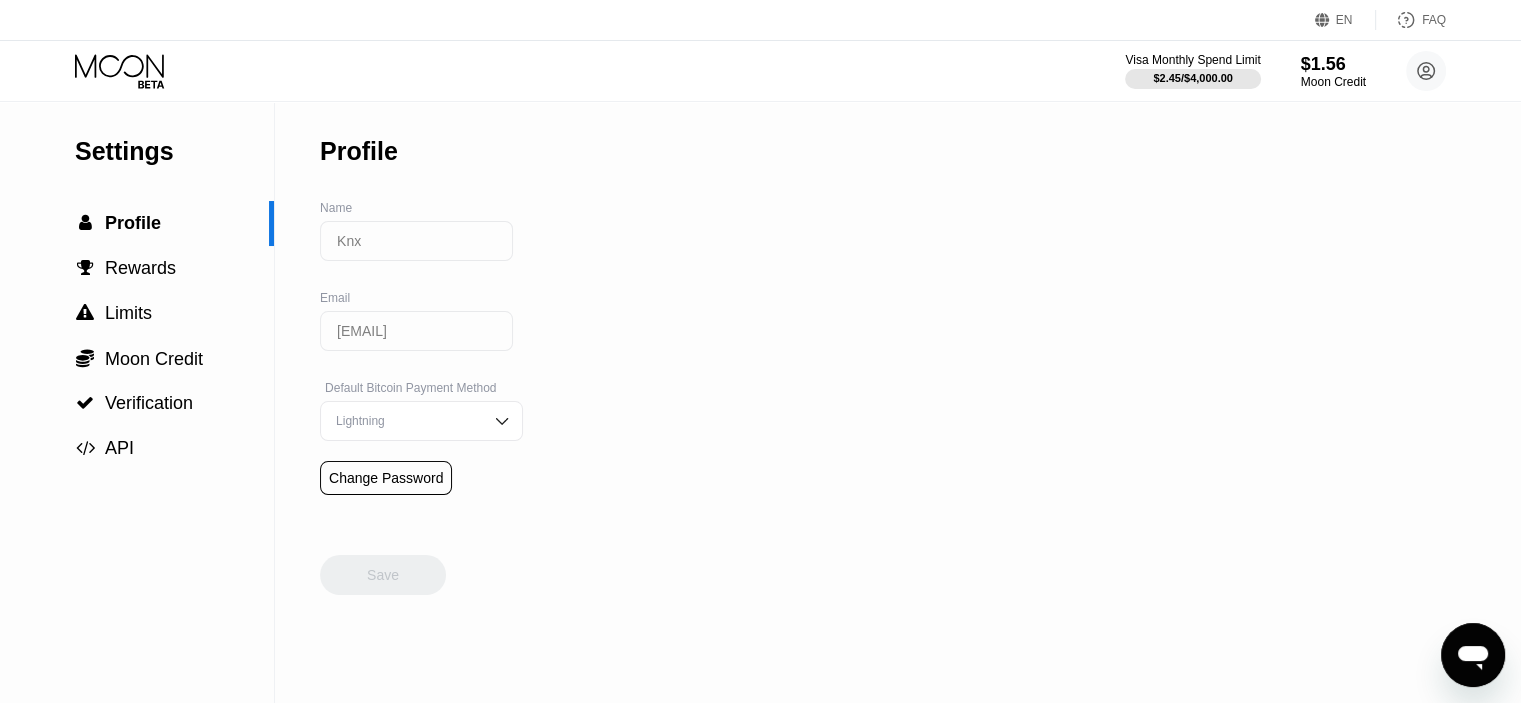 click on "Knx" at bounding box center [416, 241] 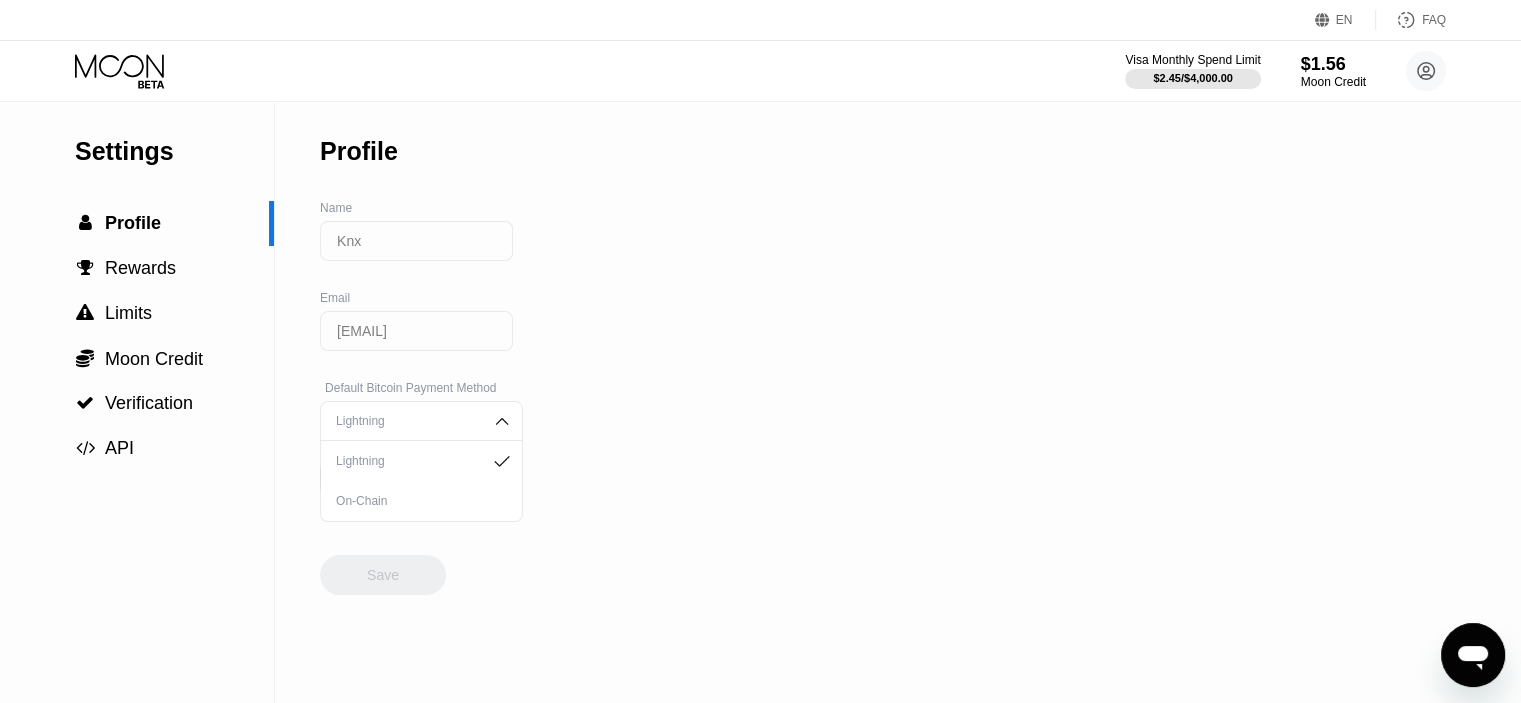 click on "Knx" at bounding box center [416, 251] 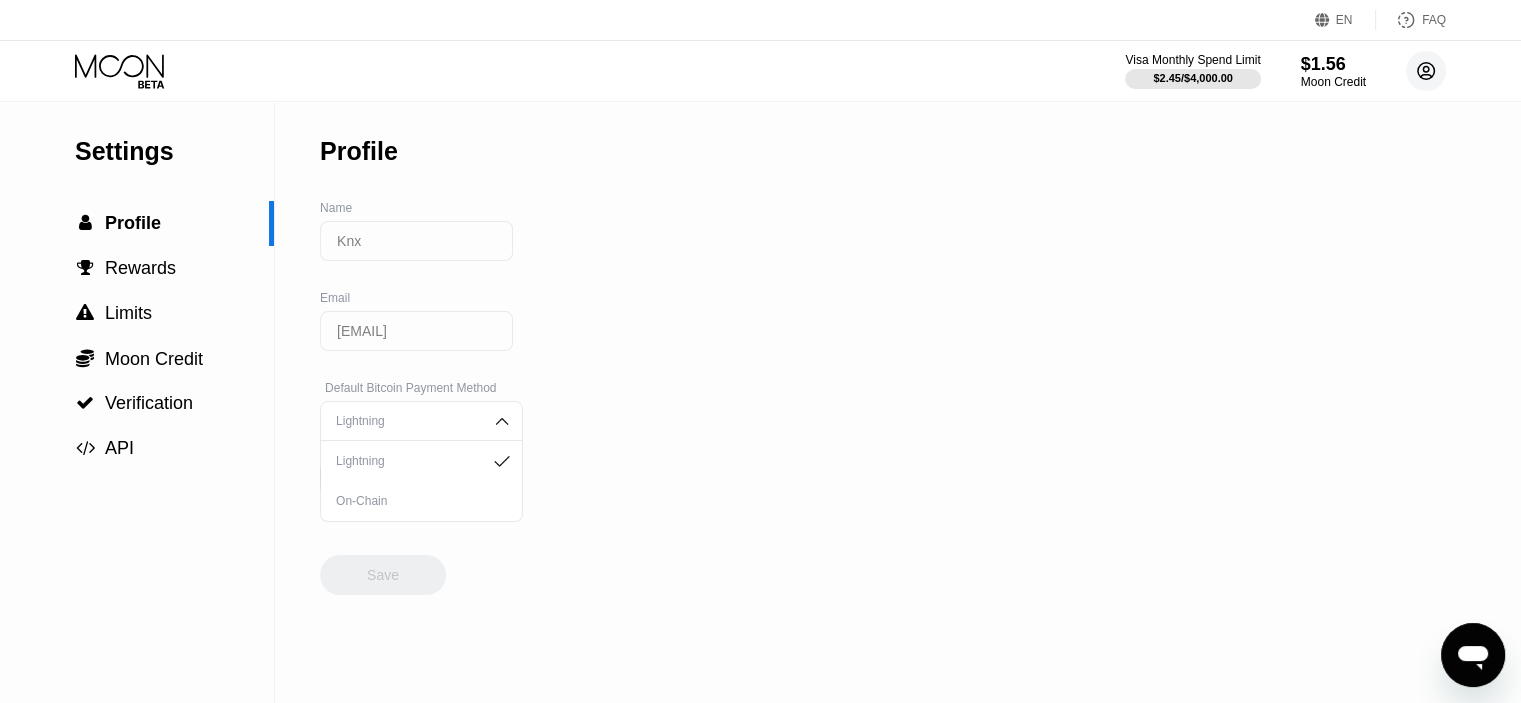 click 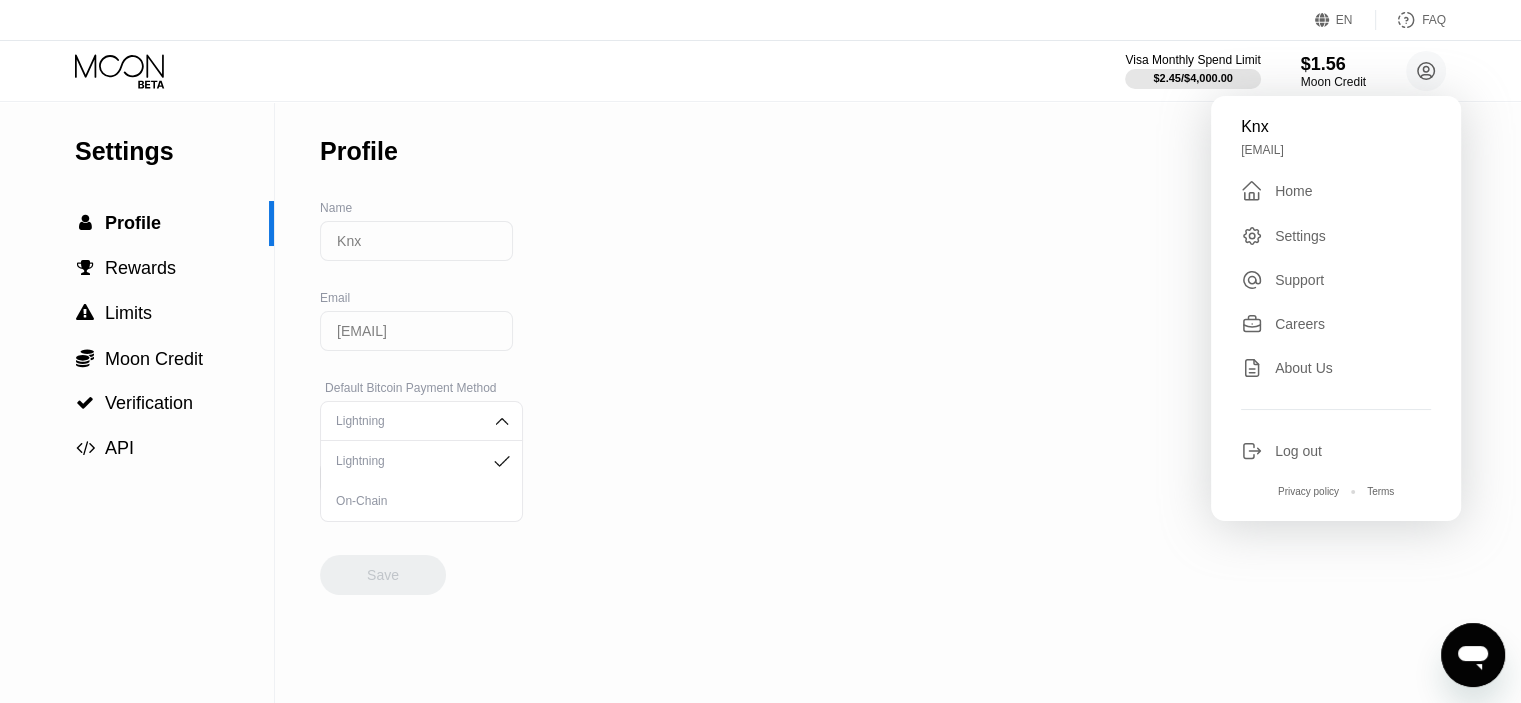 click on "Settings" at bounding box center [1300, 236] 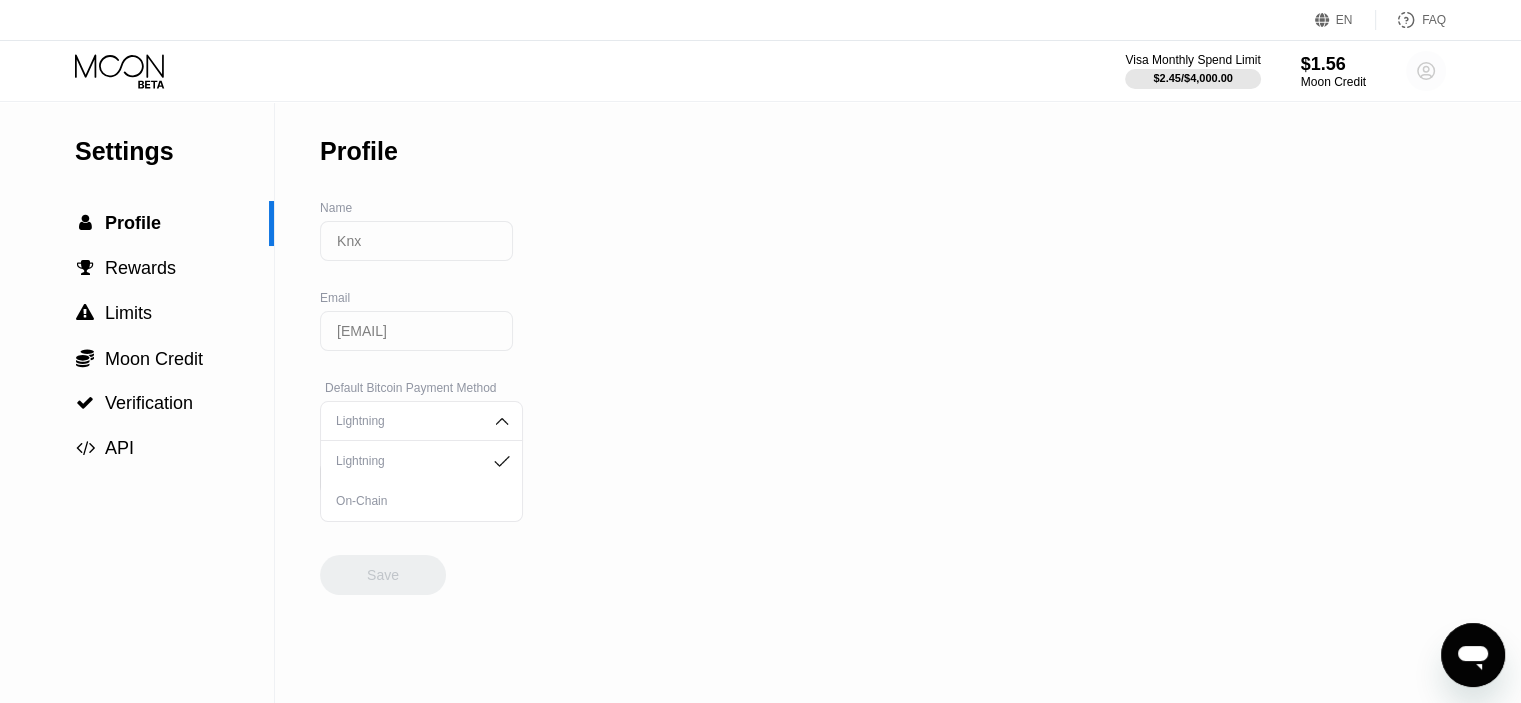 click 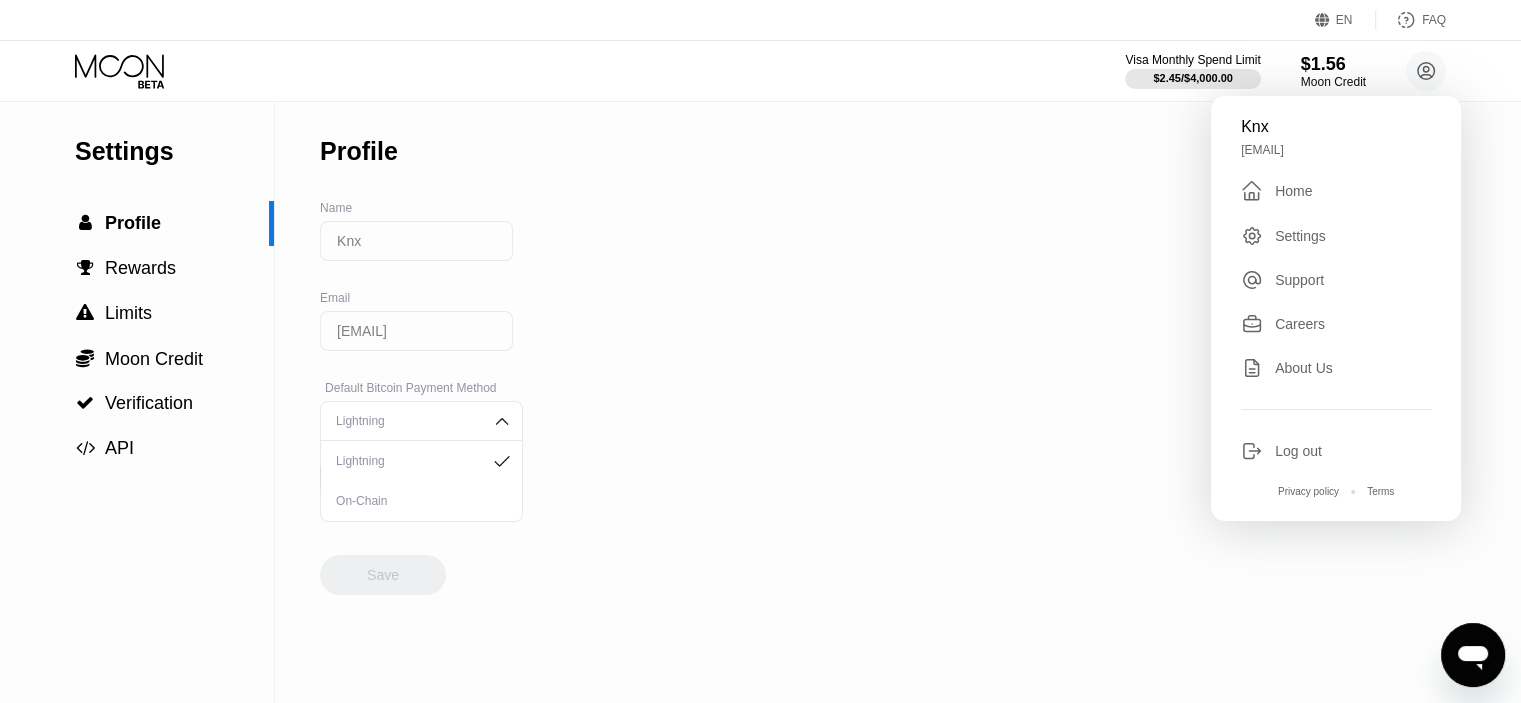 click on "Log out" at bounding box center (1298, 451) 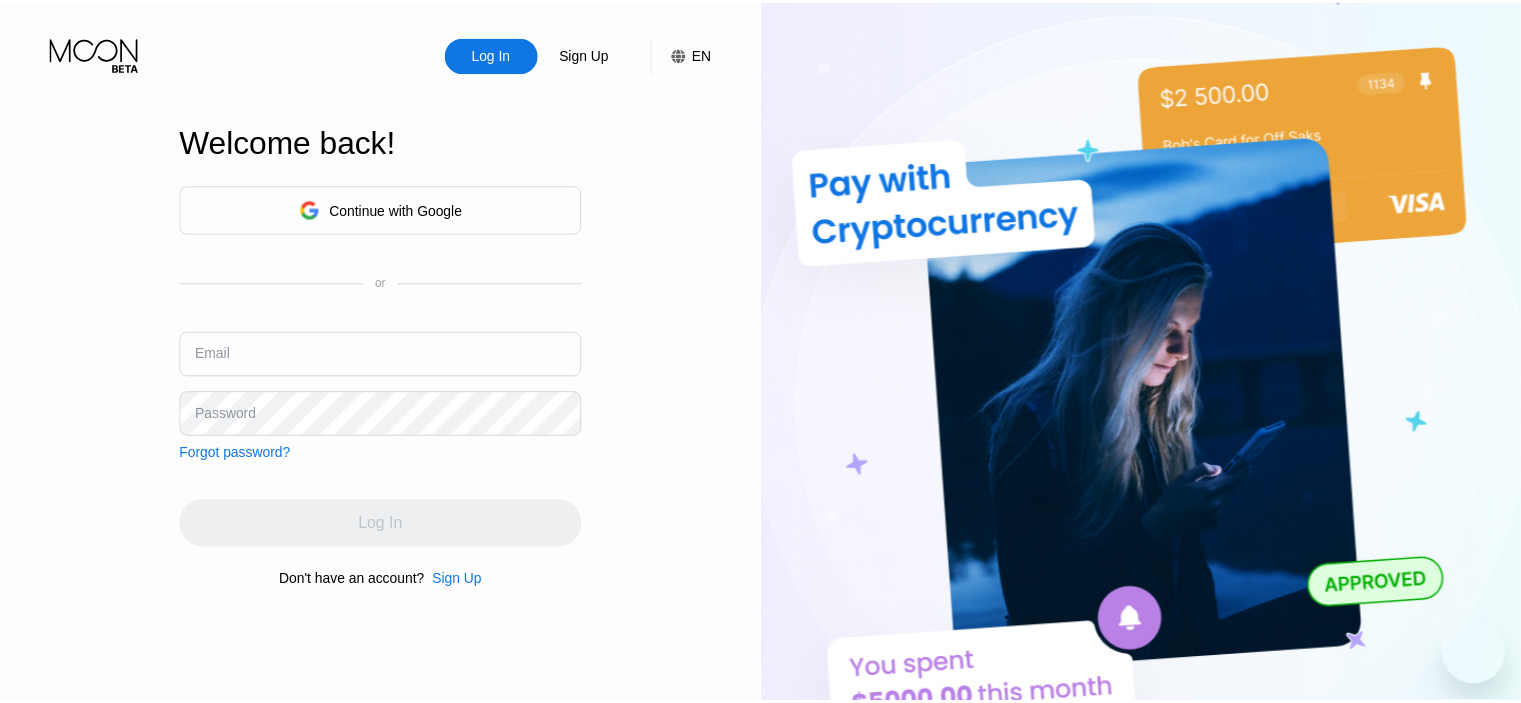 scroll, scrollTop: 0, scrollLeft: 0, axis: both 